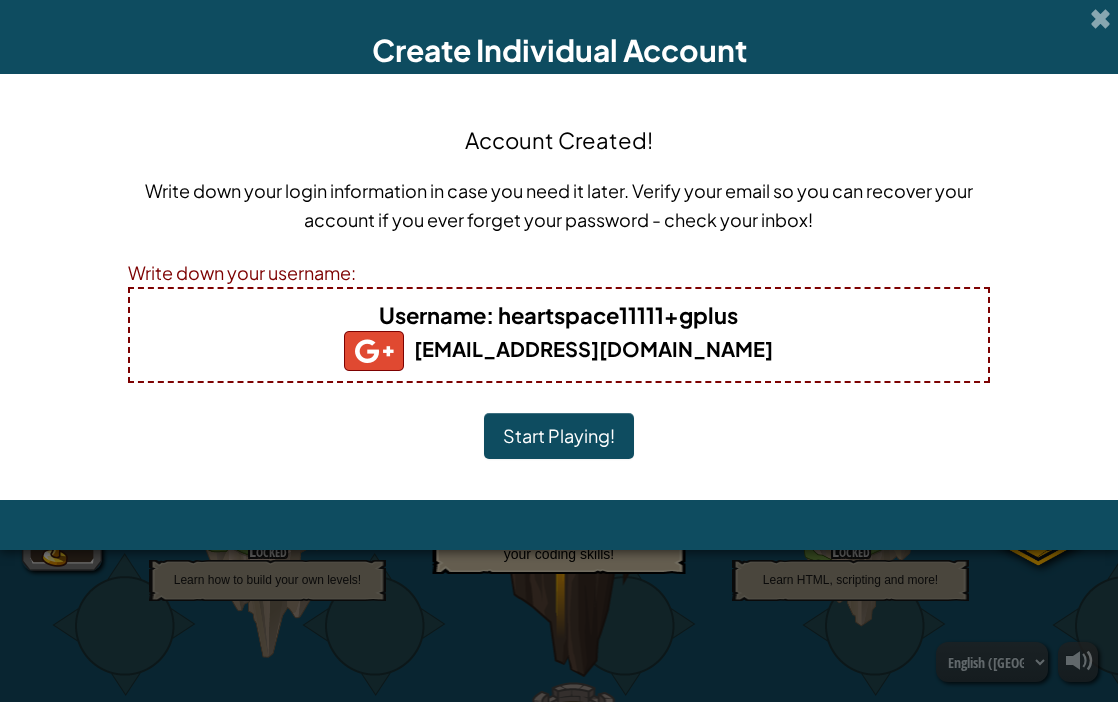 scroll, scrollTop: 0, scrollLeft: 0, axis: both 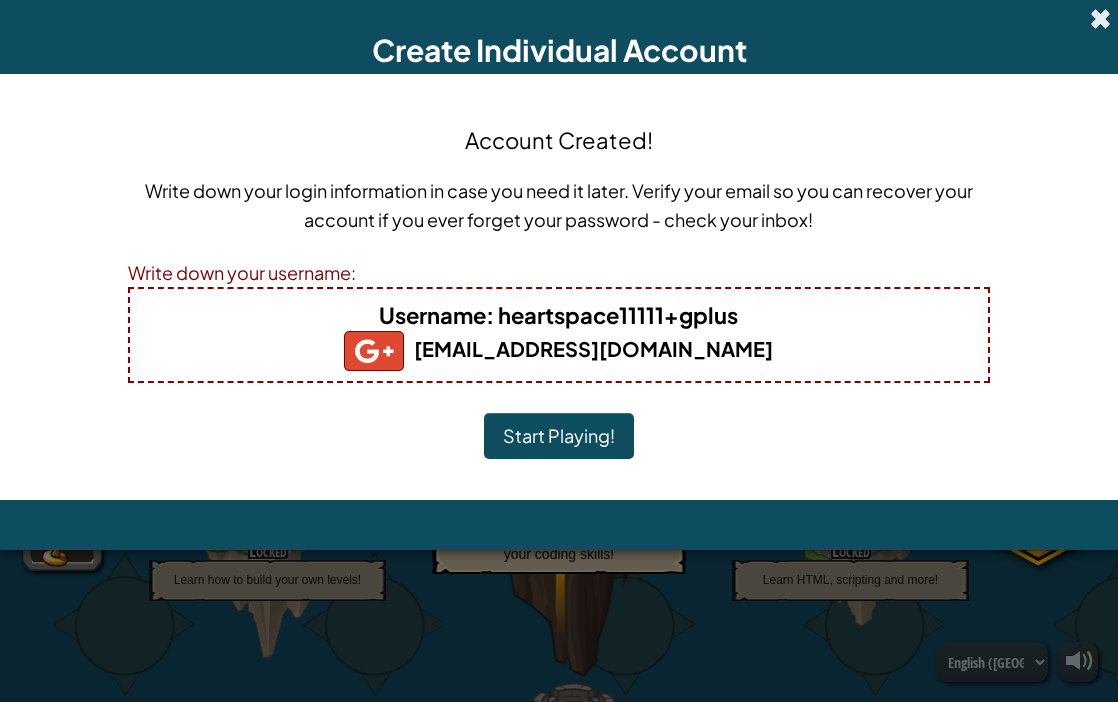 click at bounding box center [1100, 18] 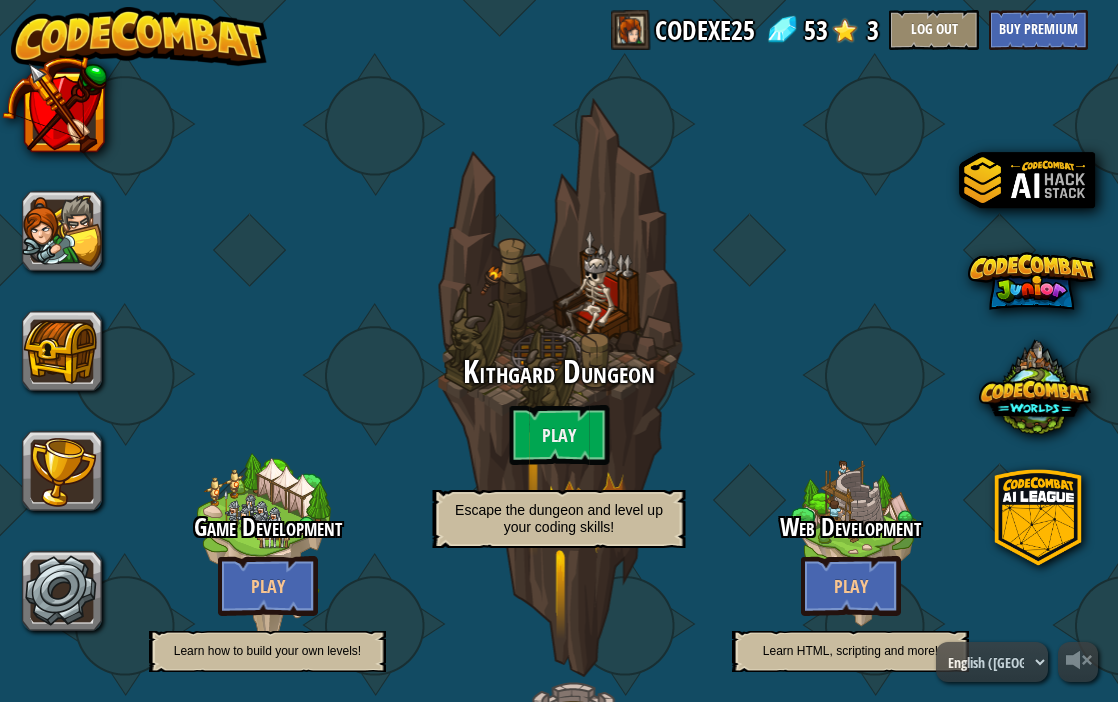 scroll, scrollTop: 0, scrollLeft: 0, axis: both 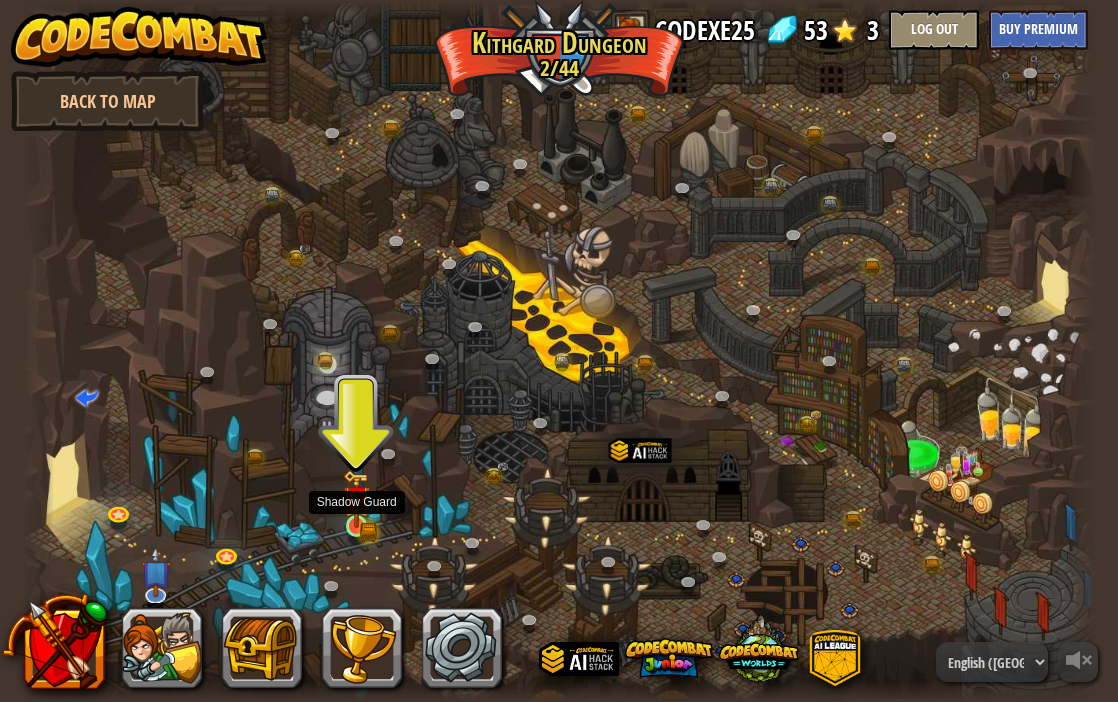 click at bounding box center (356, 499) 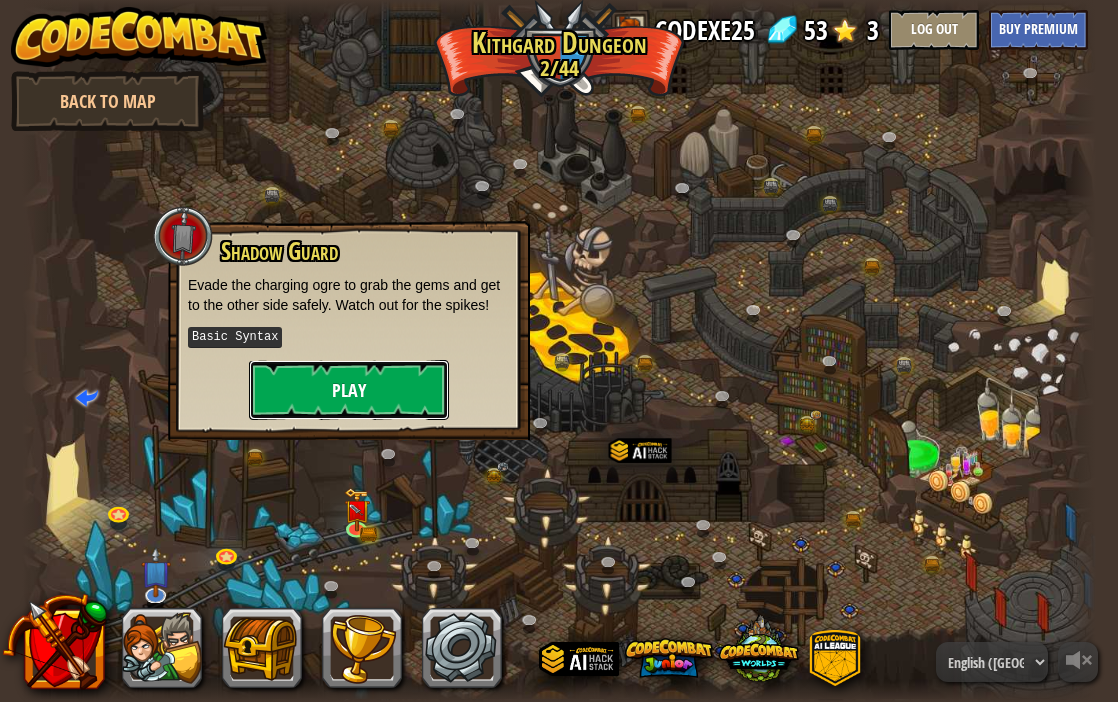 click on "Play" at bounding box center (349, 390) 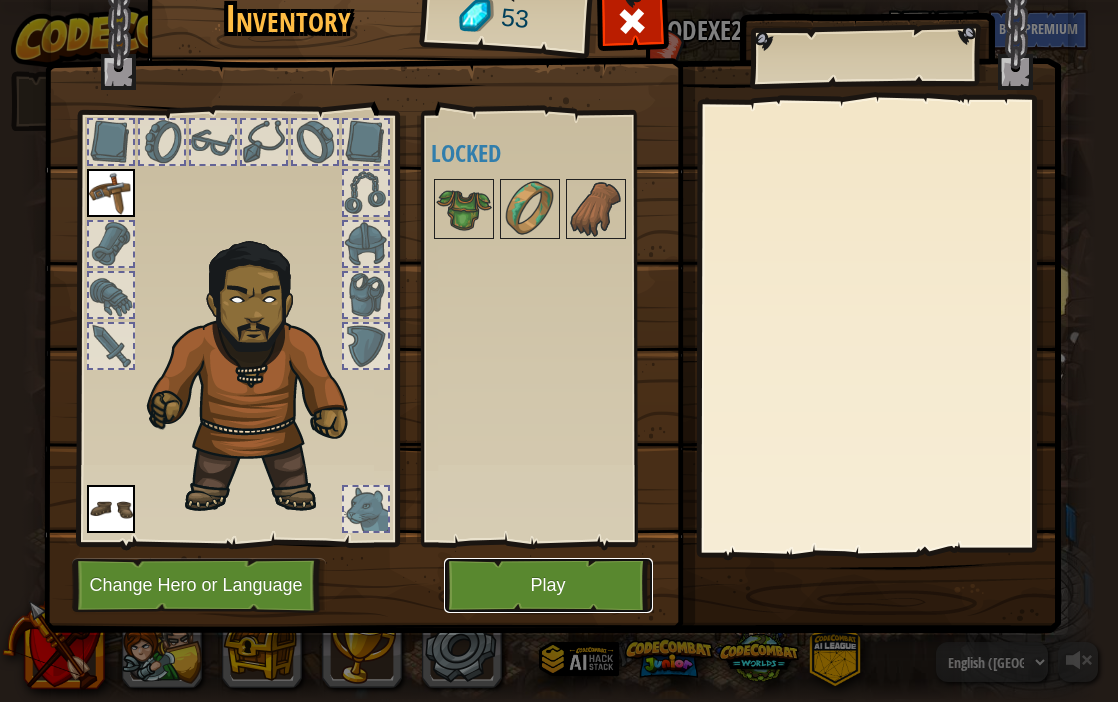 click on "Play" at bounding box center (548, 585) 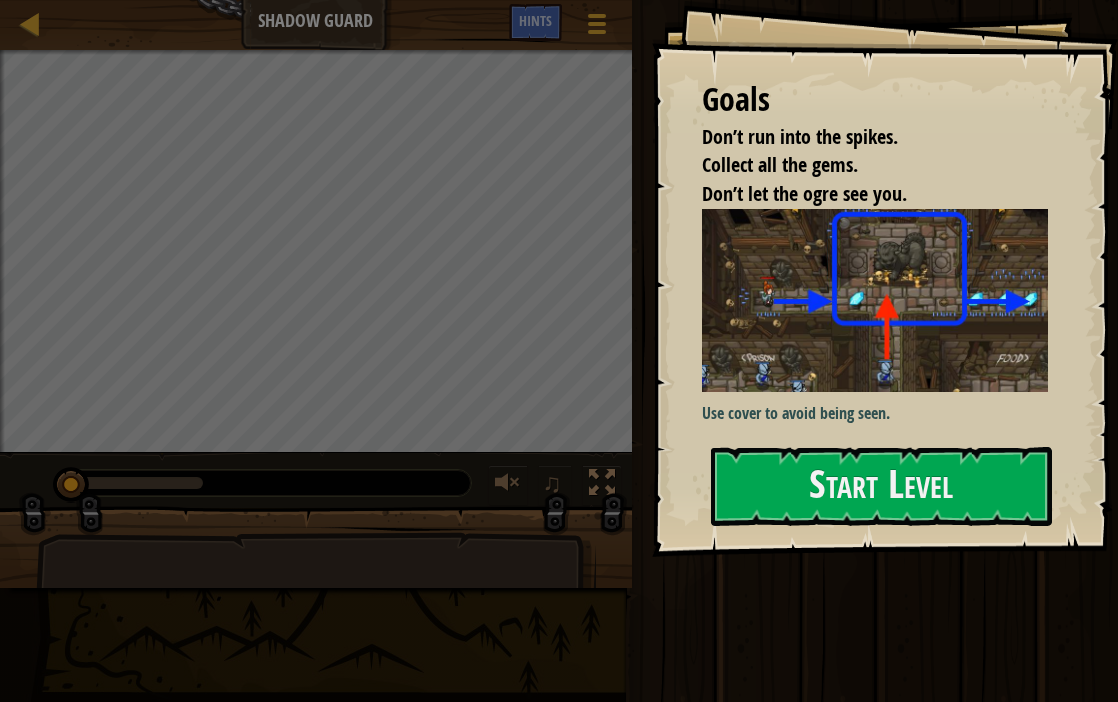 click on "Goals Don’t run into the spikes. Collect all the gems. Don’t let the ogre see you.
Use cover to avoid being seen.
Start Level Error loading from server. Try refreshing the page. You'll need a subscription to play this level. Subscribe You'll need to join a course to play this level. Back to my courses Ask your teacher to assign a license to you so you can continue to play CodeCombat! Back to my courses This level is locked. Back to my courses" at bounding box center [885, 278] 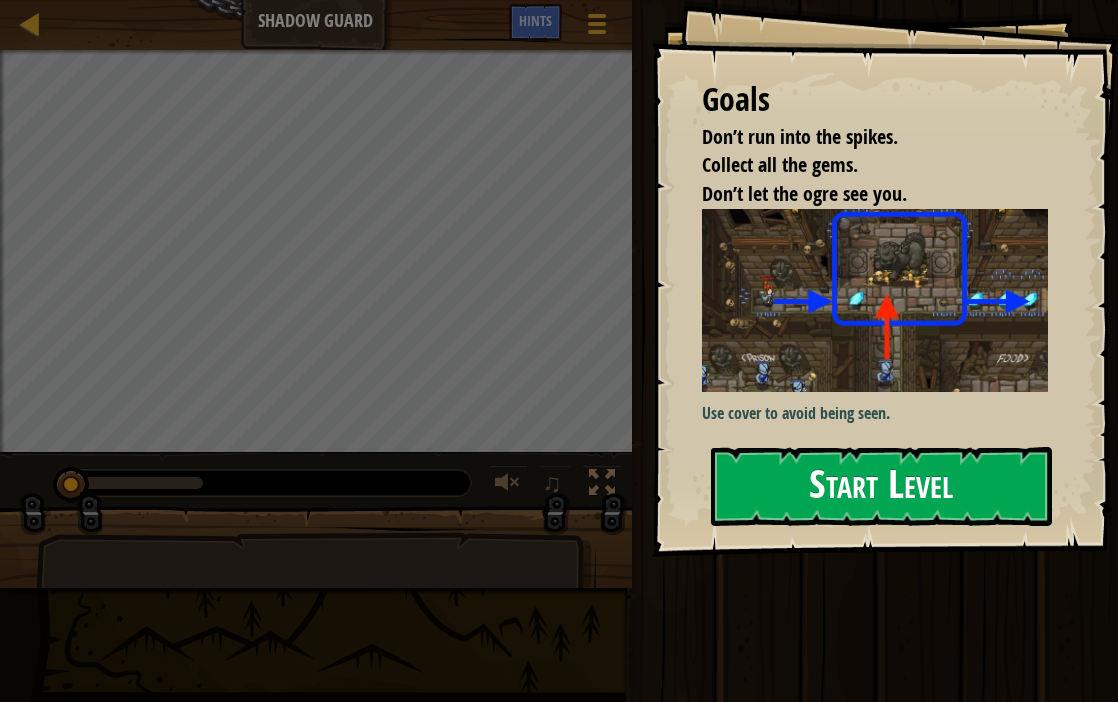 click on "Start Level" at bounding box center (881, 486) 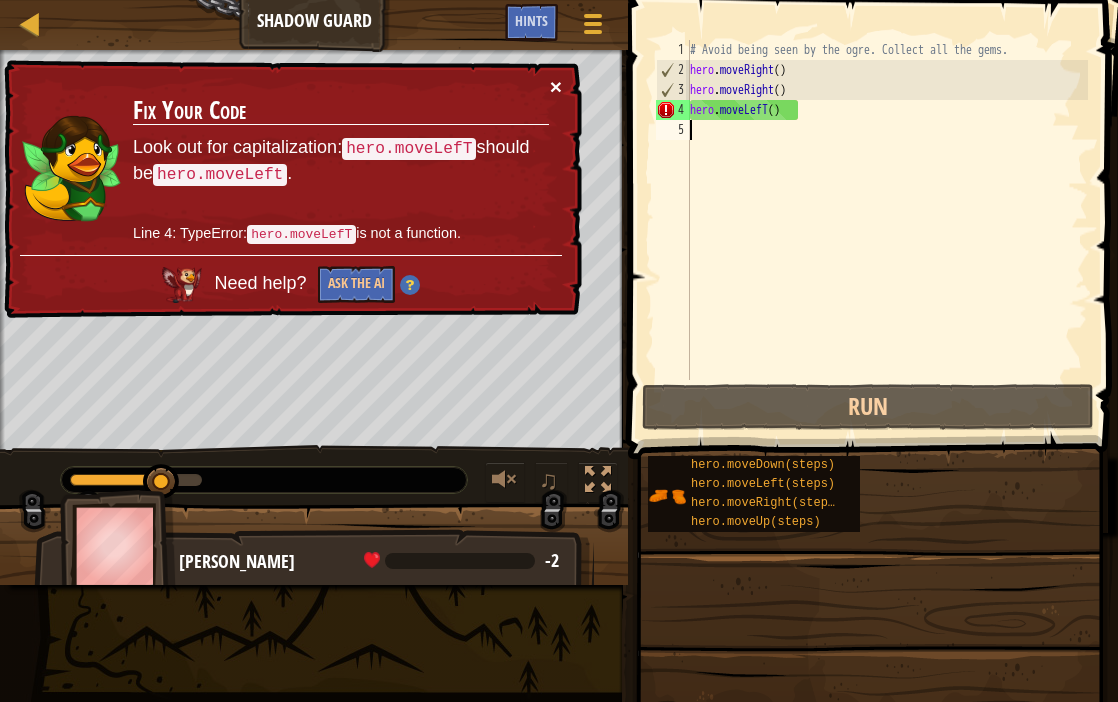 click on "×" at bounding box center (556, 86) 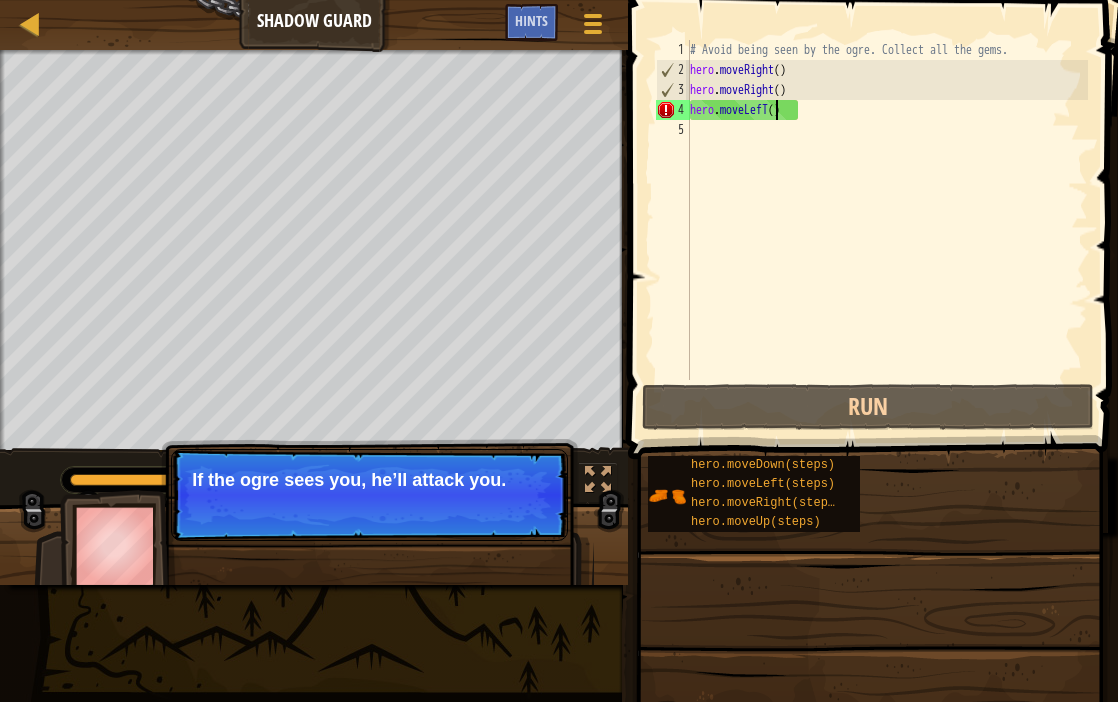 click on "# Avoid being seen by the ogre. Collect all the gems. hero . moveRight ( ) hero . moveRight ( ) hero . moveLefT ( )" at bounding box center (887, 230) 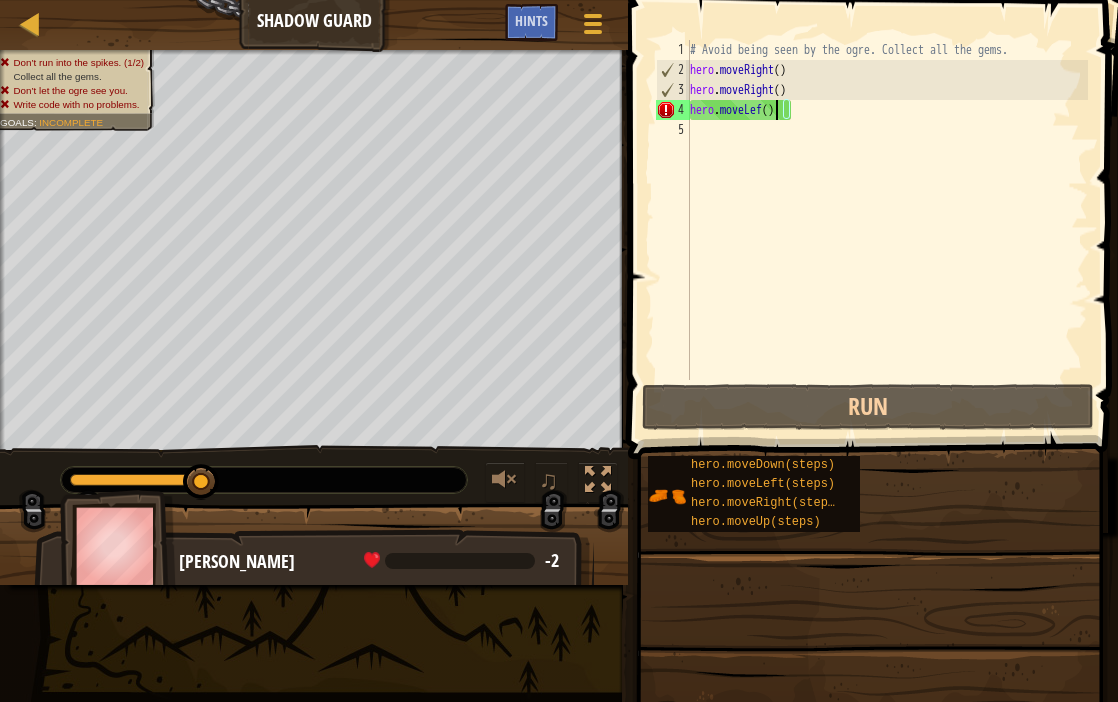 type on "hero.moveLeft()" 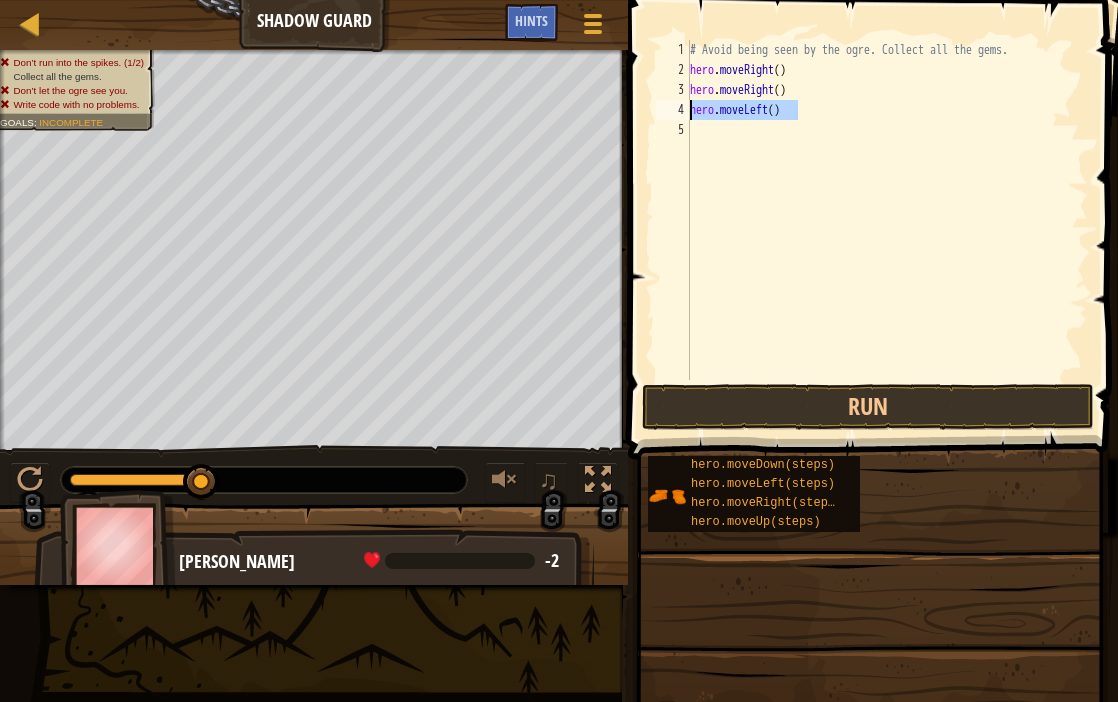 scroll, scrollTop: 9, scrollLeft: 0, axis: vertical 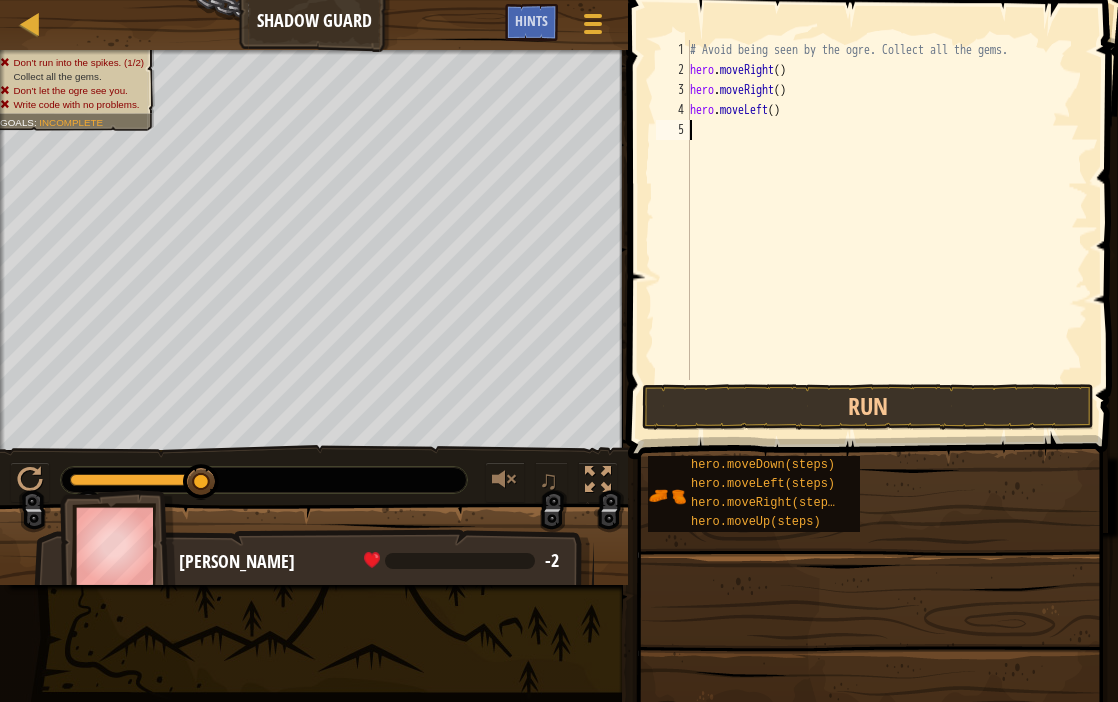 paste on "hero.moveLeft()" 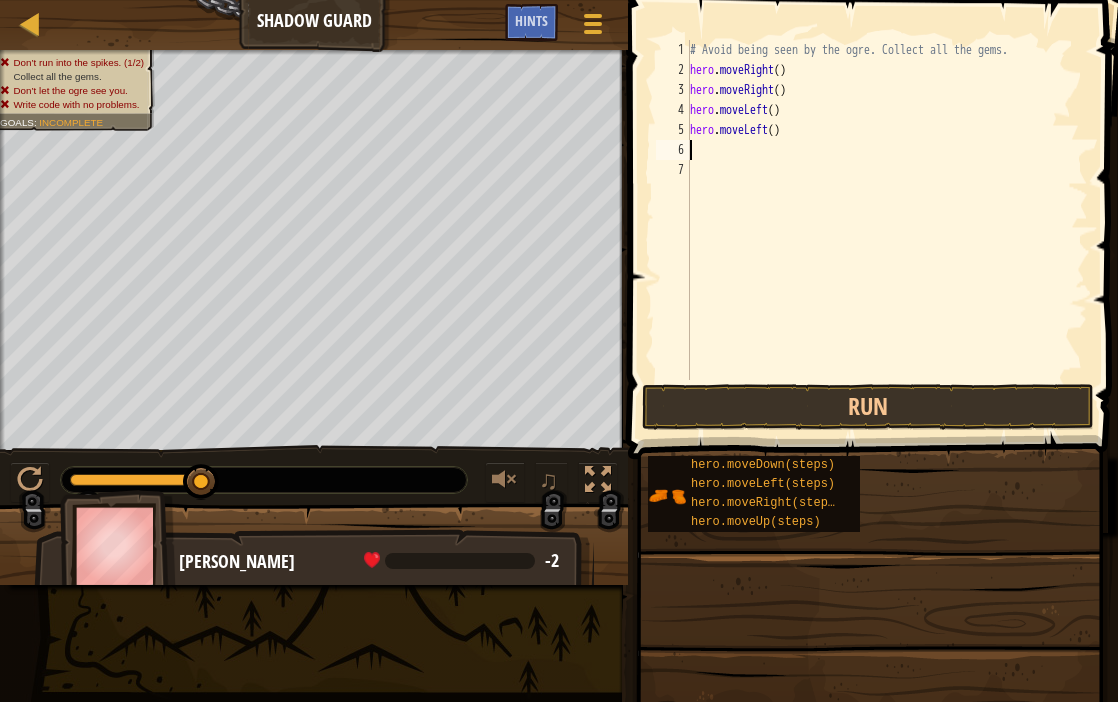 paste on "hero.moveLeft()" 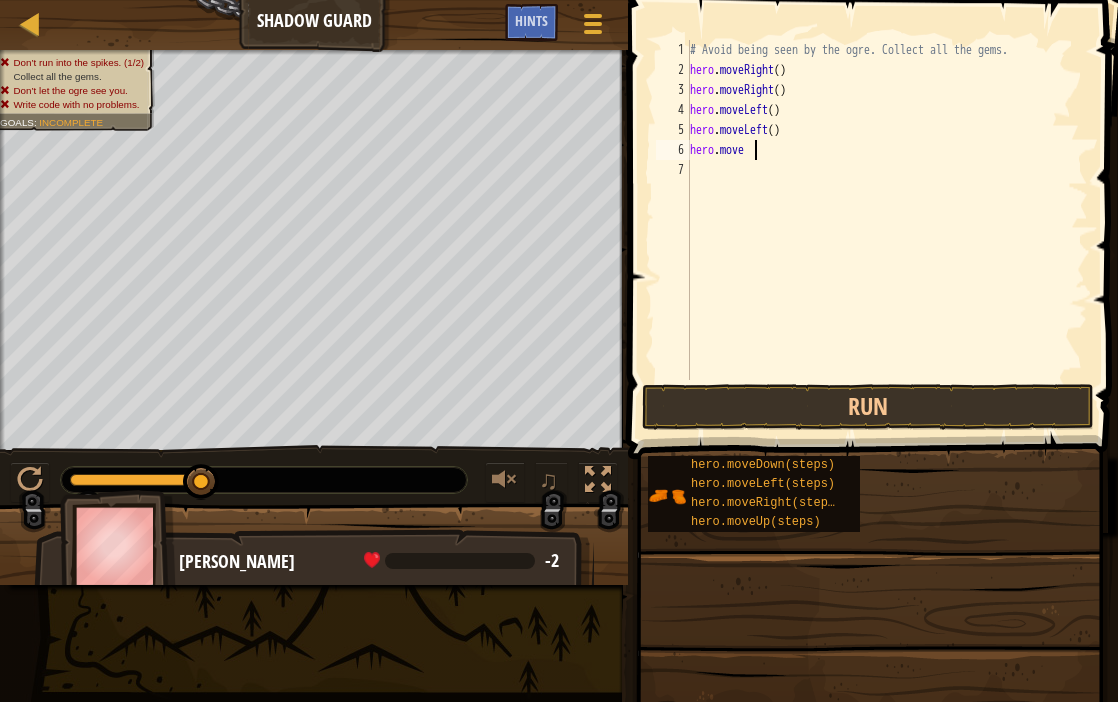 type on "hero.mover" 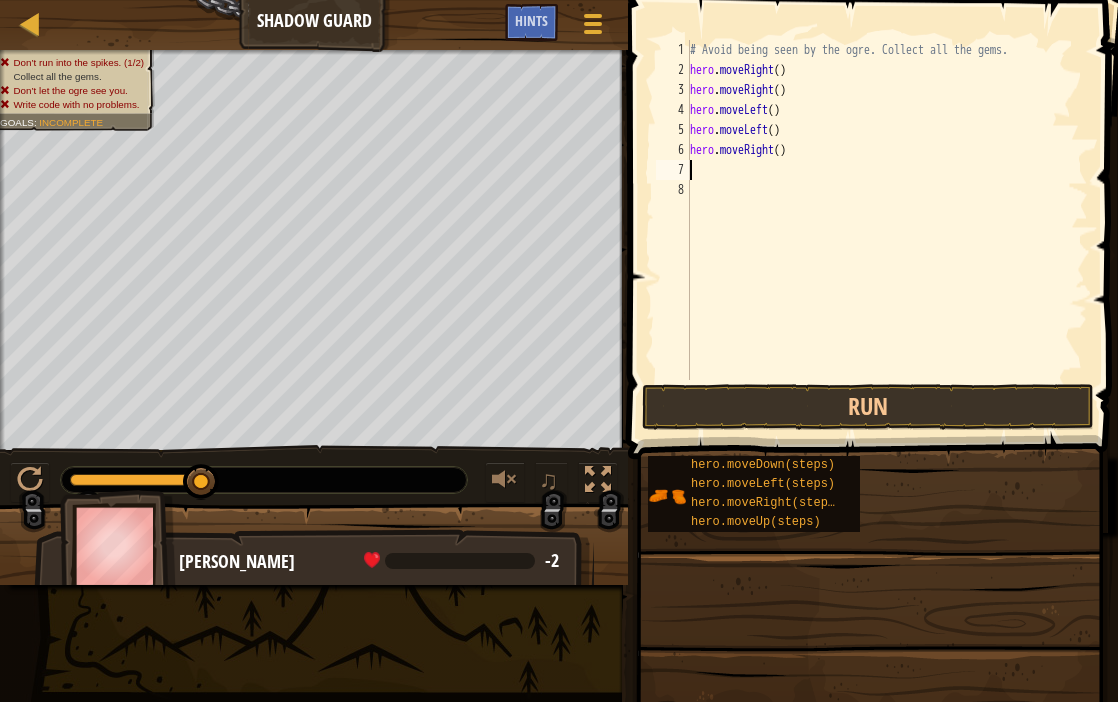 scroll, scrollTop: 9, scrollLeft: 0, axis: vertical 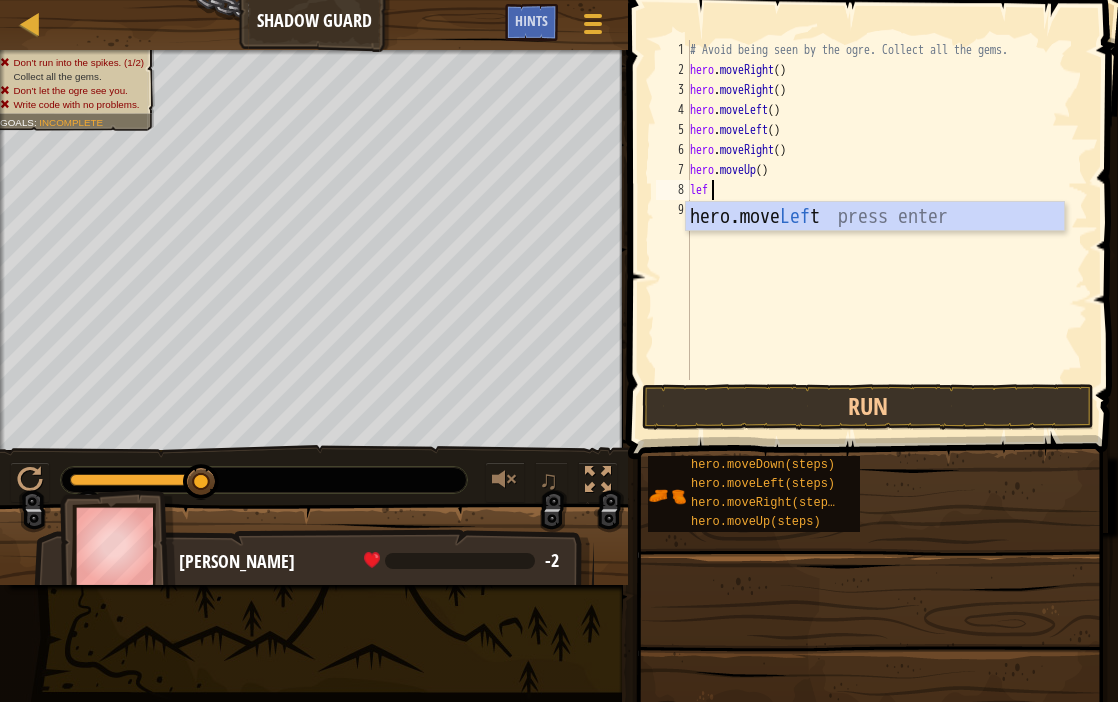 type on "left" 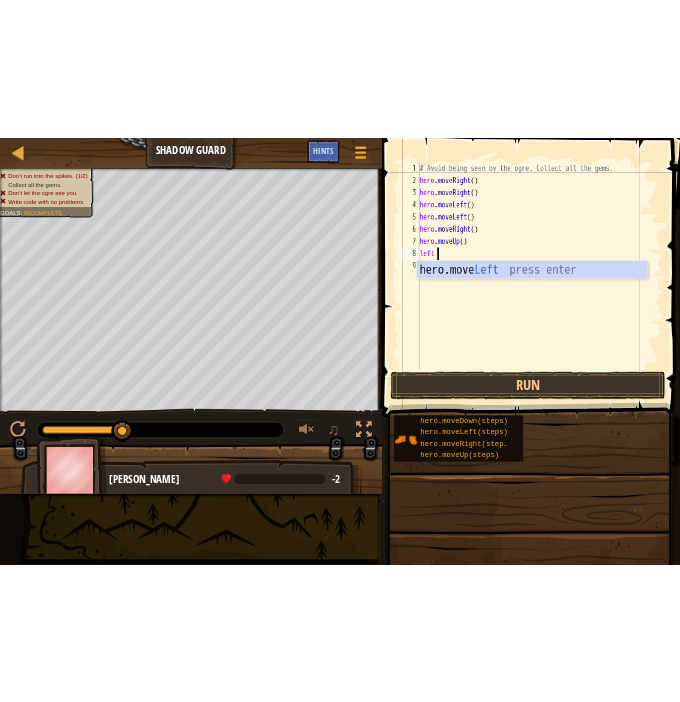 scroll, scrollTop: 9, scrollLeft: 0, axis: vertical 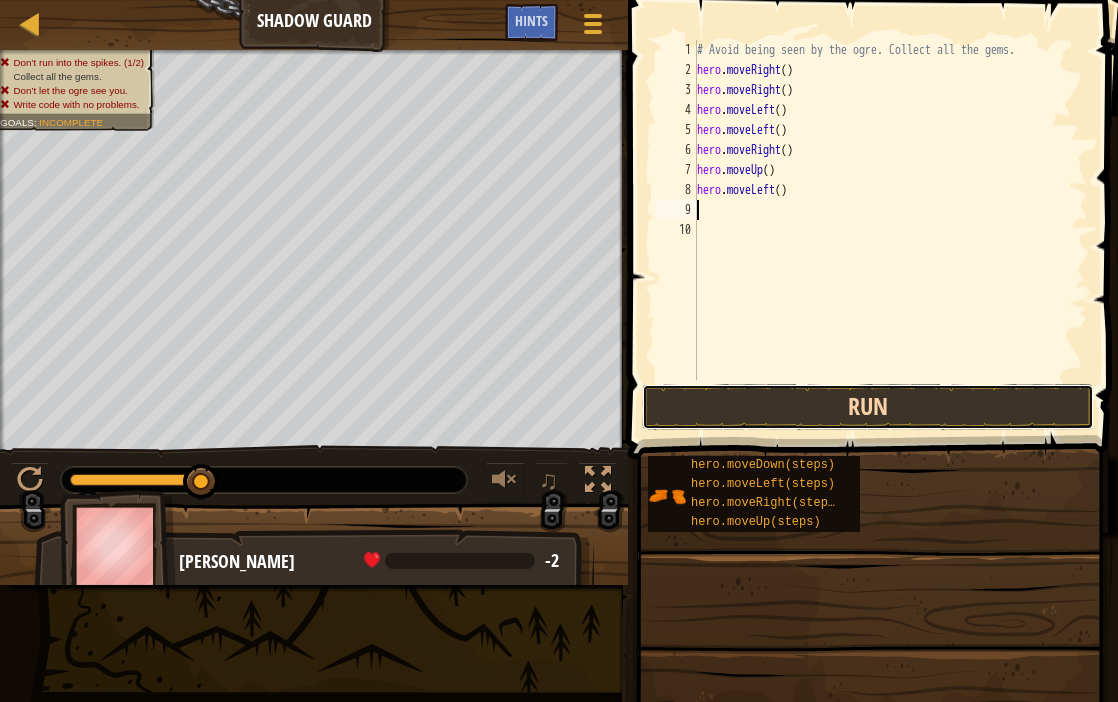 click on "Run" at bounding box center (868, 407) 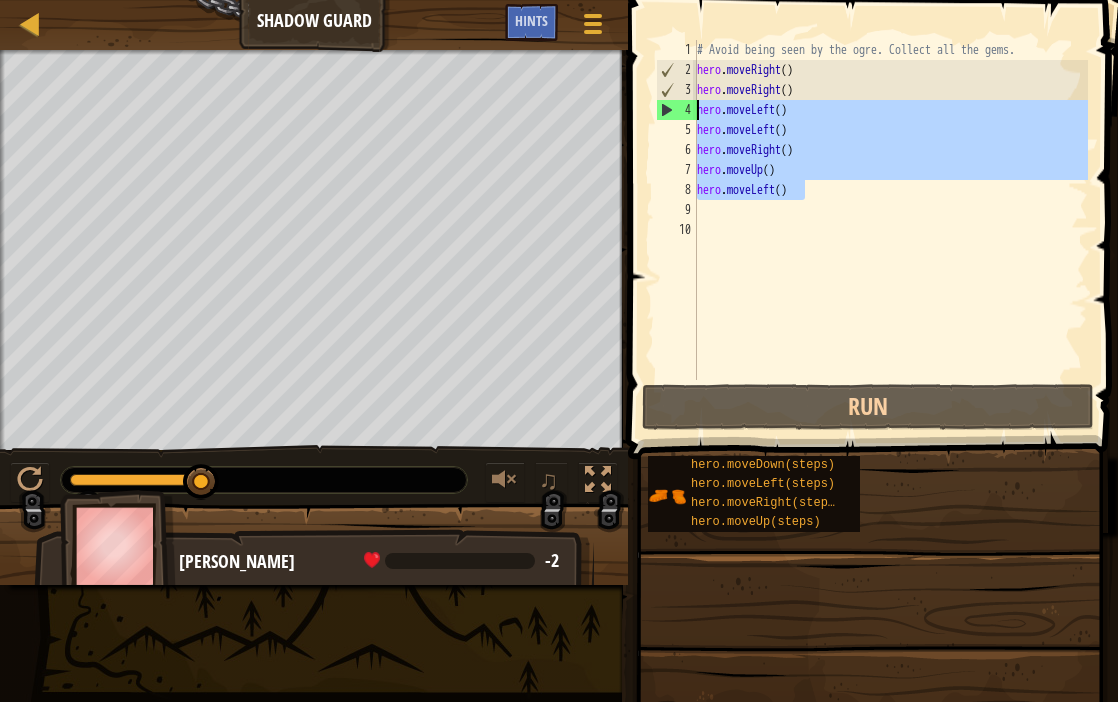drag, startPoint x: 810, startPoint y: 195, endPoint x: 682, endPoint y: 109, distance: 154.20766 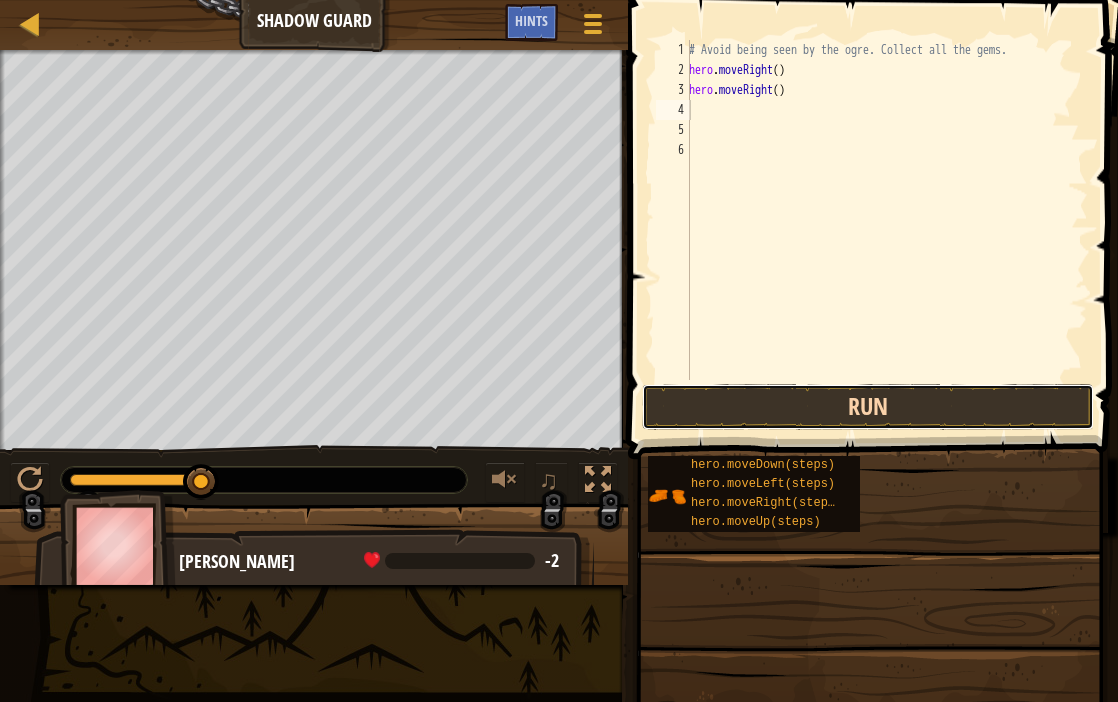 click on "Run" at bounding box center [868, 407] 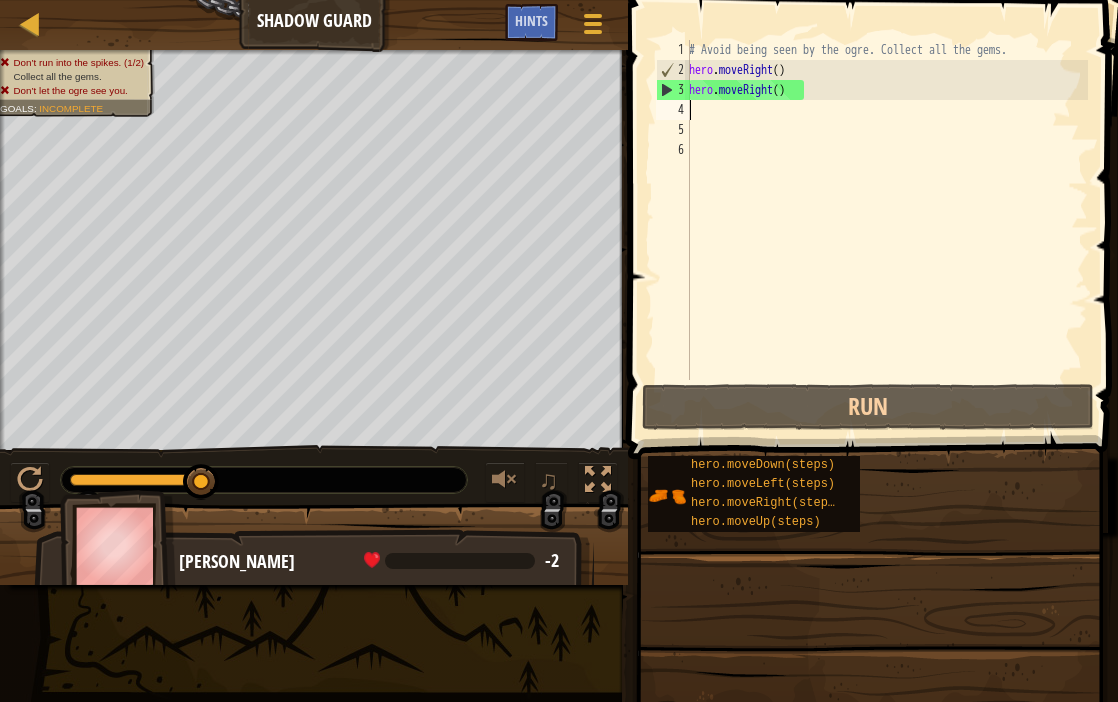 paste on "hero.moveLeft()" 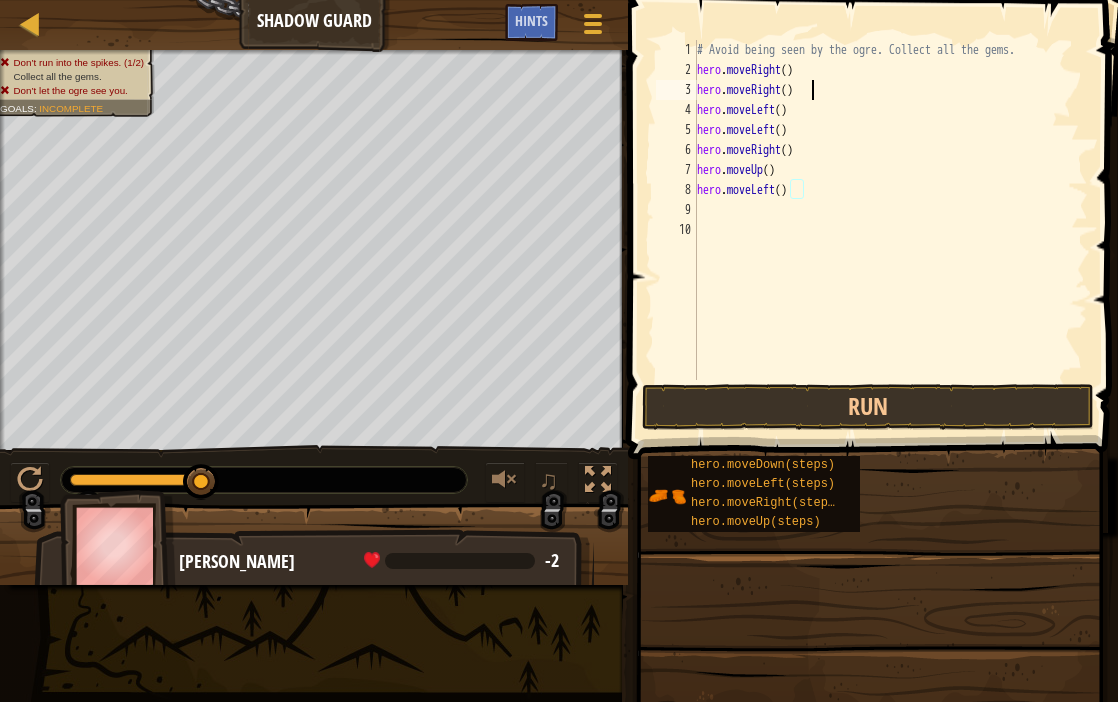 click on "# Avoid being seen by the ogre. Collect all the gems. hero . moveRight ( ) hero . moveRight ( ) hero . moveLeft ( ) hero . moveLeft ( ) hero . moveRight ( ) hero . moveUp ( ) hero . moveLeft ( )" at bounding box center [891, 230] 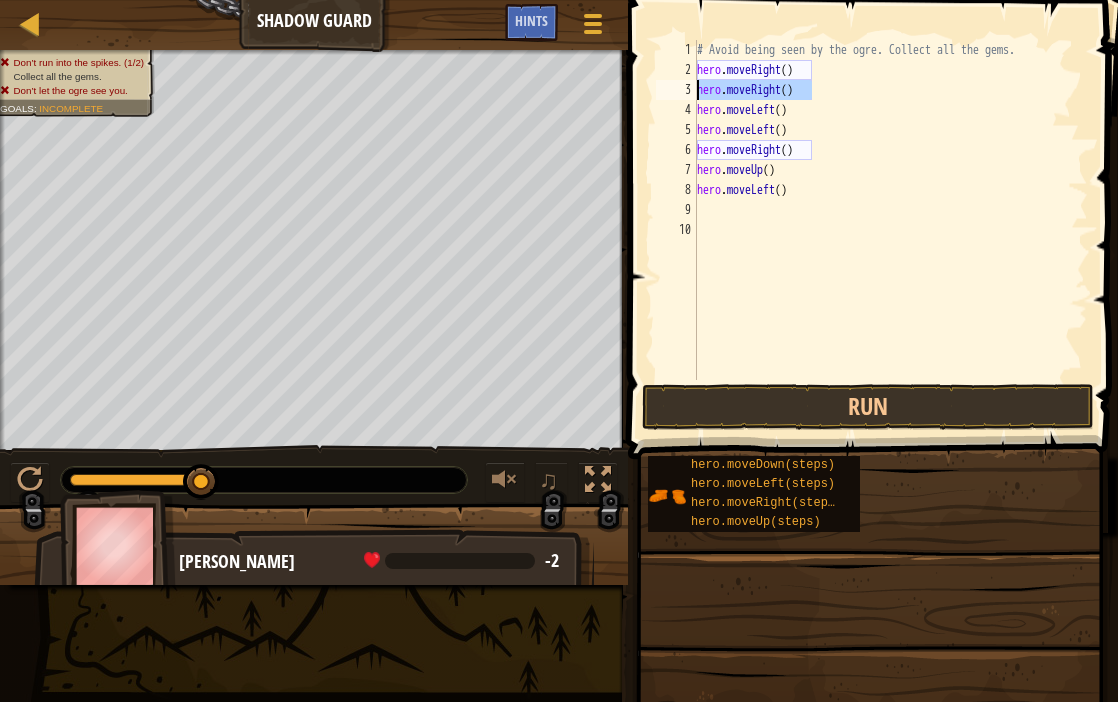 drag, startPoint x: 815, startPoint y: 94, endPoint x: 691, endPoint y: 95, distance: 124.004036 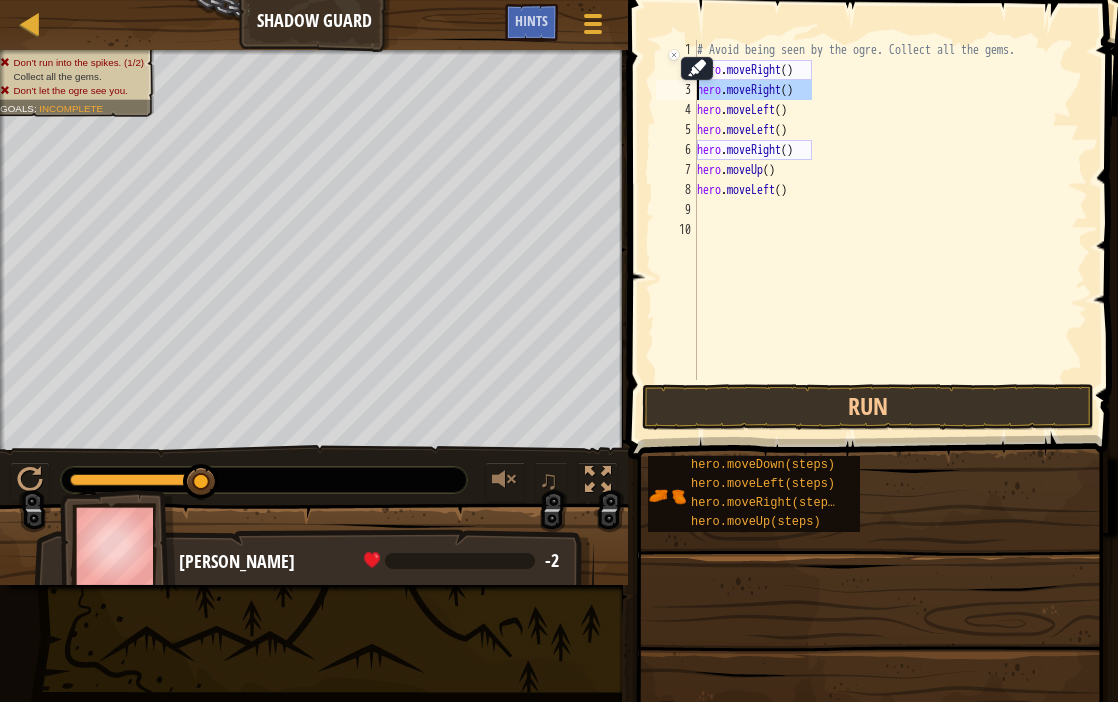 click on "# Avoid being seen by the ogre. Collect all the gems. hero . moveRight ( ) hero . moveRight ( ) hero . moveLeft ( ) hero . moveLeft ( ) hero . moveRight ( ) hero . moveUp ( ) hero . moveLeft ( )" at bounding box center [891, 230] 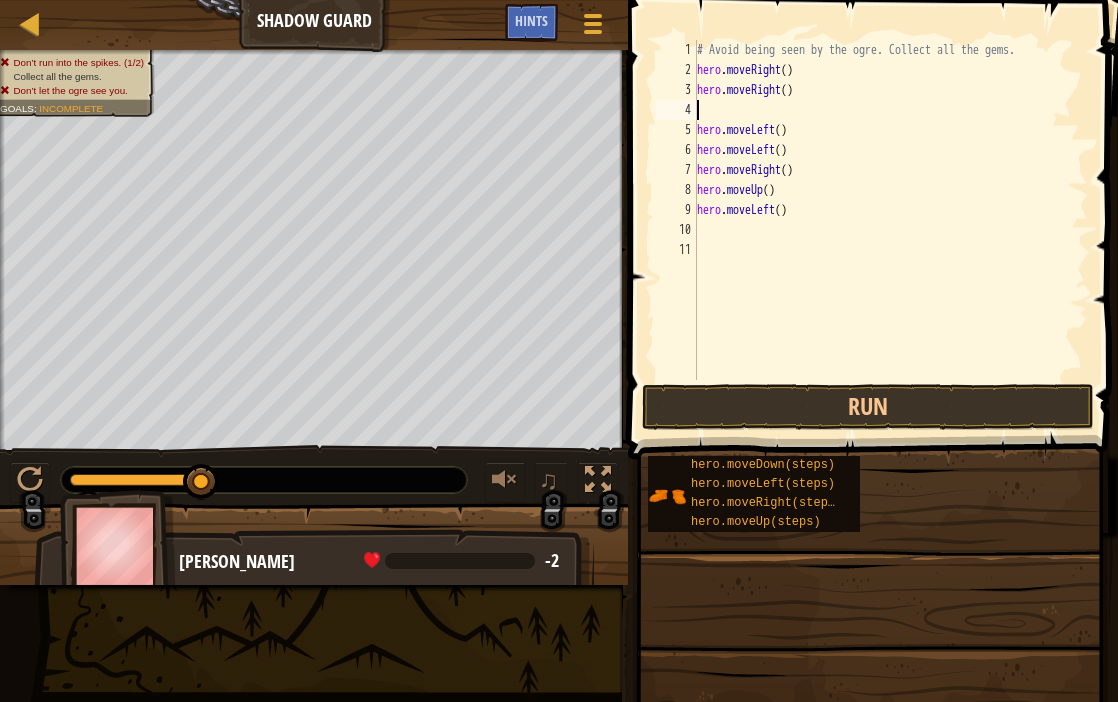 paste on "hero.moveRight()" 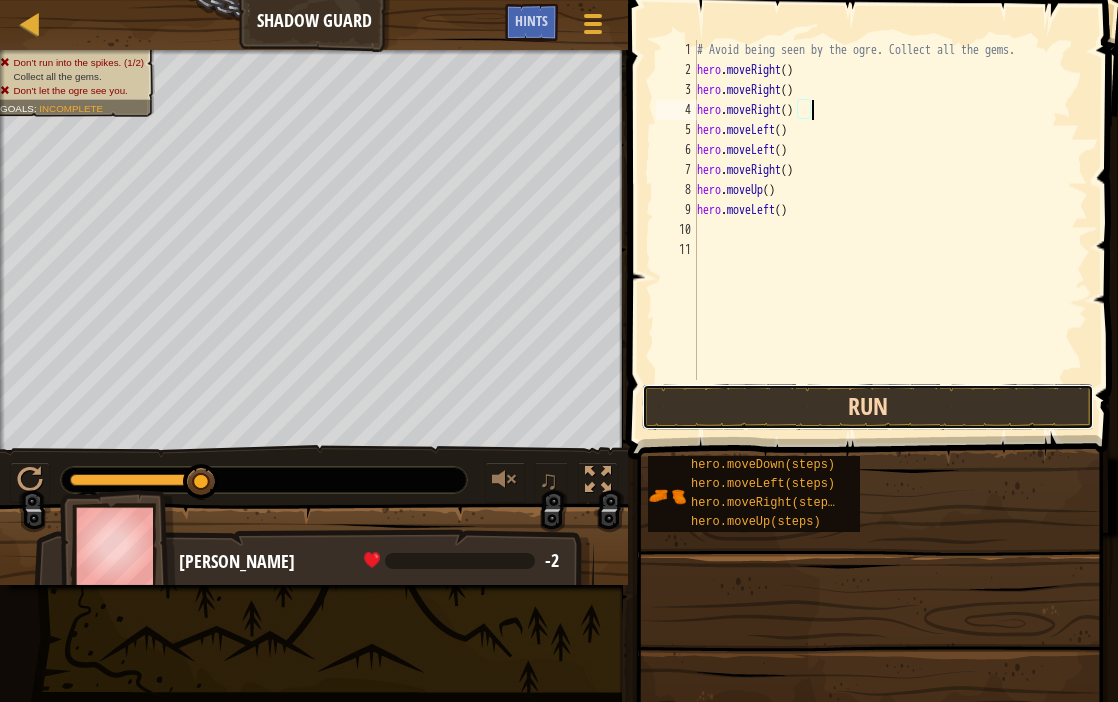 click on "Run" at bounding box center [868, 407] 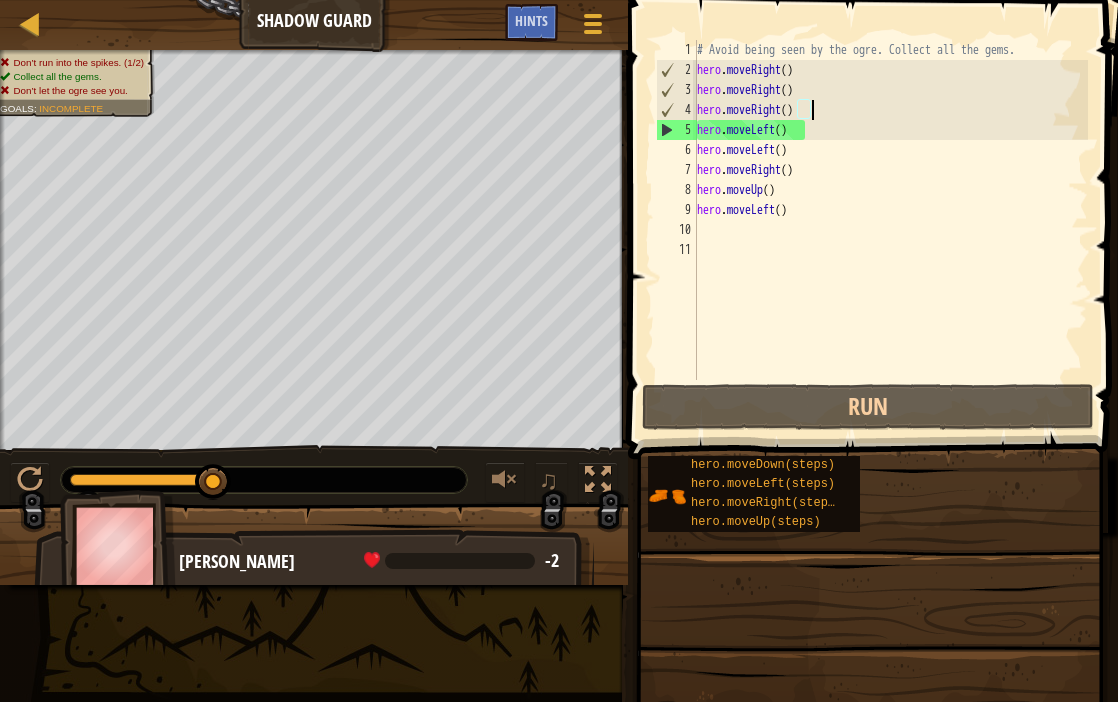 click on "# Avoid being seen by the ogre. Collect all the gems. hero . moveRight ( ) hero . moveRight ( ) hero . moveRight ( ) hero . moveLeft ( ) hero . moveLeft ( ) hero . moveRight ( ) hero . moveUp ( ) hero . moveLeft ( )" at bounding box center [891, 230] 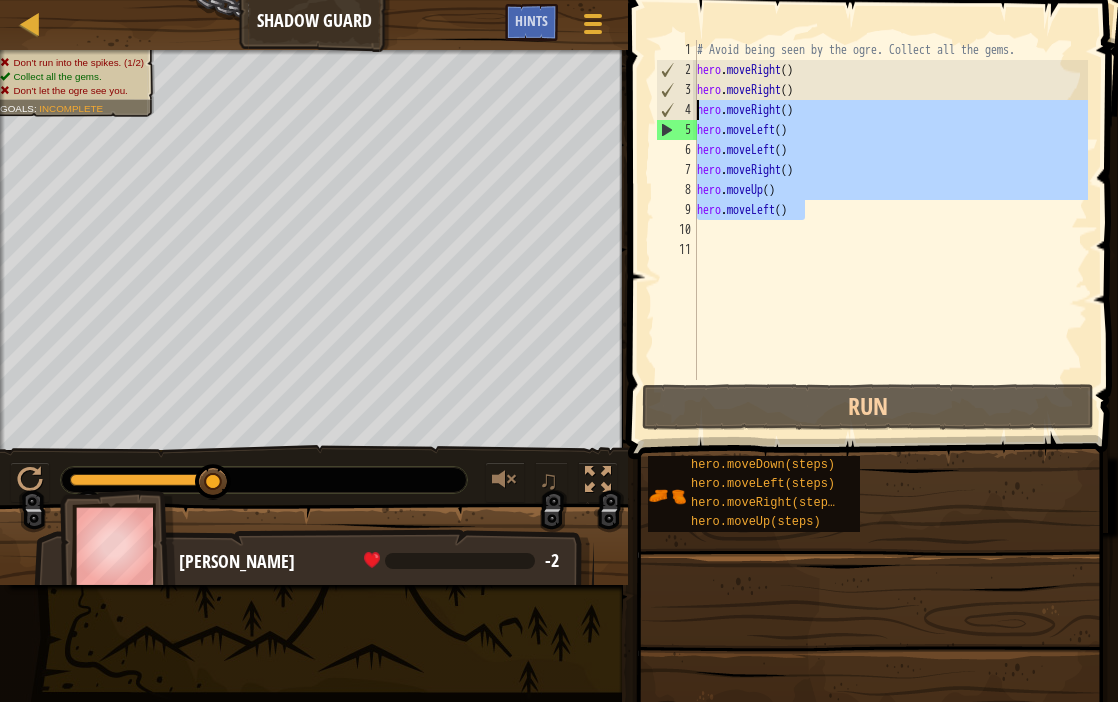 drag, startPoint x: 829, startPoint y: 204, endPoint x: 687, endPoint y: 114, distance: 168.119 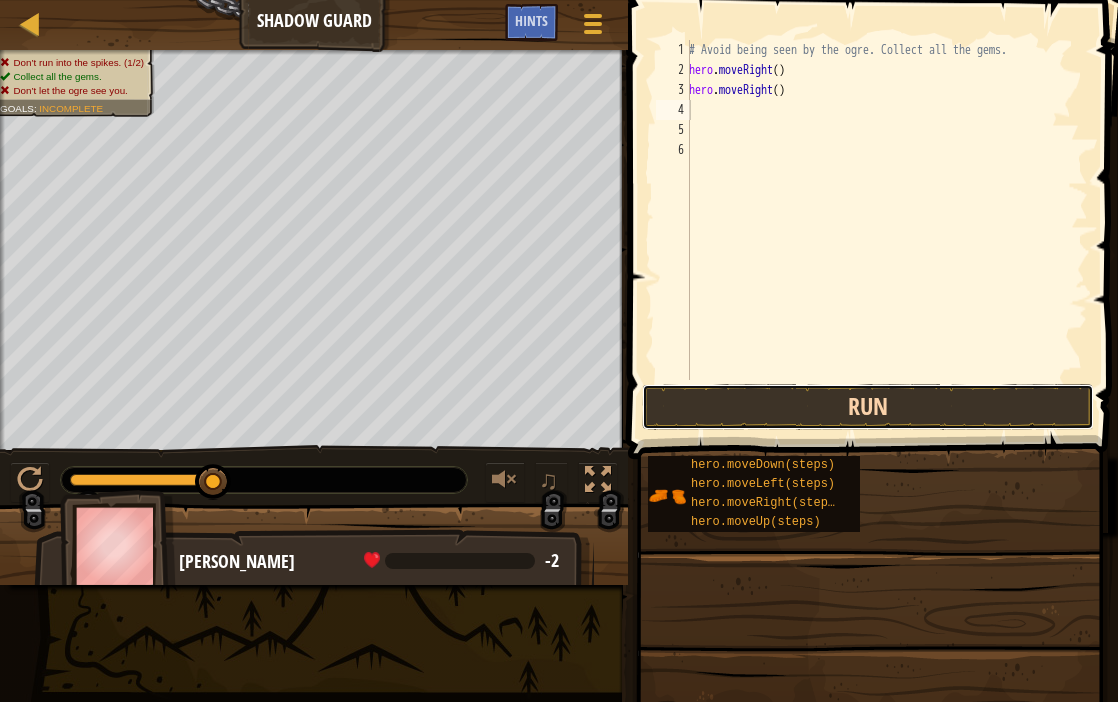 click on "Run" at bounding box center [868, 407] 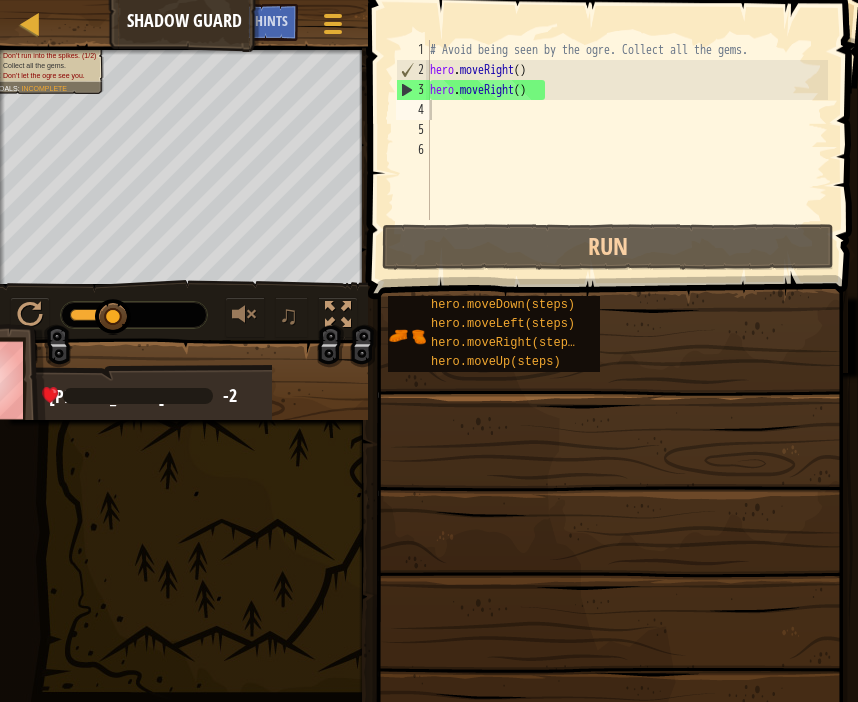 click at bounding box center (615, 121) 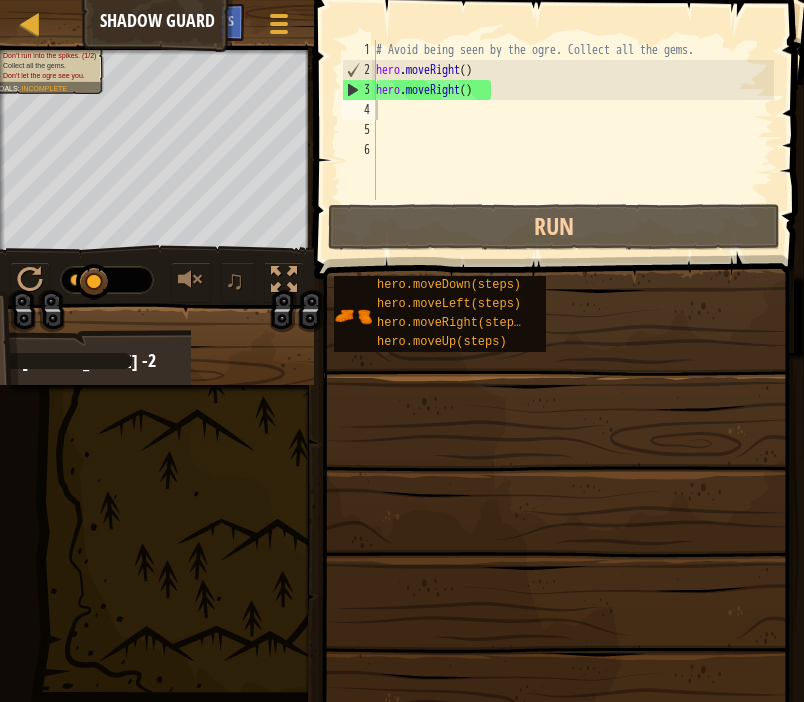 click on "hero.moveDown(steps) hero.moveLeft(steps) hero.moveRight(steps) hero.moveUp(steps)" at bounding box center (561, 314) 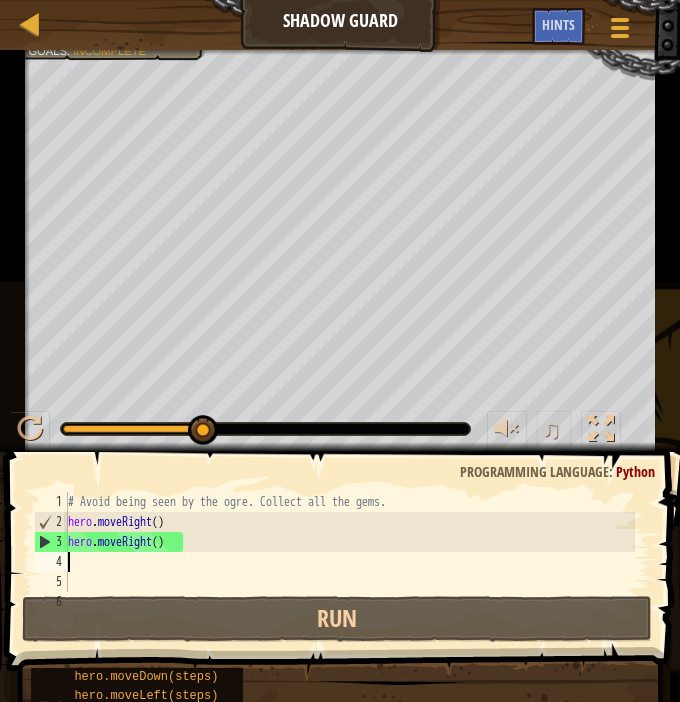 paste on "hero.moveLeft()" 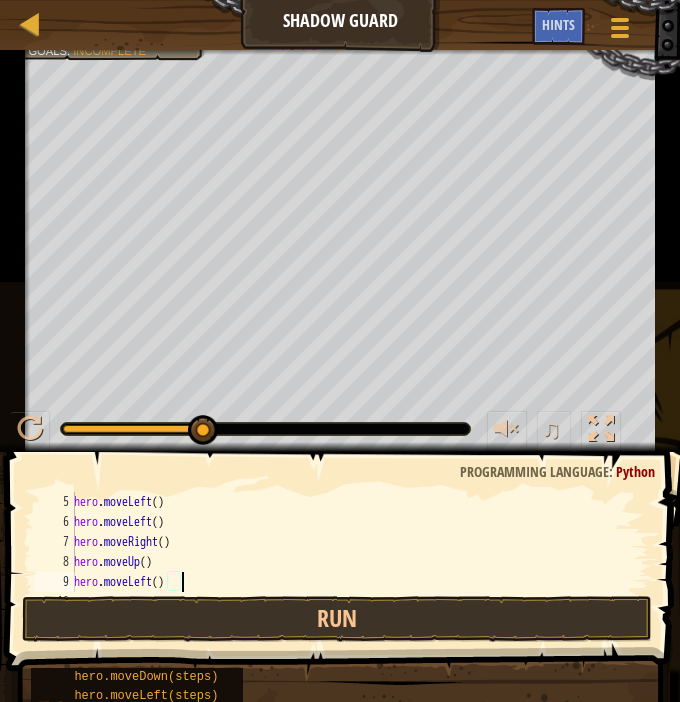 scroll, scrollTop: 80, scrollLeft: 0, axis: vertical 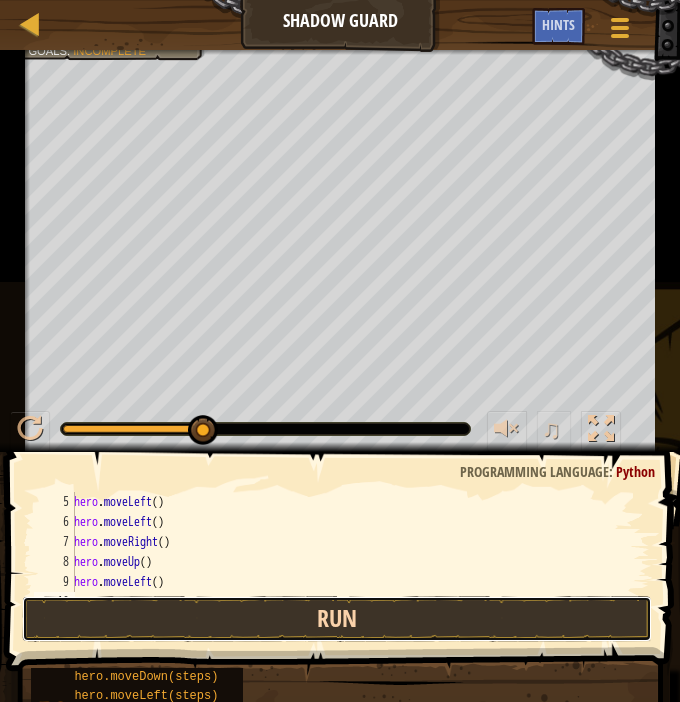 click on "Run" at bounding box center [337, 619] 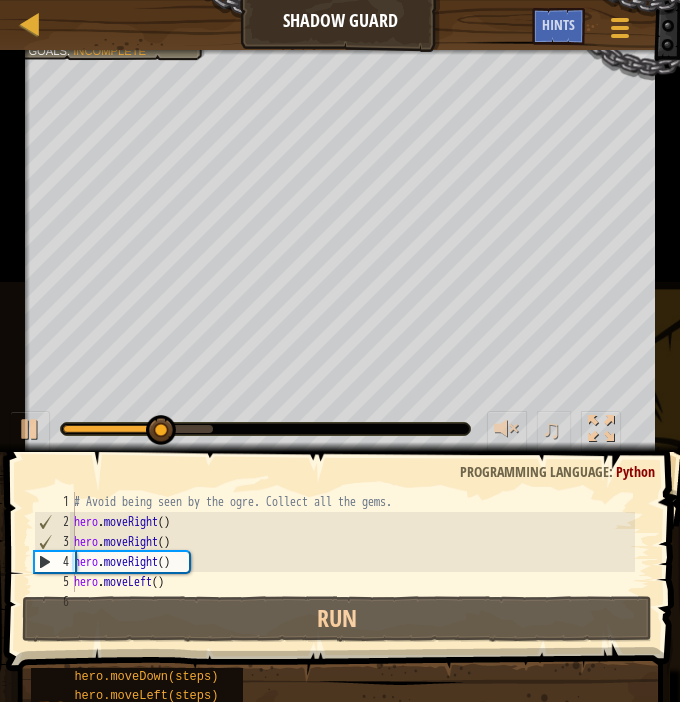 scroll, scrollTop: 0, scrollLeft: 0, axis: both 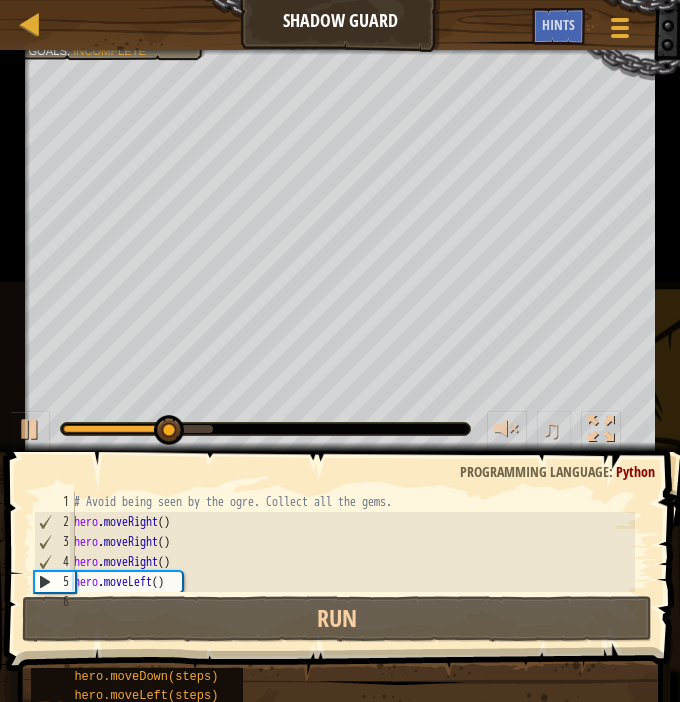 click on "# Avoid being seen by the ogre. Collect all the gems. hero . moveRight ( ) hero . moveRight ( ) hero . moveRight ( ) hero . moveLeft ( ) hero . moveLeft ( )" at bounding box center [352, 562] 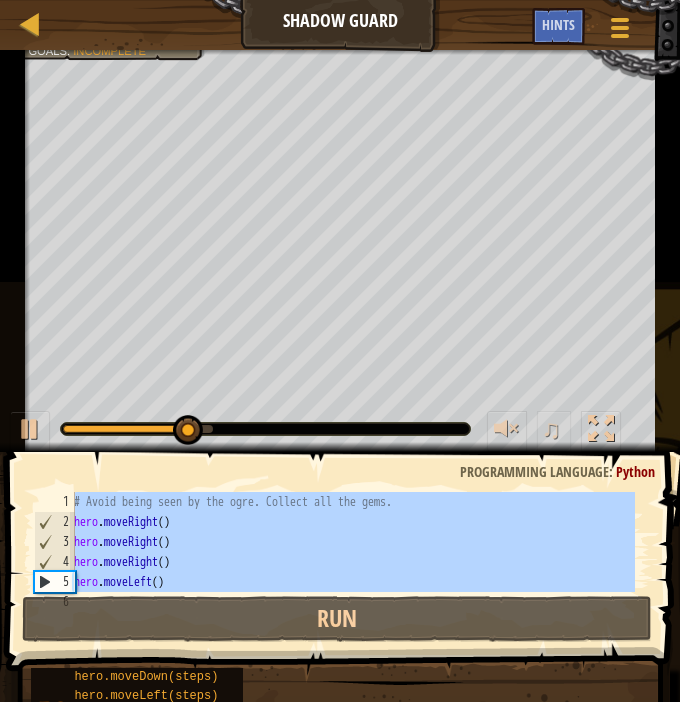 click on "# Avoid being seen by the ogre. Collect all the gems. hero . moveRight ( ) hero . moveRight ( ) hero . moveRight ( ) hero . moveLeft ( ) hero . moveLeft ( )" at bounding box center (352, 562) 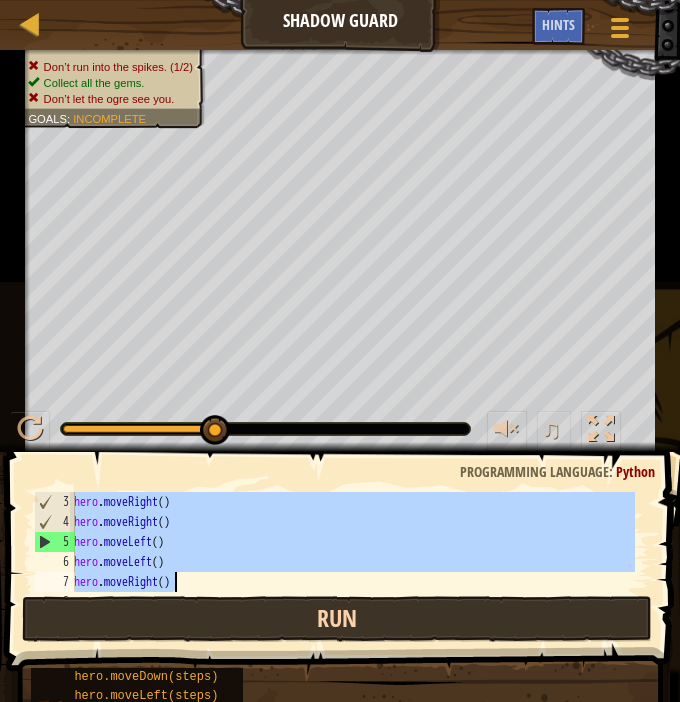 scroll, scrollTop: 140, scrollLeft: 0, axis: vertical 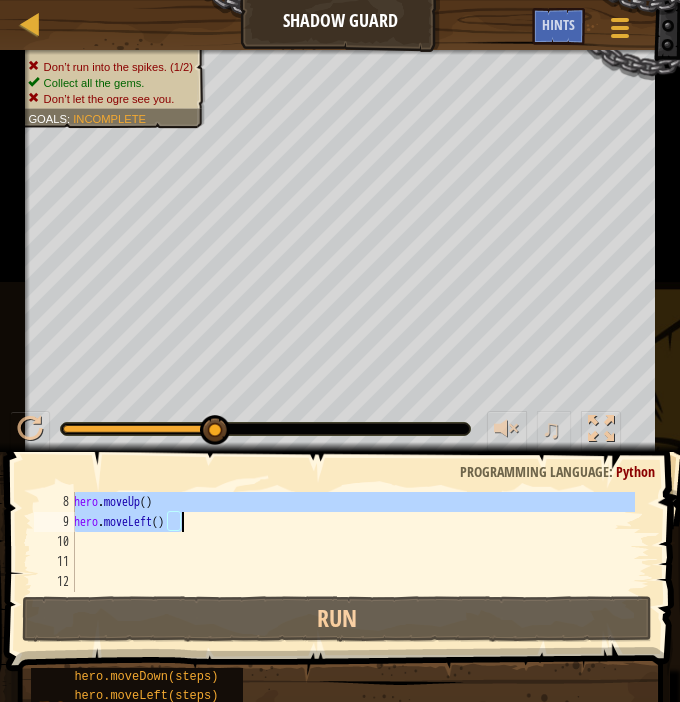 drag, startPoint x: 75, startPoint y: 524, endPoint x: 229, endPoint y: 530, distance: 154.11684 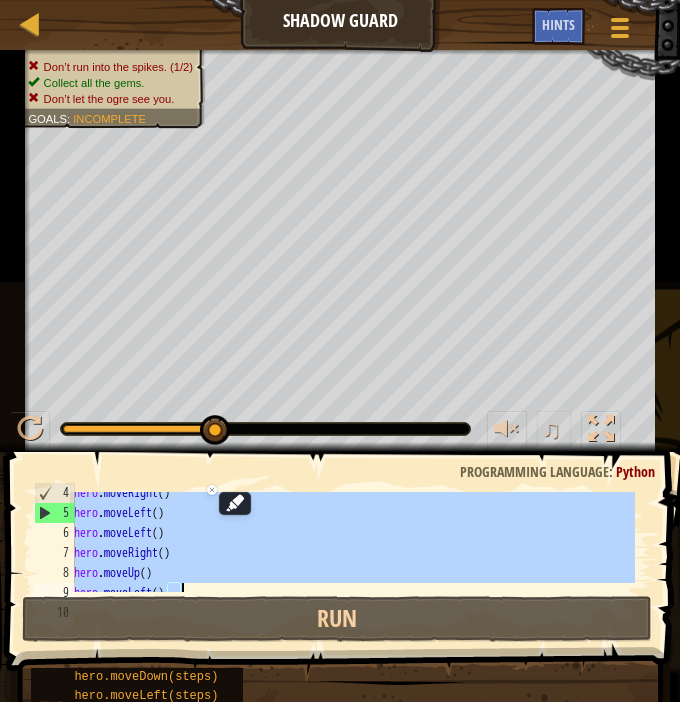 scroll, scrollTop: 69, scrollLeft: 0, axis: vertical 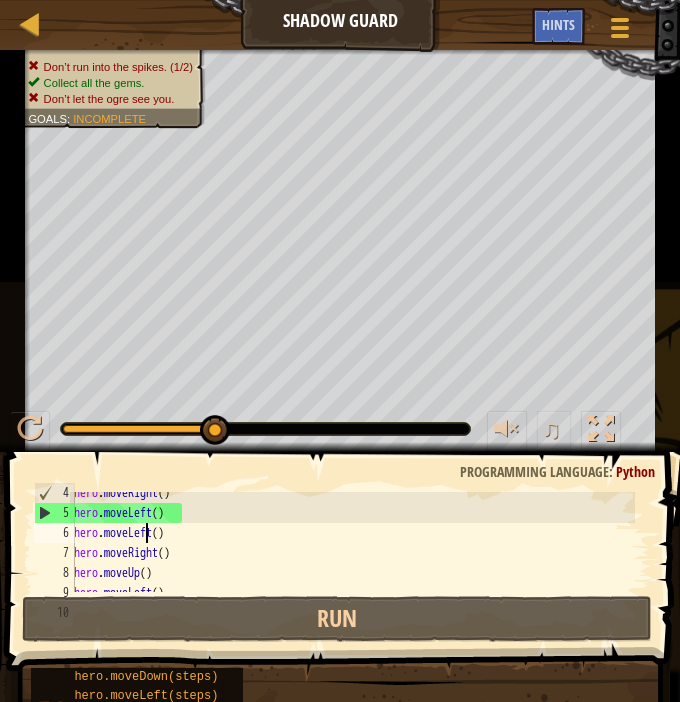 click on "hero . moveRight ( ) hero . moveLeft ( ) hero . moveLeft ( ) hero . moveRight ( ) hero . moveUp ( ) hero . moveLeft ( )" at bounding box center (352, 553) 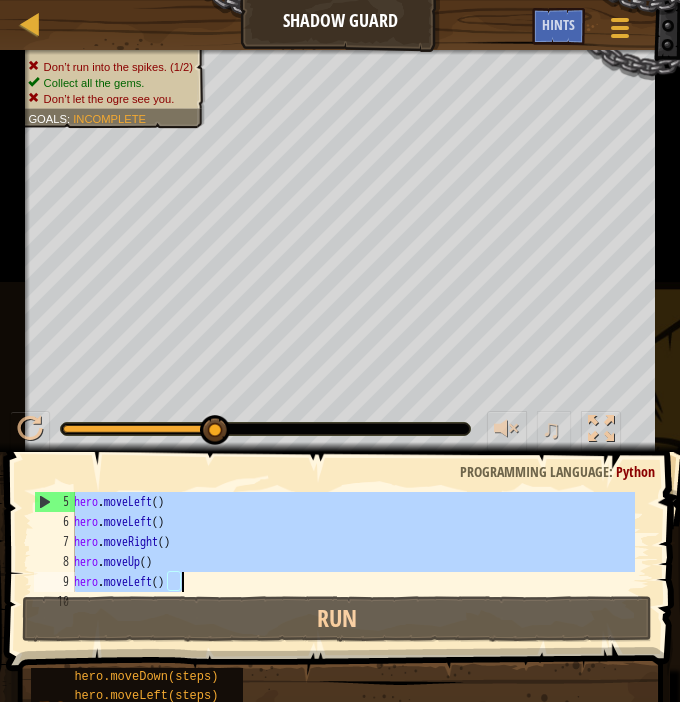 drag, startPoint x: 76, startPoint y: 516, endPoint x: 220, endPoint y: 584, distance: 159.24823 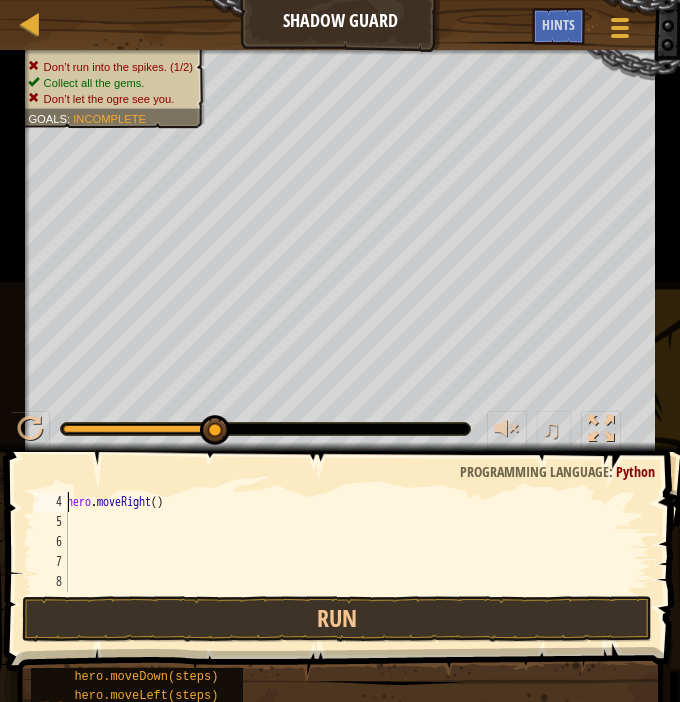 scroll, scrollTop: 40, scrollLeft: 0, axis: vertical 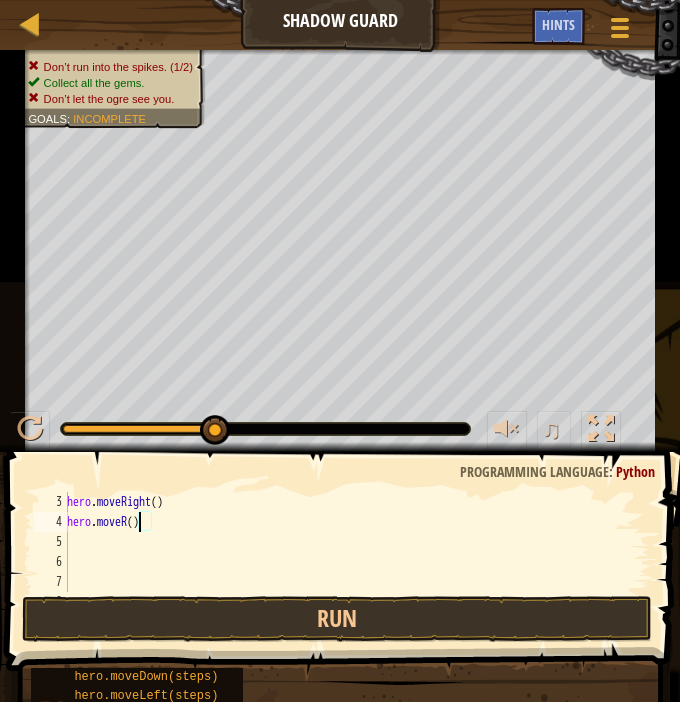 type on "hero.move()" 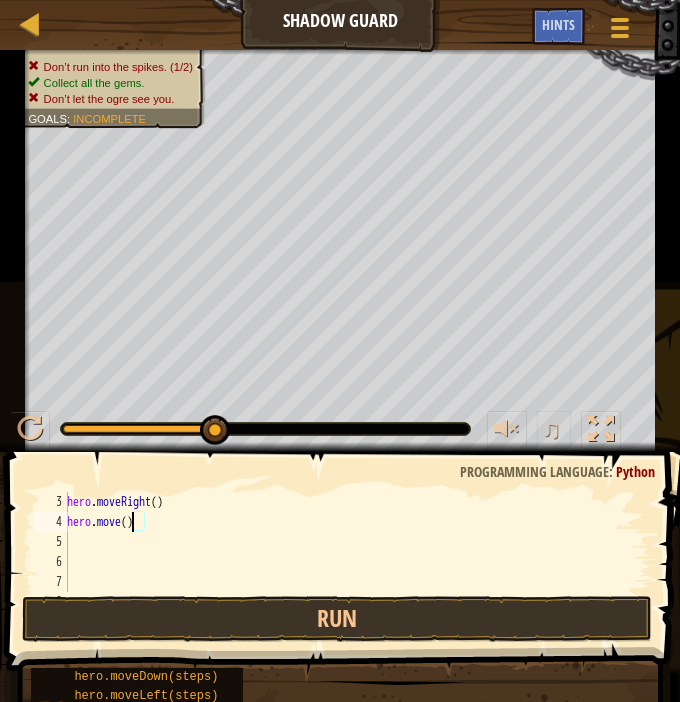 scroll, scrollTop: 0, scrollLeft: 0, axis: both 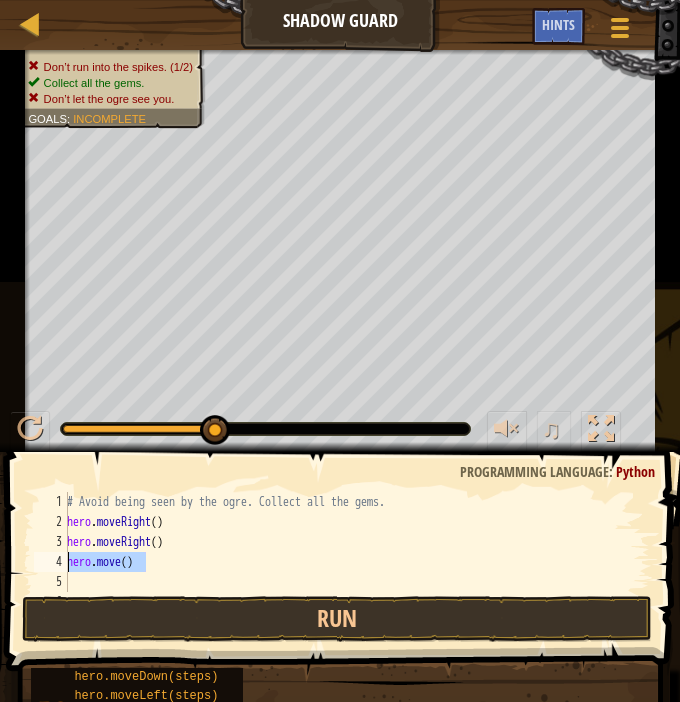 drag, startPoint x: 156, startPoint y: 563, endPoint x: -43, endPoint y: 565, distance: 199.01006 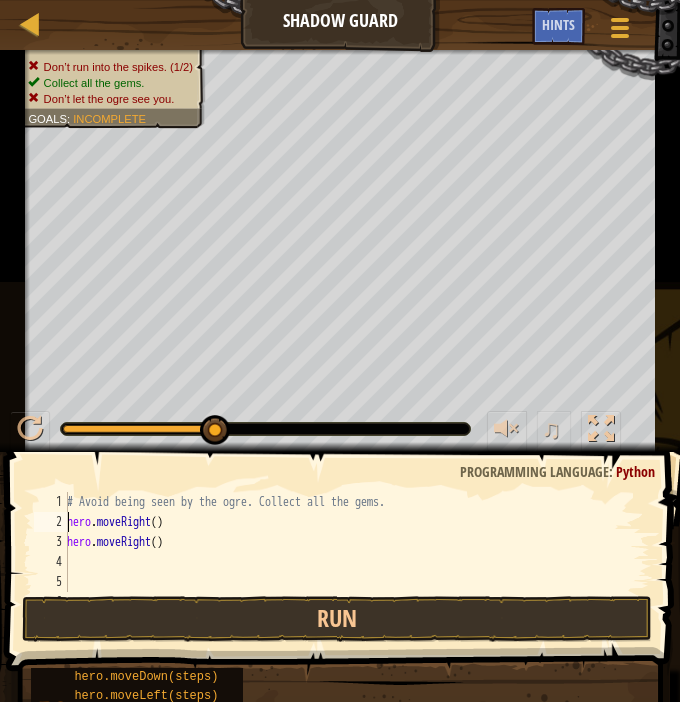 type on "hero.moveRight()" 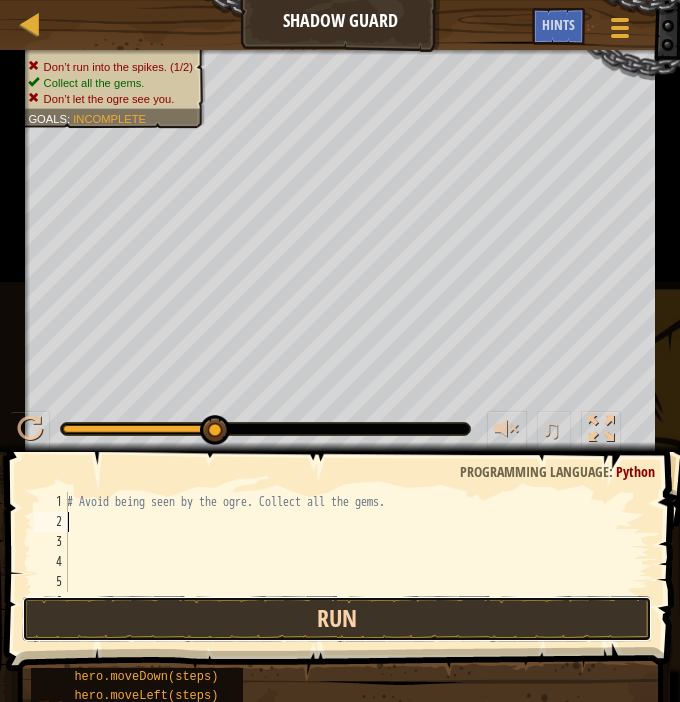 click on "Run" at bounding box center (337, 619) 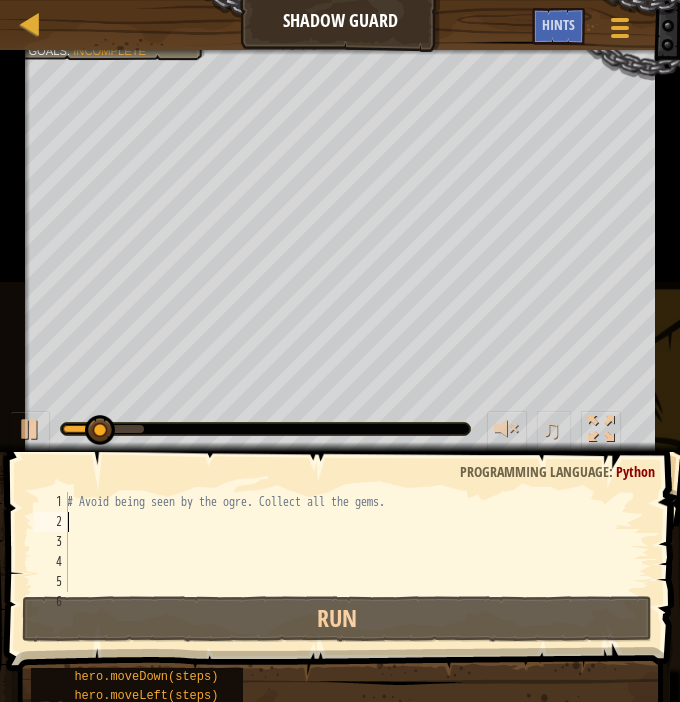 click on "# Avoid being seen by the ogre. Collect all the gems." at bounding box center [349, 562] 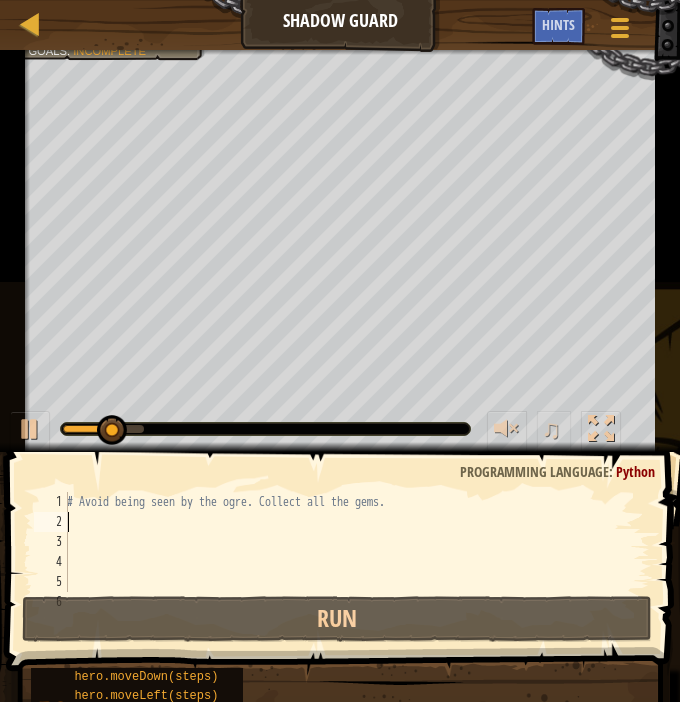 paste on "hero.moveLeft()" 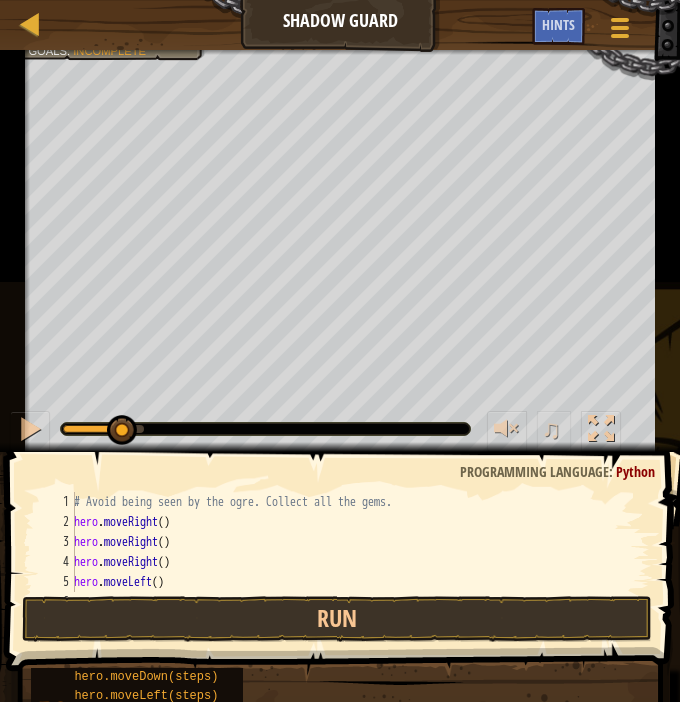 scroll, scrollTop: 0, scrollLeft: 0, axis: both 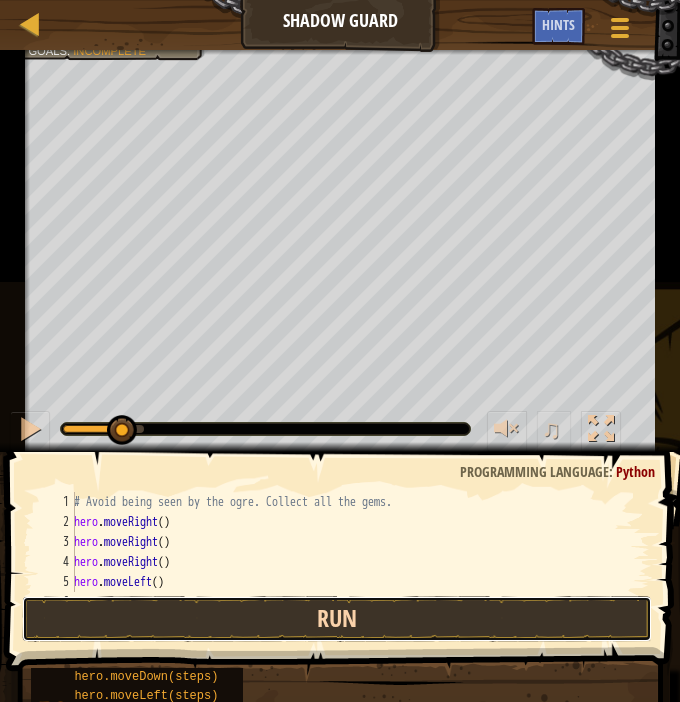 click on "Run" at bounding box center (337, 619) 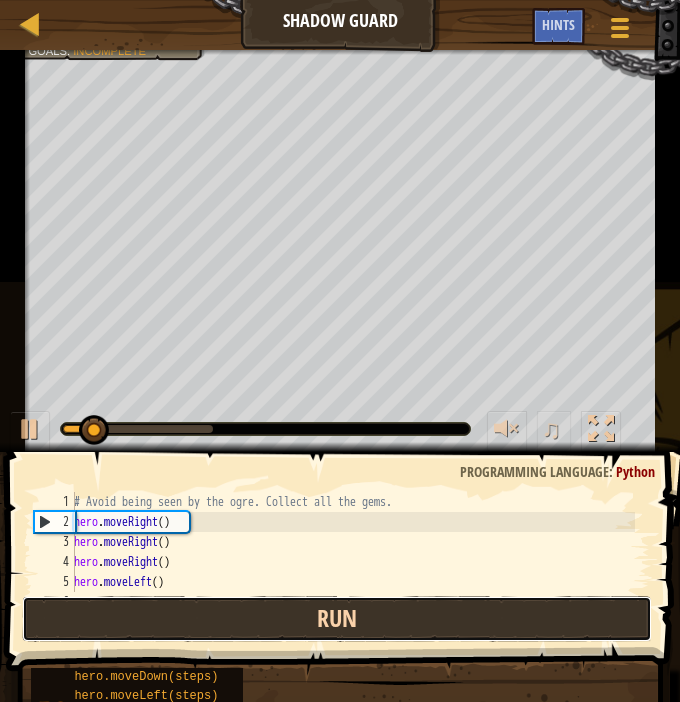click on "Run" at bounding box center [337, 619] 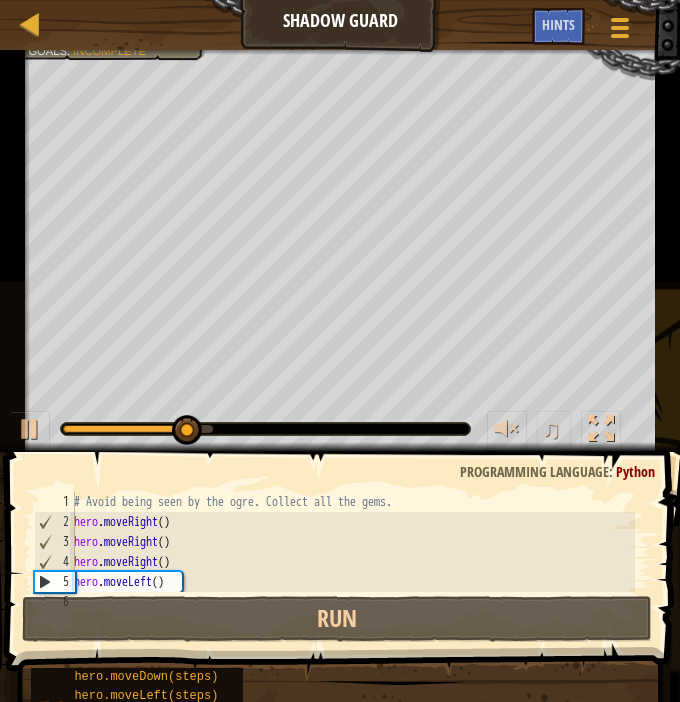 click on "# Avoid being seen by the ogre. Collect all the gems. hero . moveRight ( ) hero . moveRight ( ) hero . moveRight ( ) hero . moveLeft ( ) hero . moveLeft ( )" at bounding box center (352, 562) 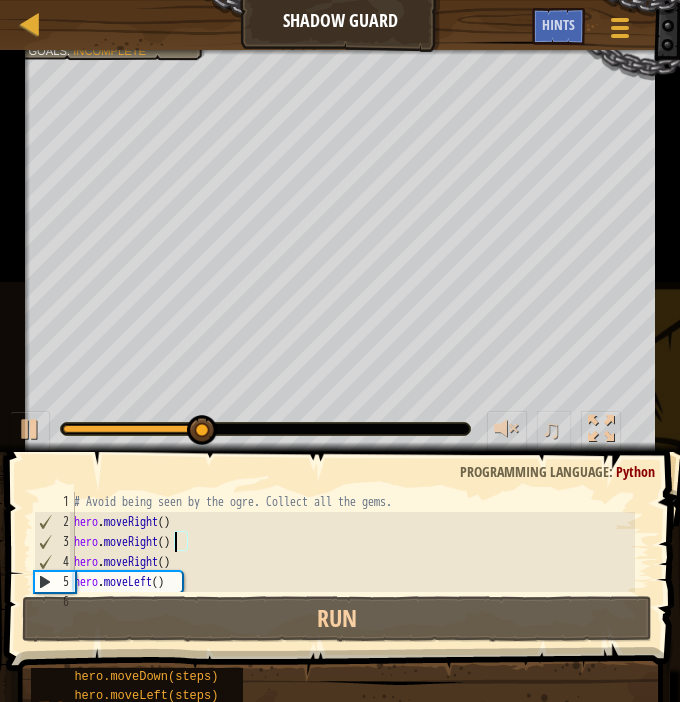 click on "# Avoid being seen by the ogre. Collect all the gems. hero . moveRight ( ) hero . moveRight ( ) hero . moveRight ( ) hero . moveLeft ( ) hero . moveLeft ( )" at bounding box center (352, 562) 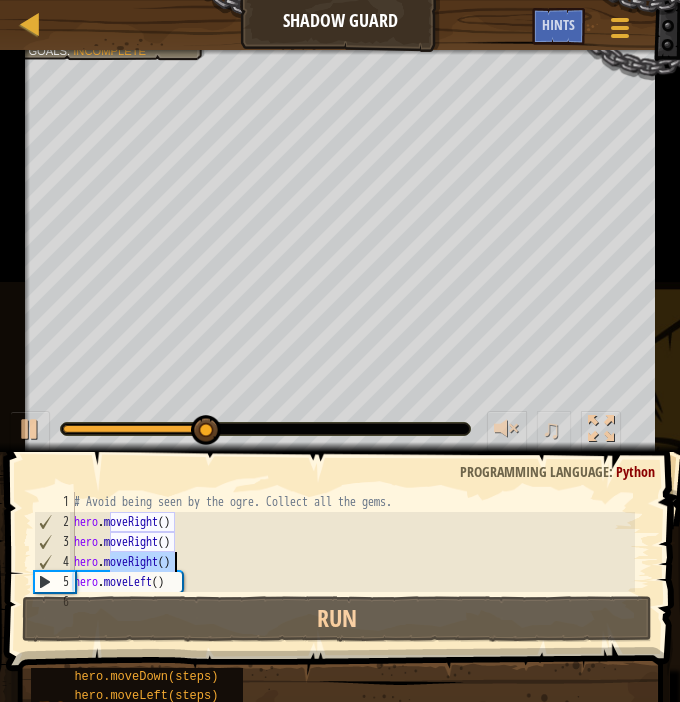 click on "# Avoid being seen by the ogre. Collect all the gems. hero . moveRight ( ) hero . moveRight ( ) hero . moveRight ( ) hero . moveLeft ( ) hero . moveLeft ( )" at bounding box center [352, 562] 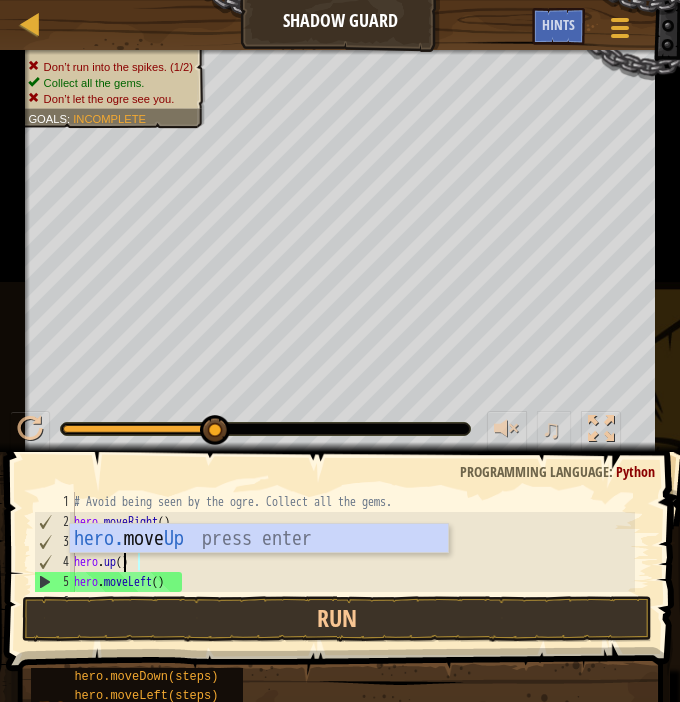 scroll, scrollTop: 9, scrollLeft: 3, axis: both 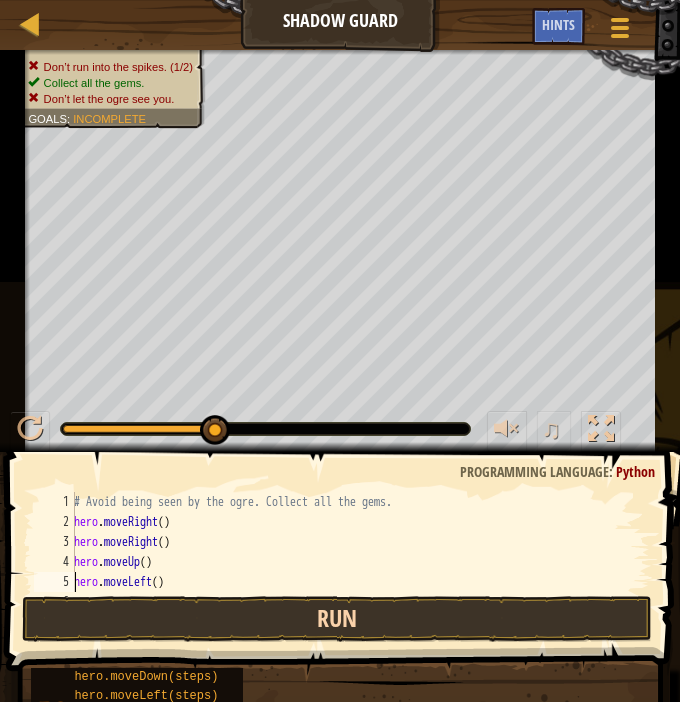 type on "hero.moveLeft()" 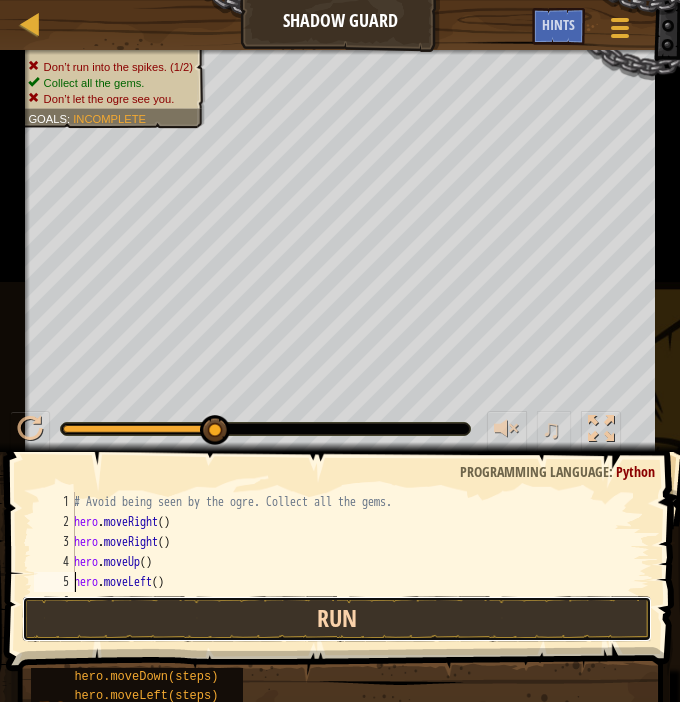 click on "Run" at bounding box center [337, 619] 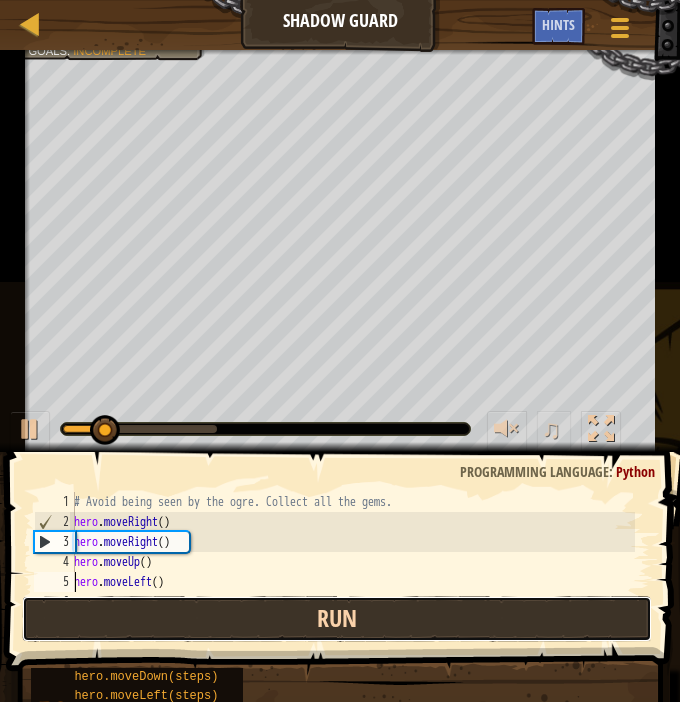 click on "Run" at bounding box center (337, 619) 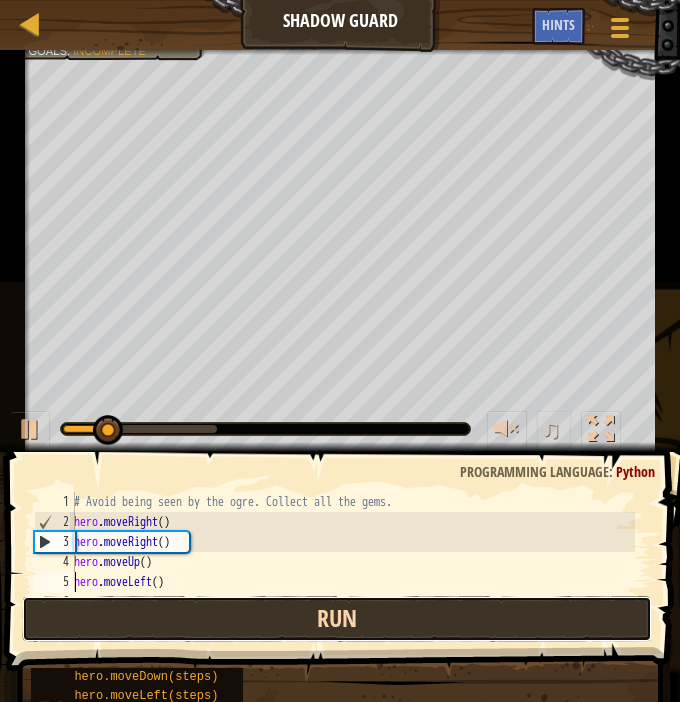 click on "Run" at bounding box center [337, 619] 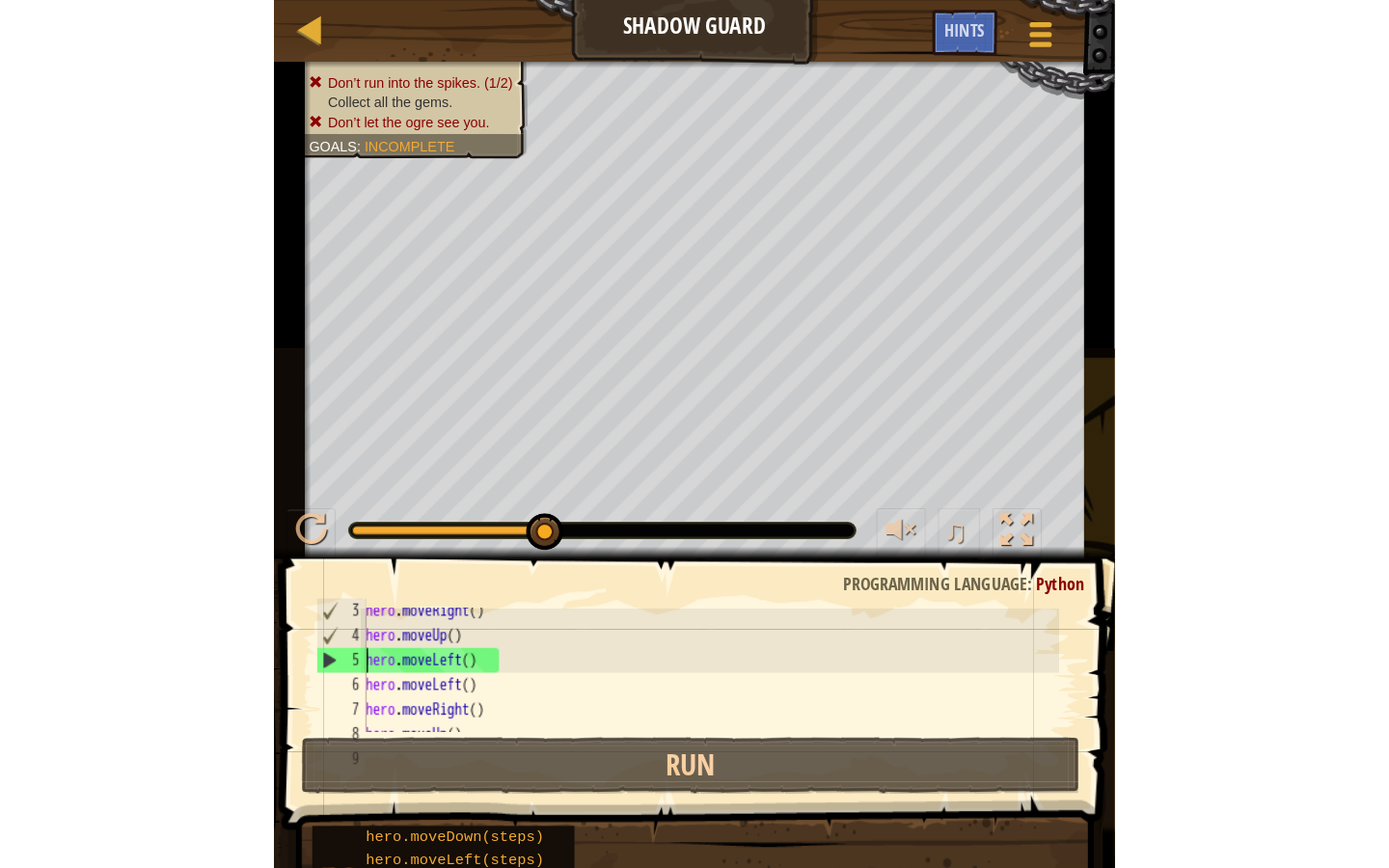 scroll, scrollTop: 49, scrollLeft: 0, axis: vertical 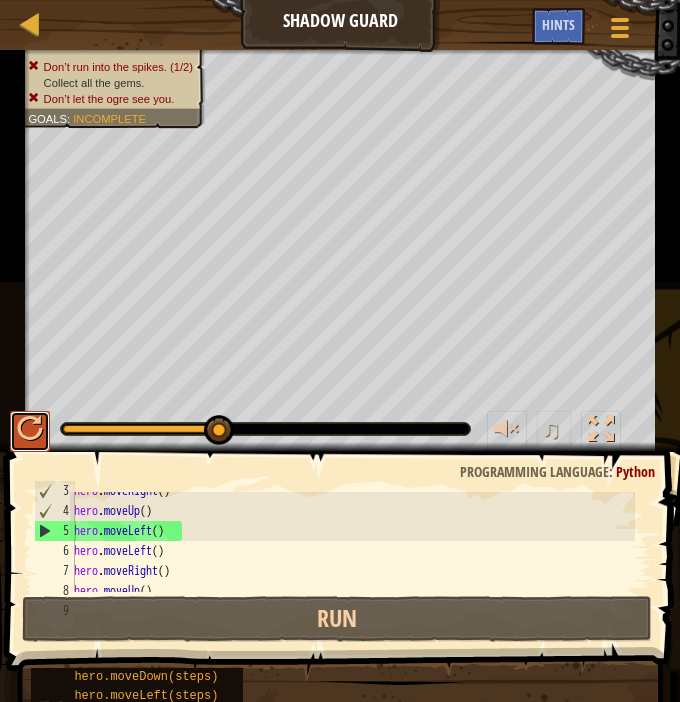 click at bounding box center [30, 429] 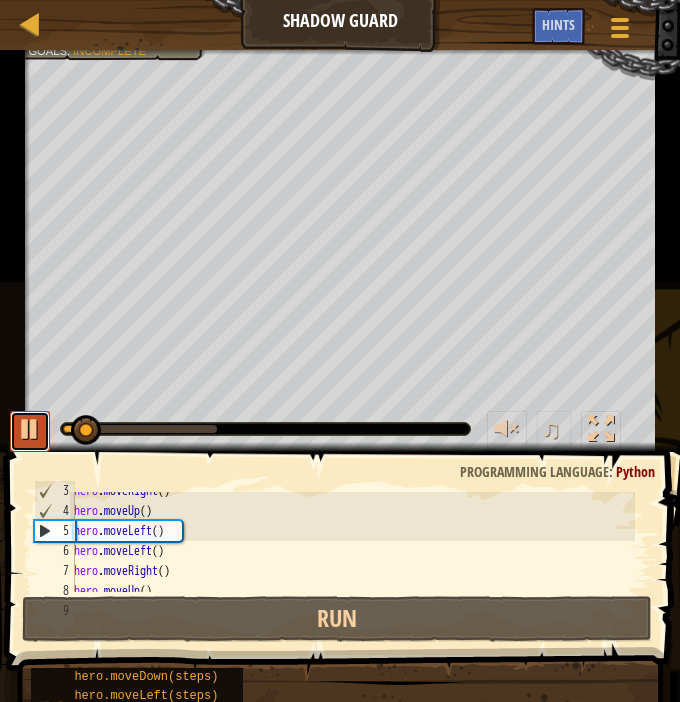 click at bounding box center (30, 431) 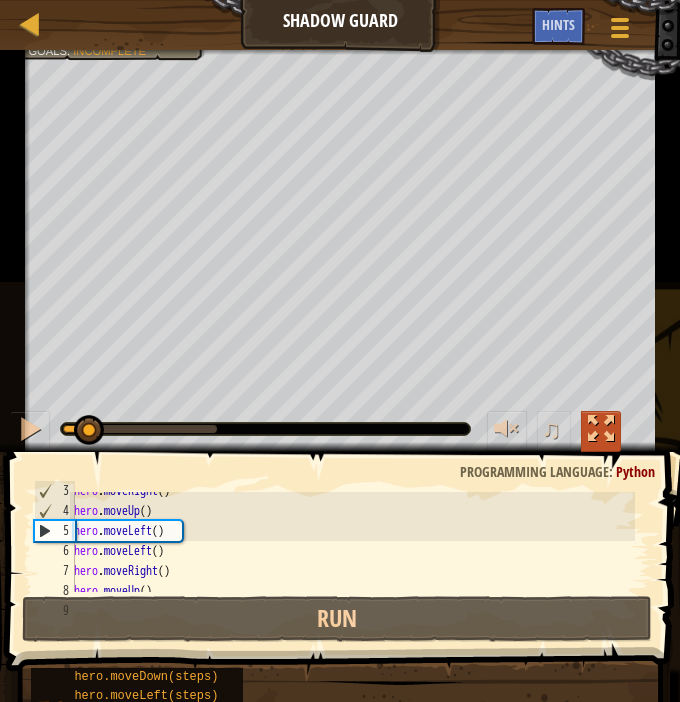 click at bounding box center [601, 431] 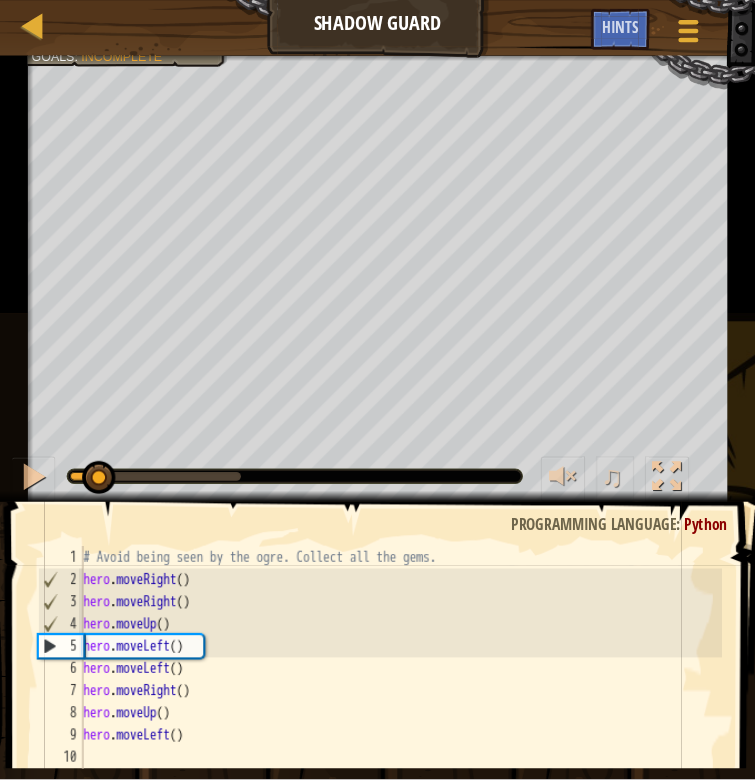 scroll, scrollTop: 0, scrollLeft: 0, axis: both 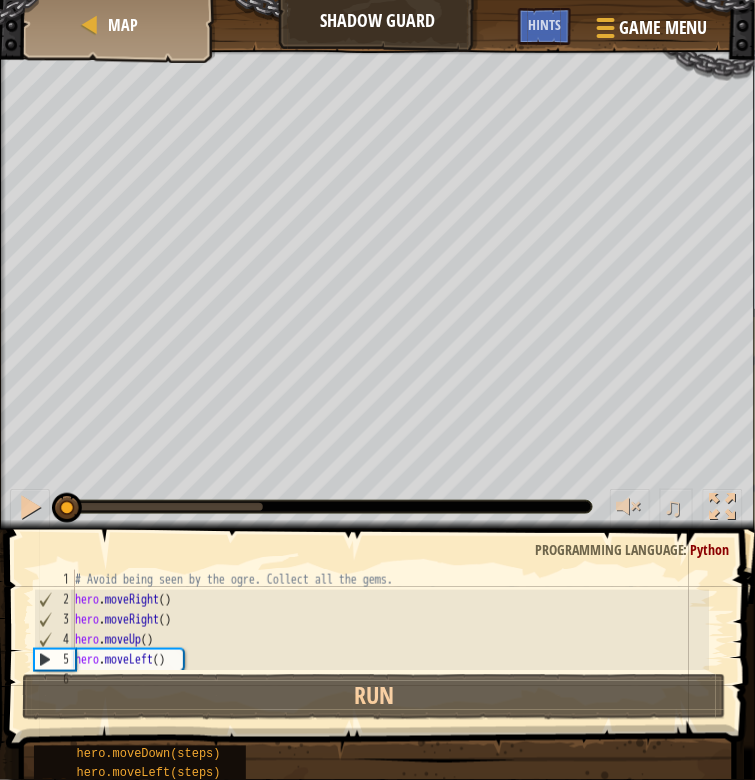 drag, startPoint x: 88, startPoint y: 507, endPoint x: 49, endPoint y: 507, distance: 39 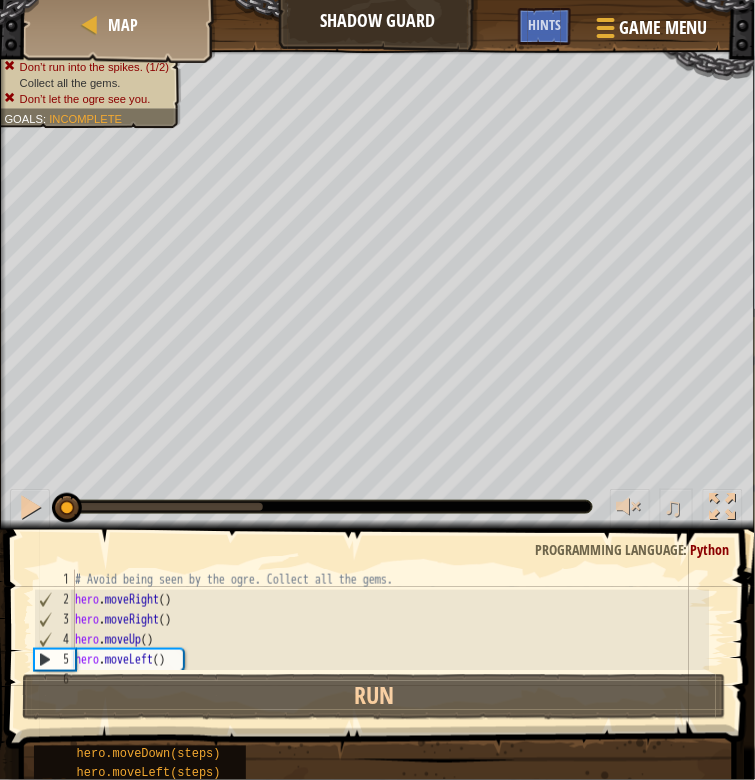 click on "Don’t run into the spikes. (1/2) Collect all the gems. Don’t let the ogre see you. Goals : Incomplete" at bounding box center (79, 82) 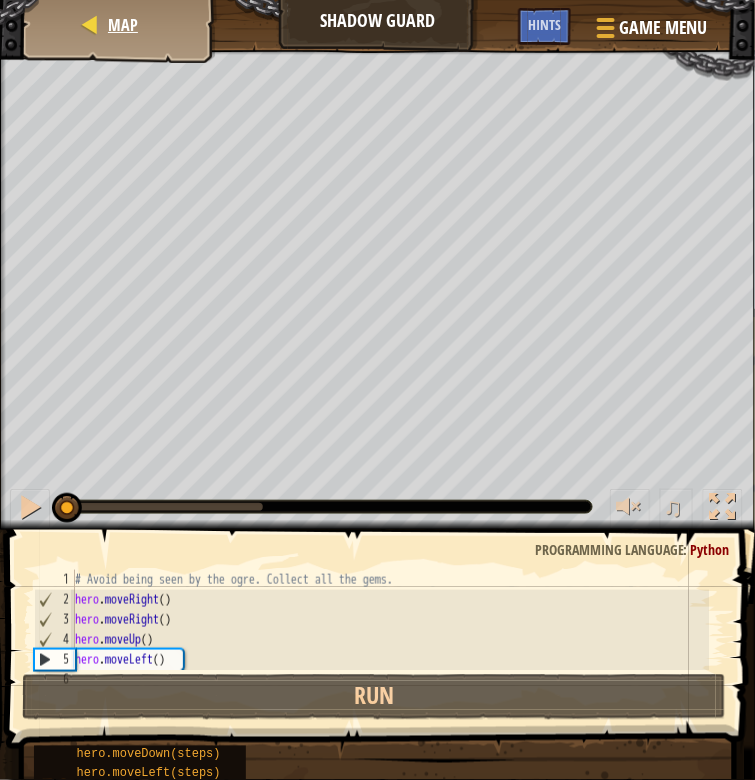 click on "Map" at bounding box center [120, 25] 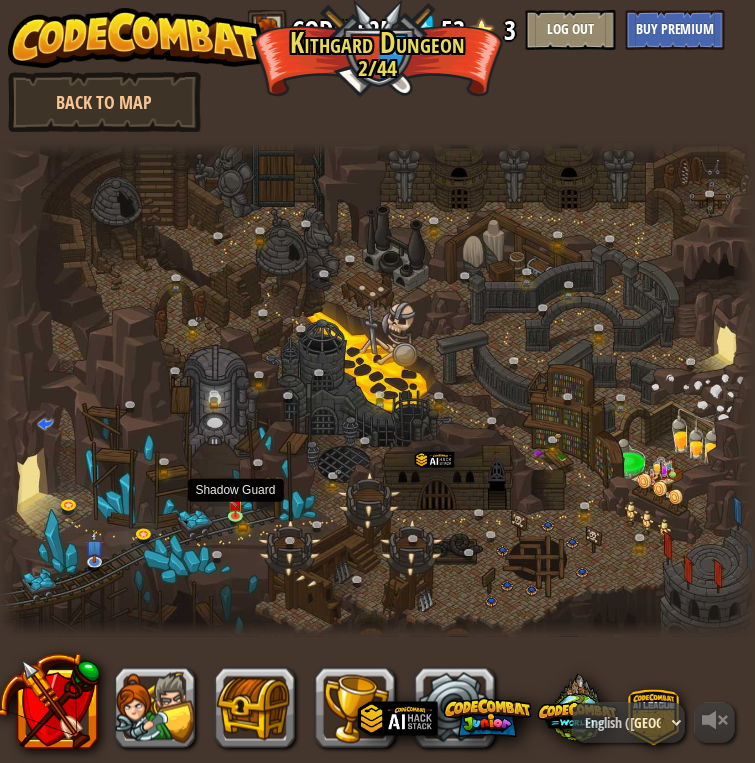 click at bounding box center (235, 504) 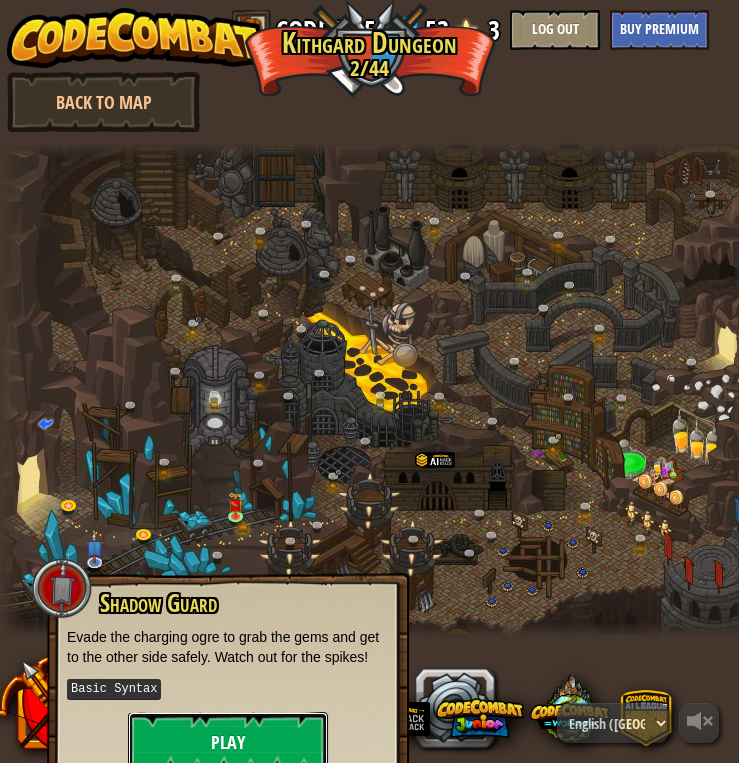 click on "Play" at bounding box center (228, 742) 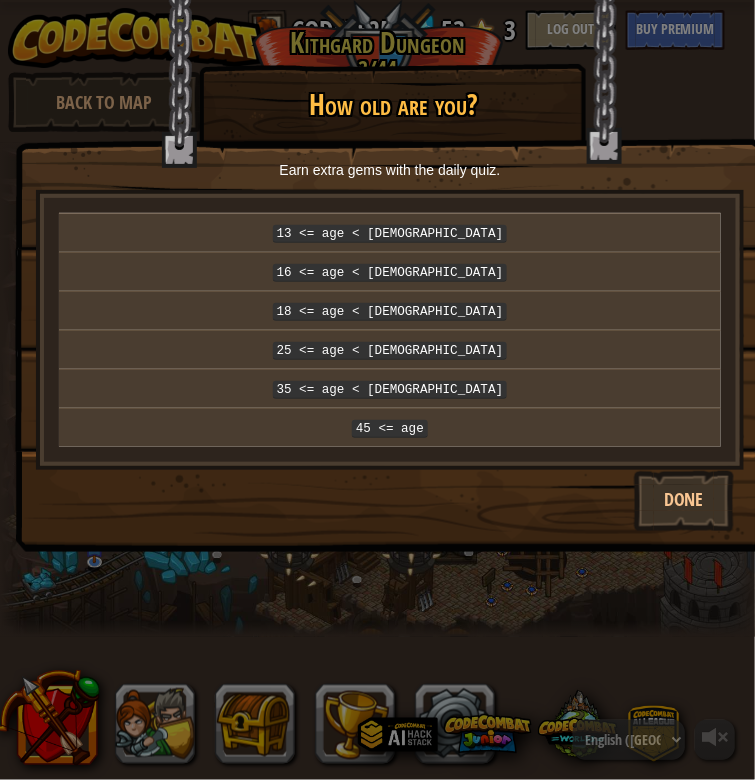 click on "13 <= age < 16
16 <= age < 18
18 <= age < 25
25 <= age < 35
35 <= age < 45
45 <= age" at bounding box center [390, 330] 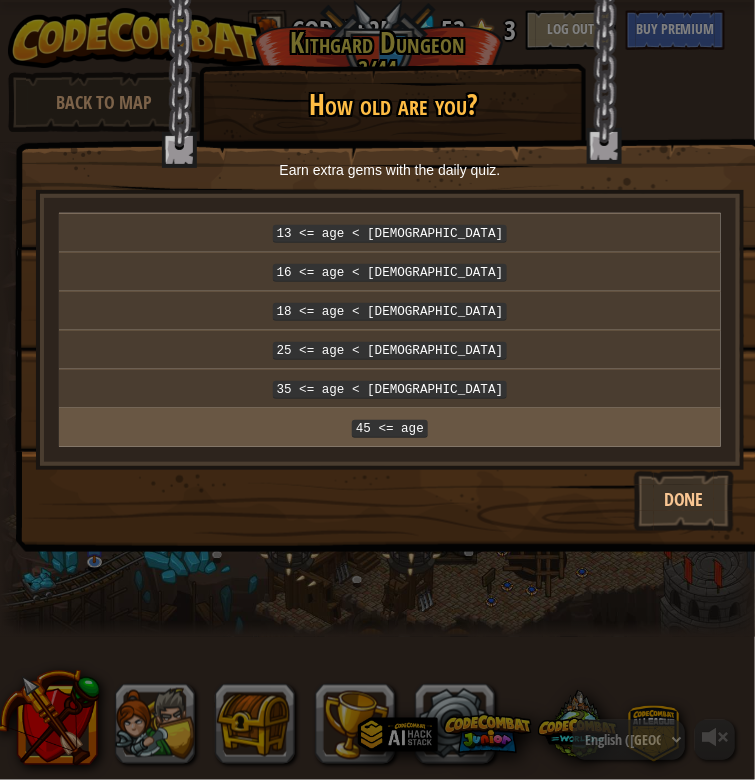 click on "45 <= age" at bounding box center (390, 429) 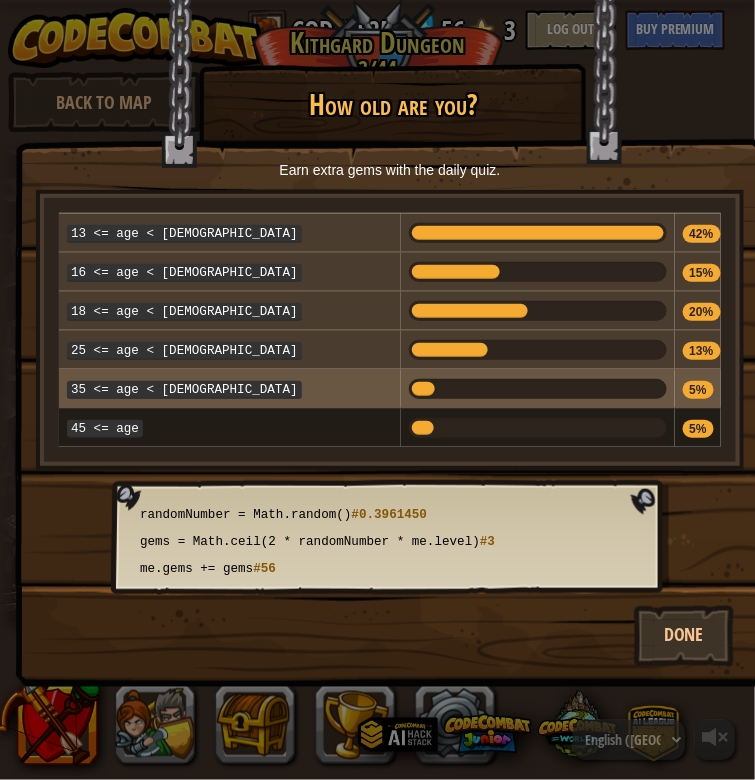 click at bounding box center [537, 388] 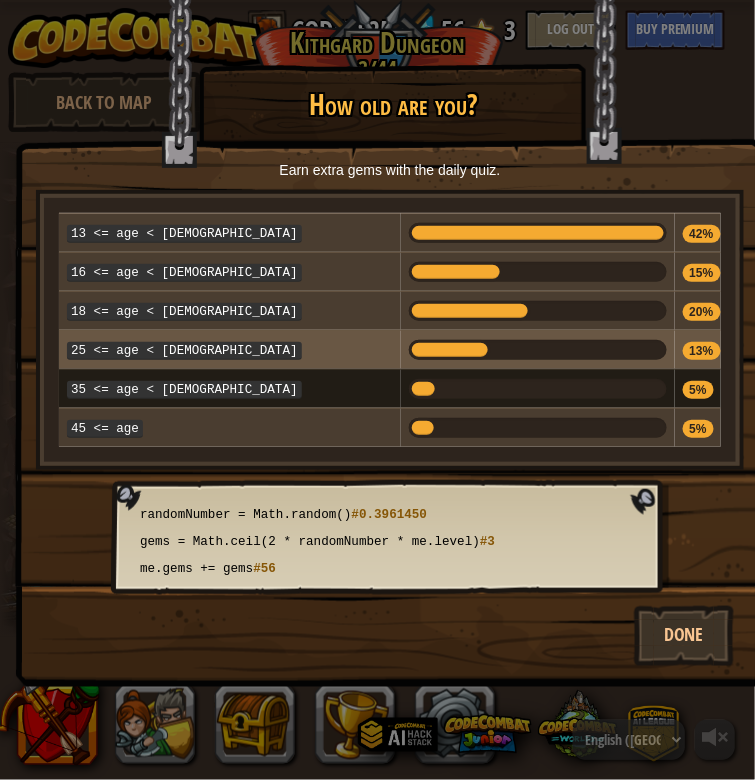 click at bounding box center (449, 350) 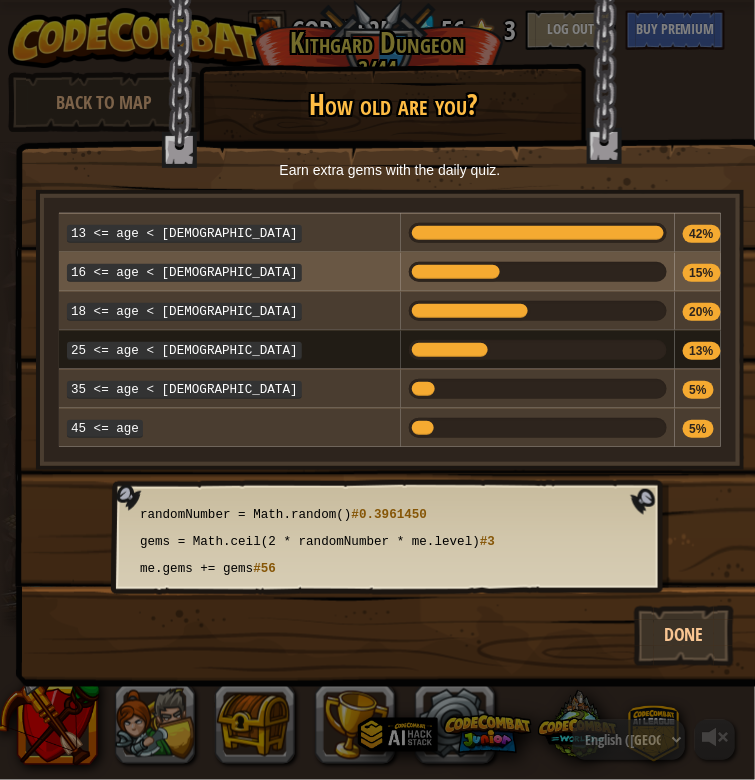 click at bounding box center (455, 272) 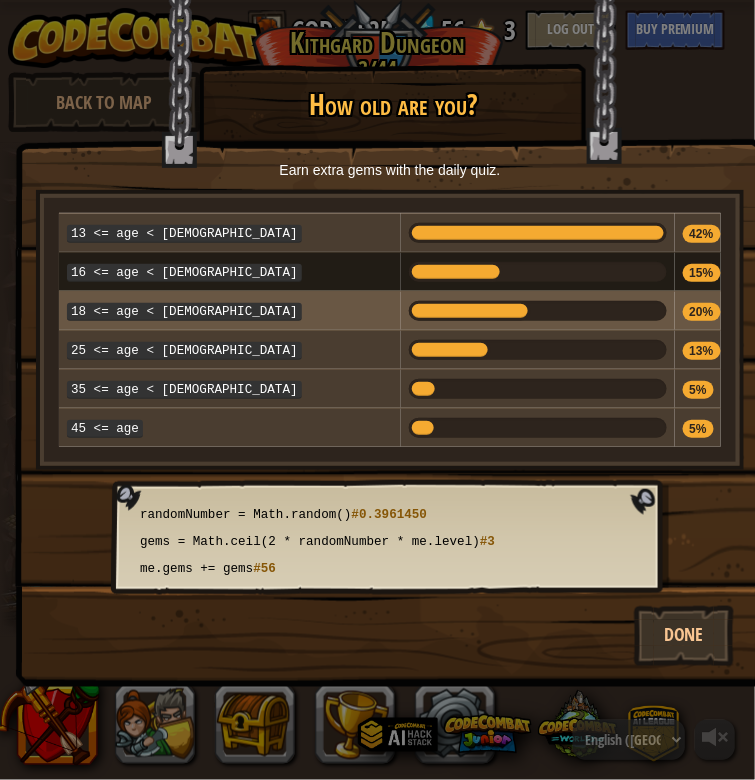 click at bounding box center (469, 311) 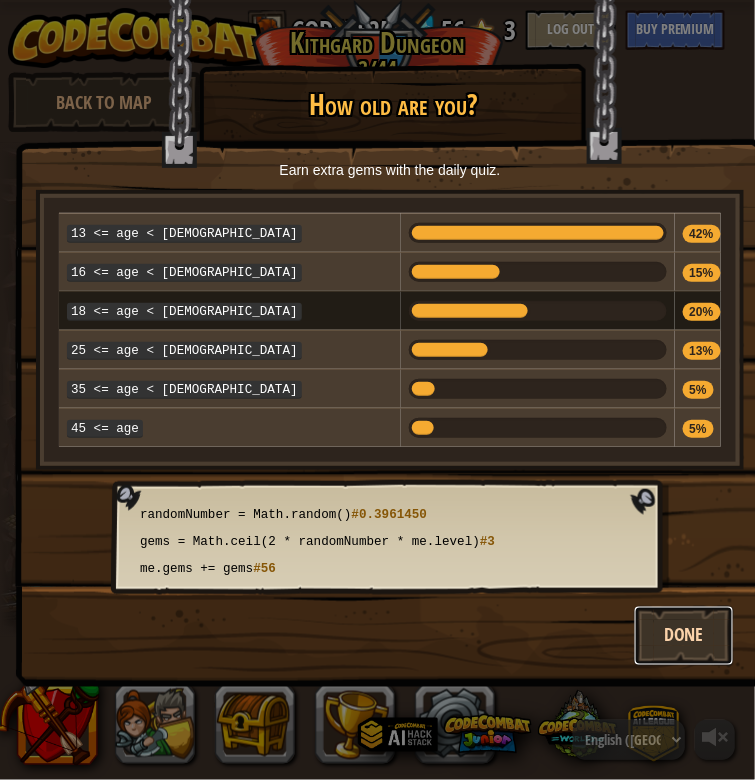 click on "Done" at bounding box center [684, 636] 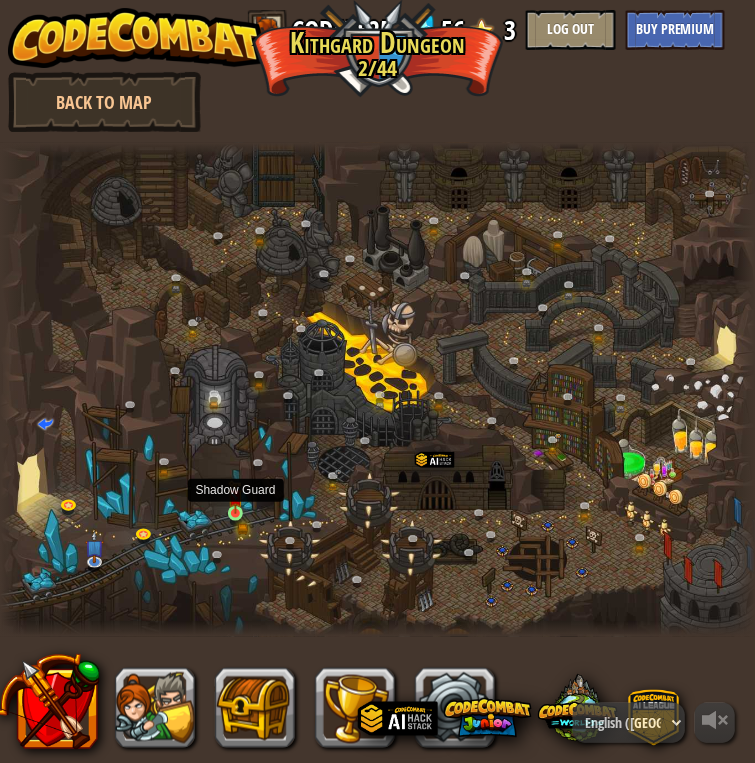click at bounding box center [235, 497] 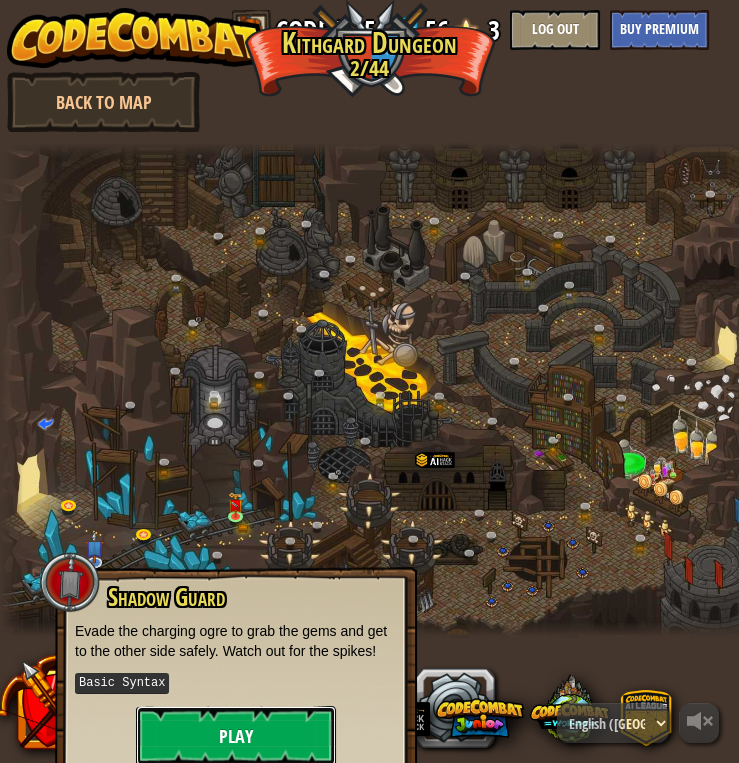 click on "Play" at bounding box center (236, 736) 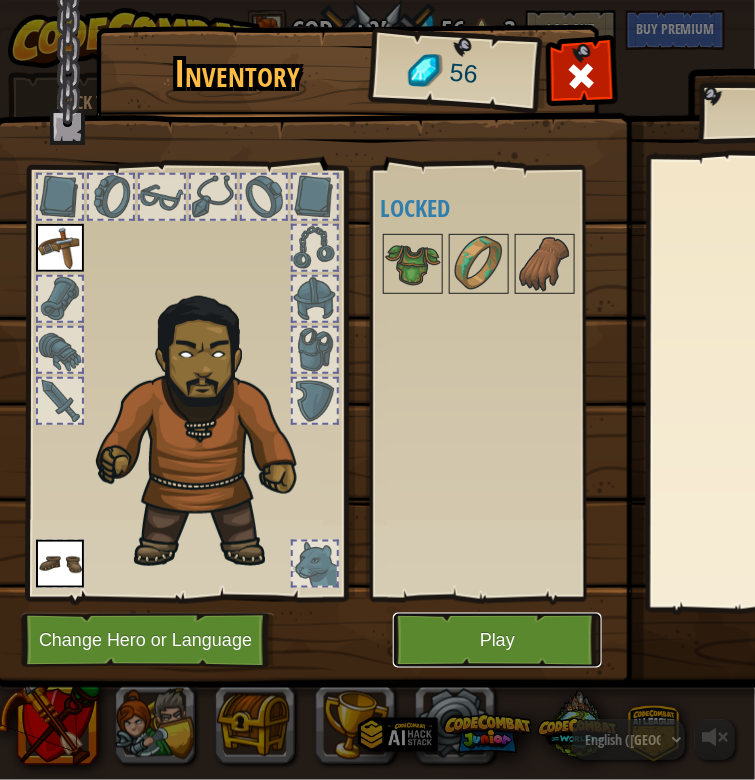 click on "Play" at bounding box center [497, 640] 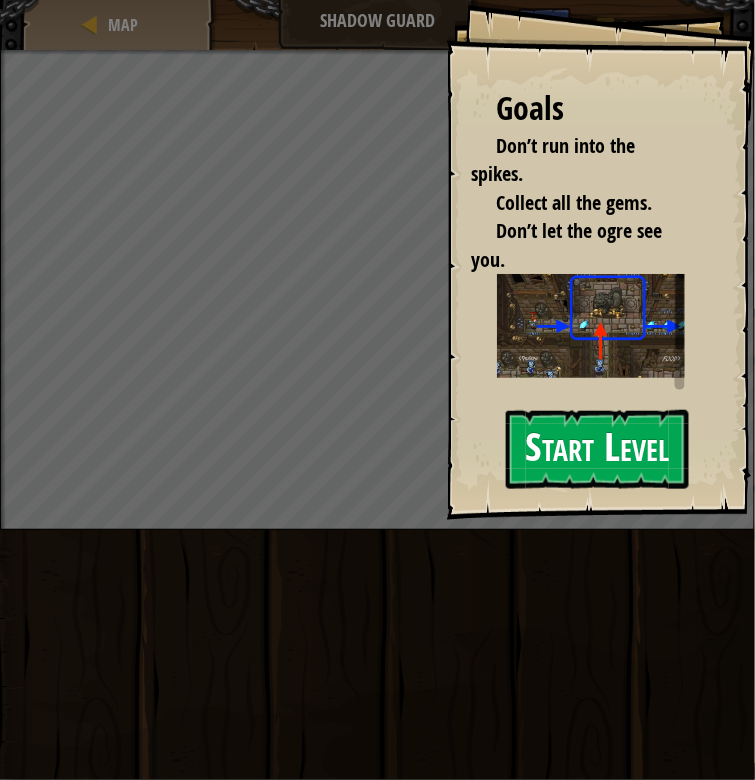 click on "Start Level" at bounding box center (597, 449) 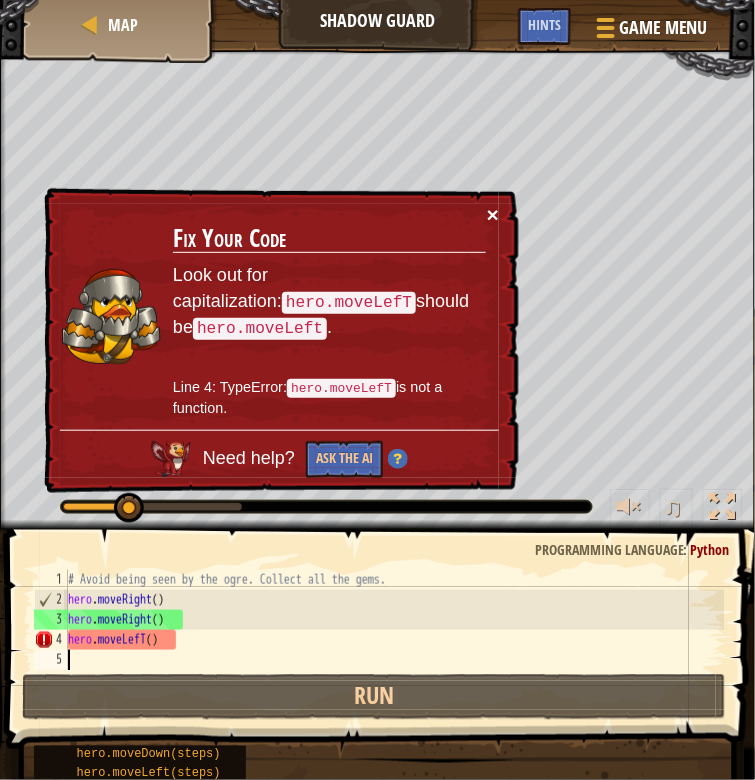 click on "× Fix Your Code Look out for capitalization:  hero.moveLefT  should be  hero.moveLeft .
Line 4: TypeError:  hero.moveLefT  is not a function.
Need help? Ask the AI" at bounding box center (279, 341) 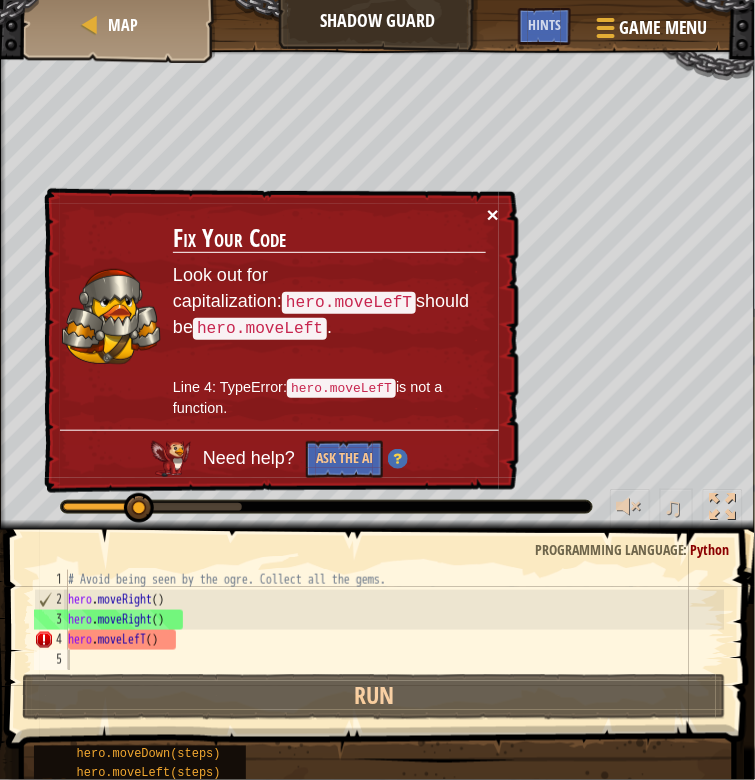 click on "×" at bounding box center [493, 214] 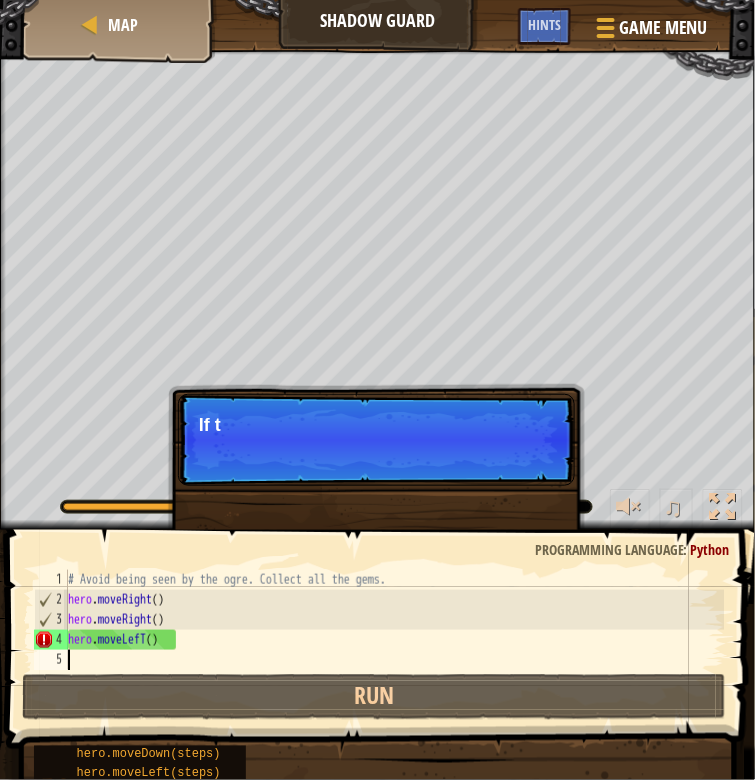 click on "# Avoid being seen by the ogre. Collect all the gems. hero . moveRight ( ) hero . moveRight ( ) hero . moveLefT ( )" at bounding box center (394, 640) 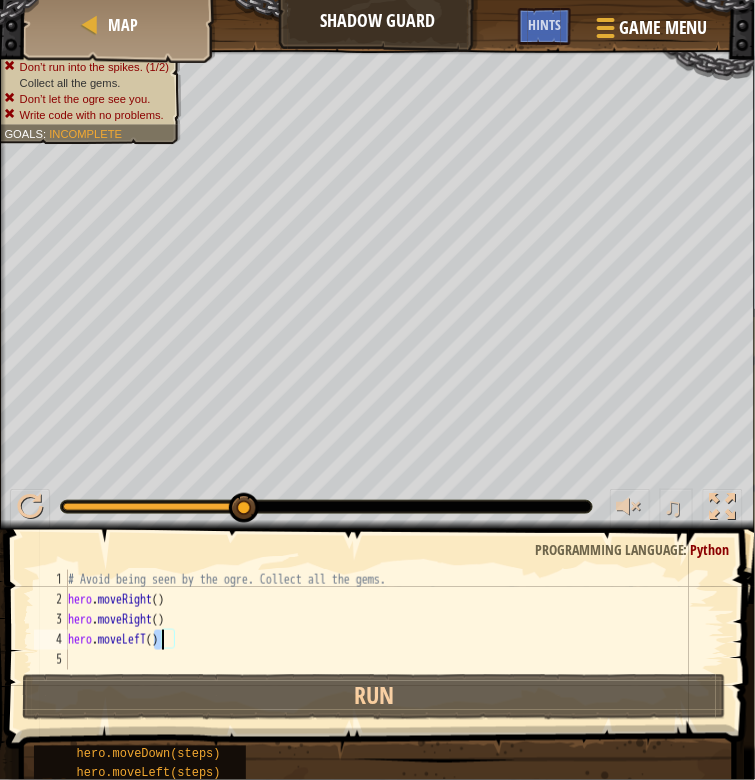 type on "hero.moveRight()" 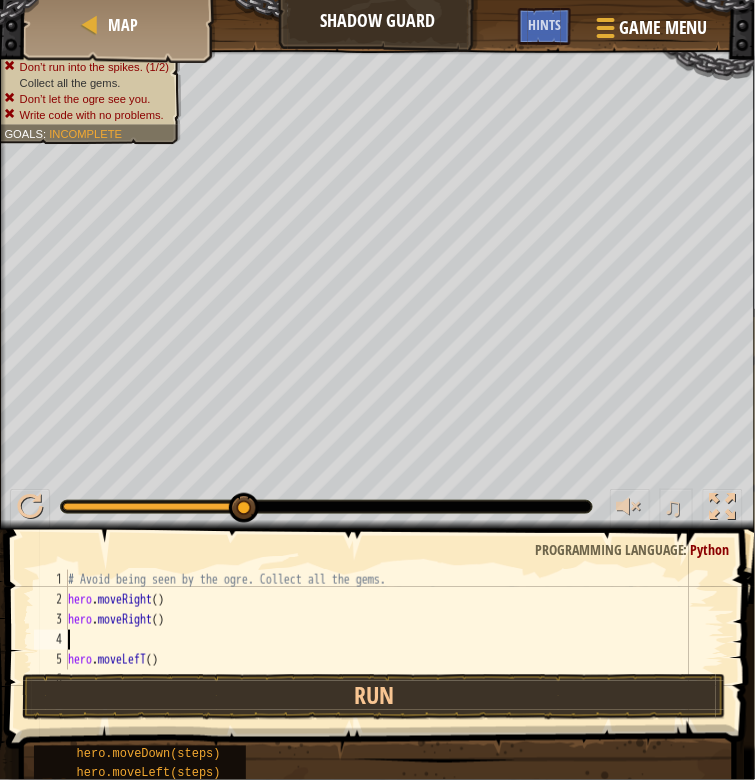 type on "up" 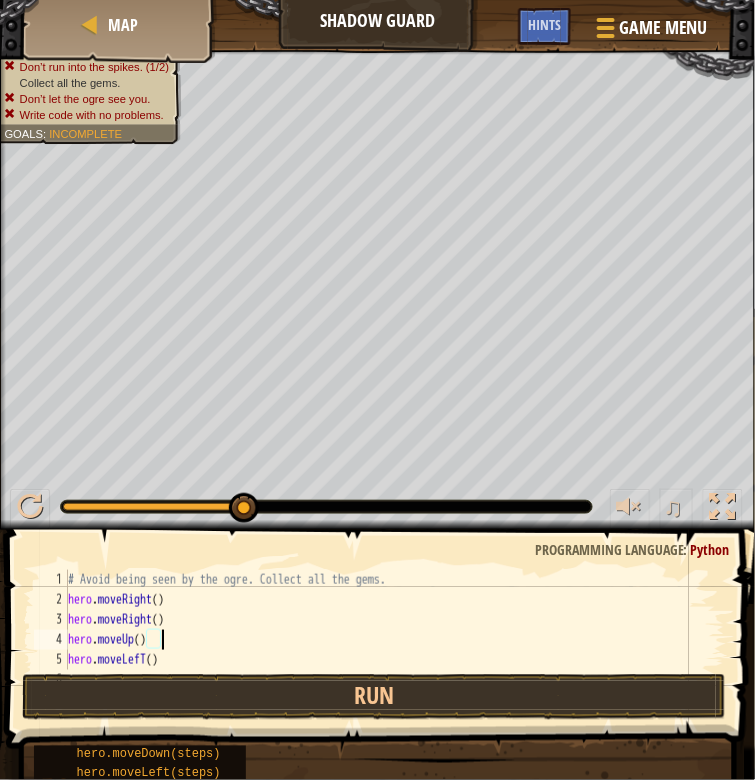 type on "hero.moveLefT()" 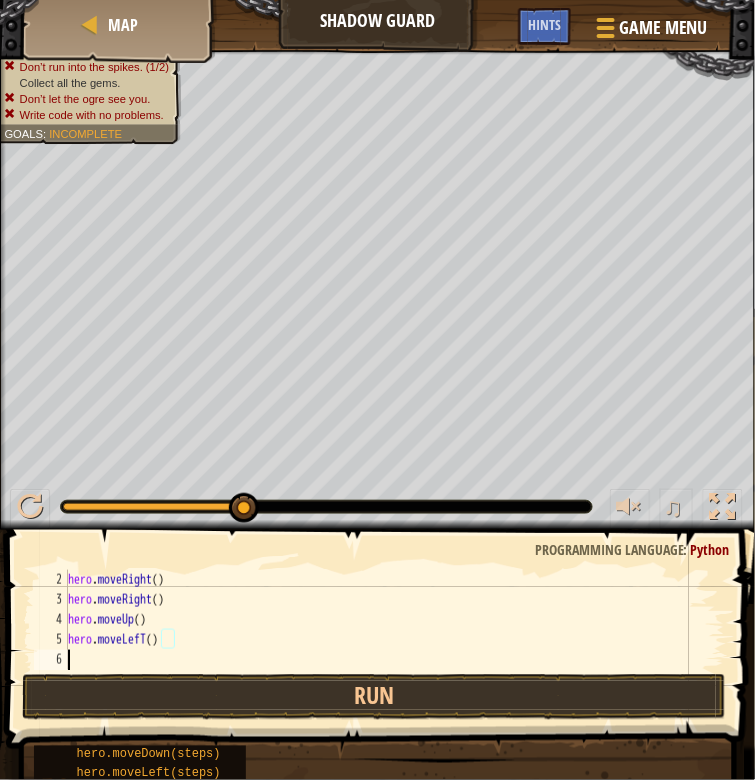 scroll, scrollTop: 20, scrollLeft: 0, axis: vertical 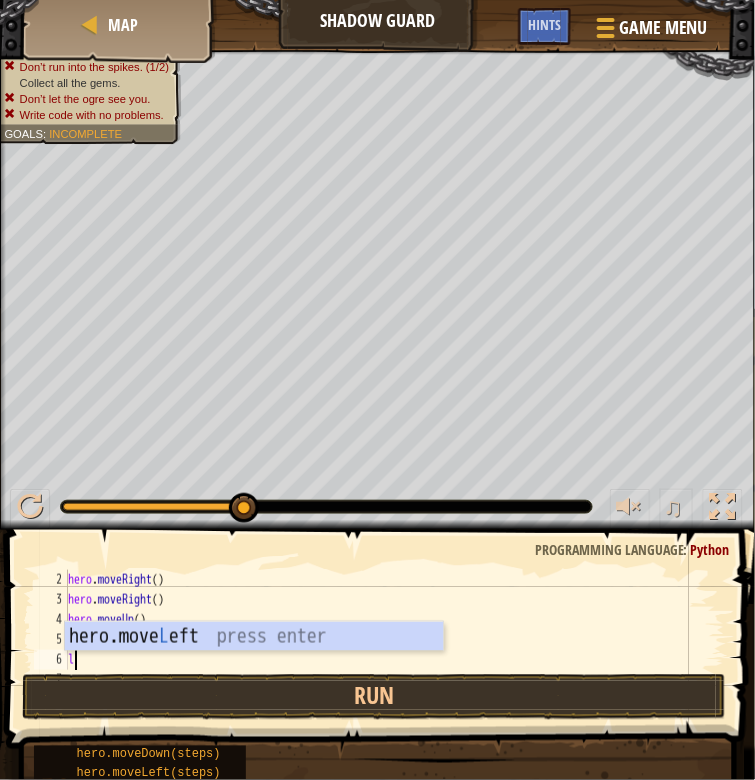 type on "lef" 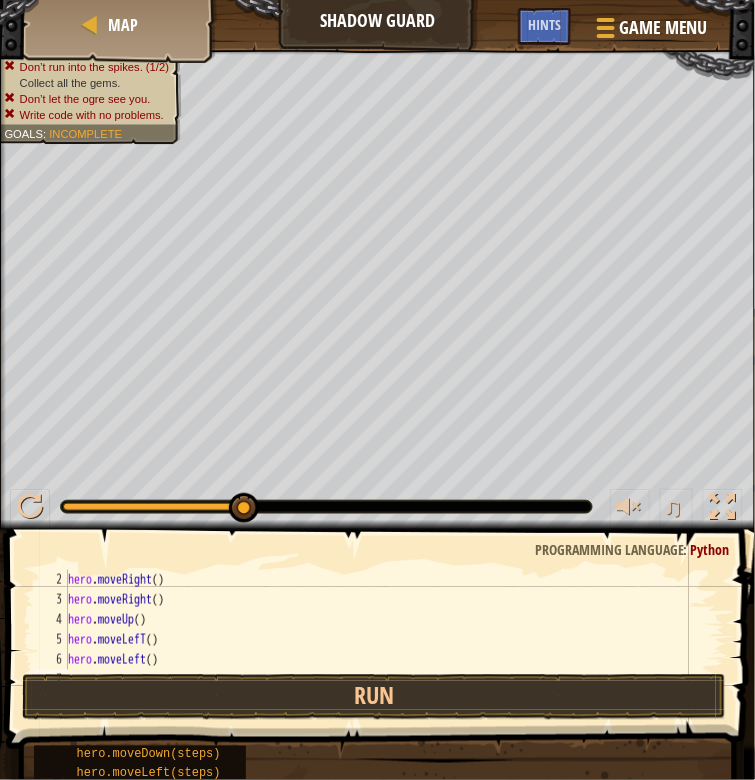 scroll, scrollTop: 9, scrollLeft: 0, axis: vertical 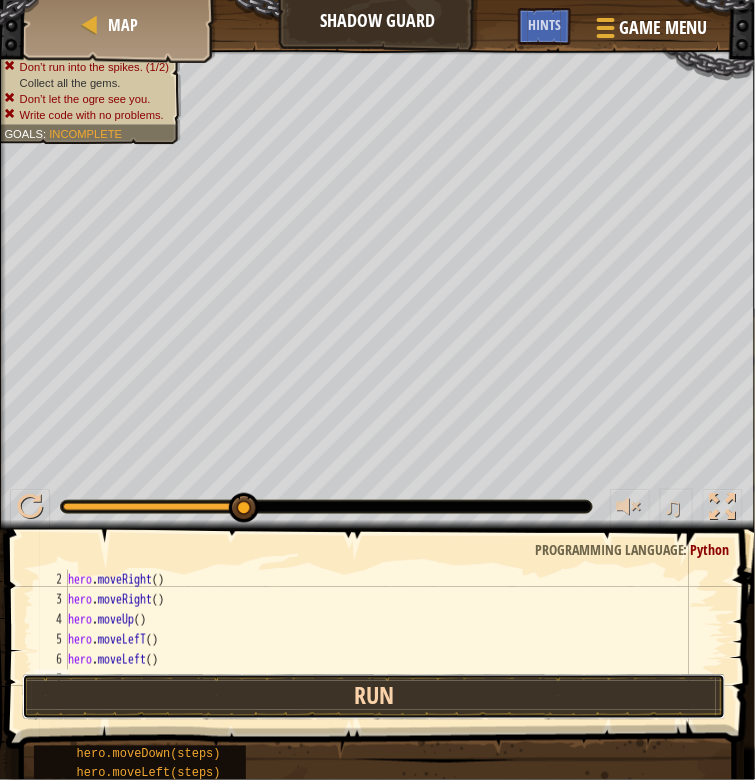 click on "Run" at bounding box center [373, 697] 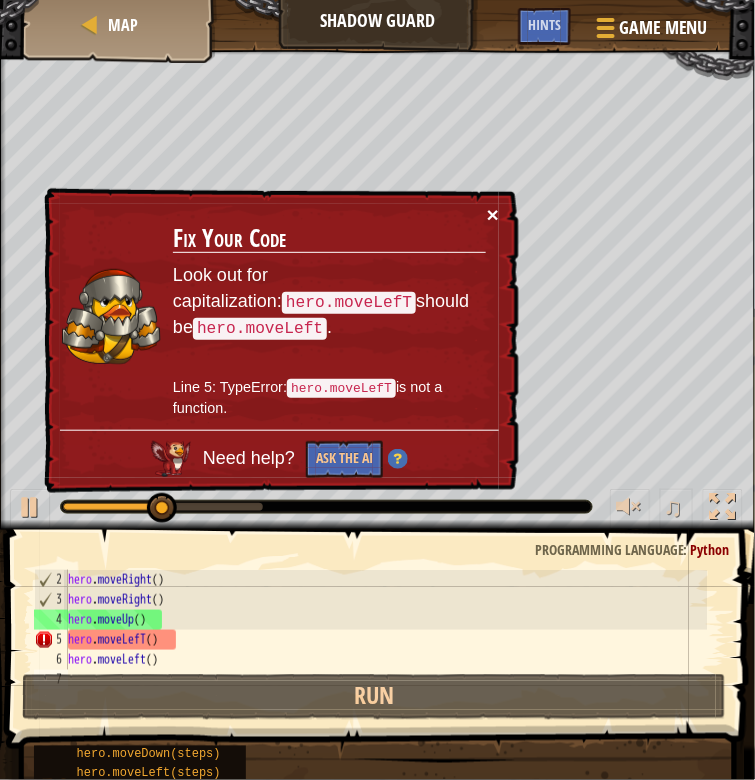 click on "×" at bounding box center (493, 214) 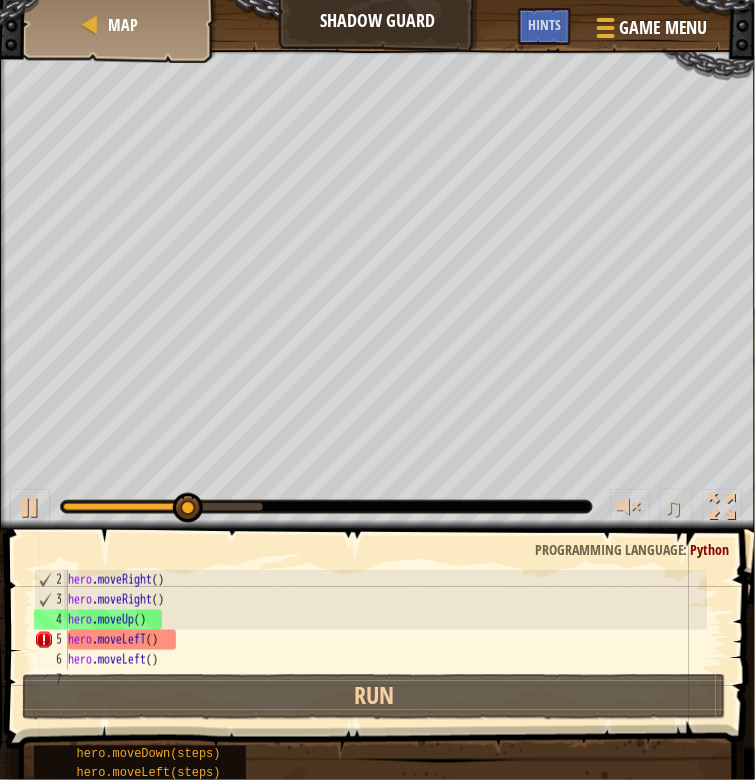 click on "hero . moveRight ( ) hero . moveRight ( ) hero . moveUp ( ) hero . moveLefT ( ) hero . moveLeft ( )" at bounding box center [386, 640] 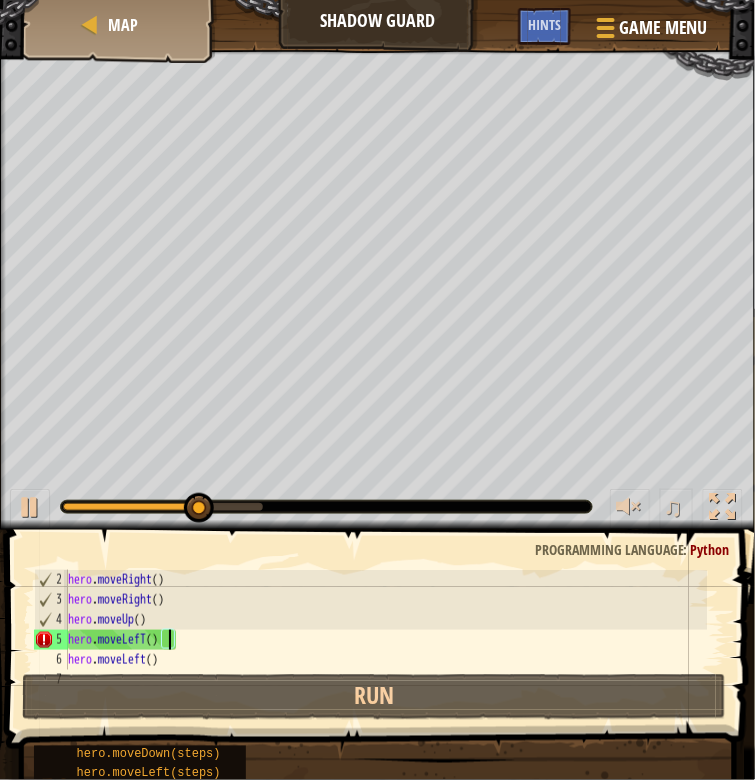click on "hero . moveRight ( ) hero . moveRight ( ) hero . moveUp ( ) hero . moveLefT ( ) hero . moveLeft ( )" at bounding box center (386, 640) 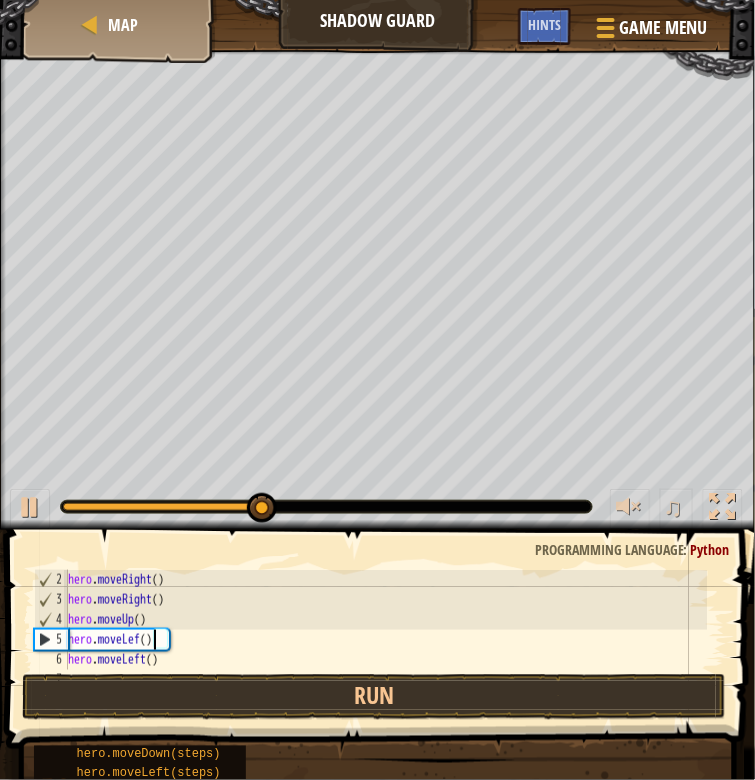 scroll, scrollTop: 9, scrollLeft: 7, axis: both 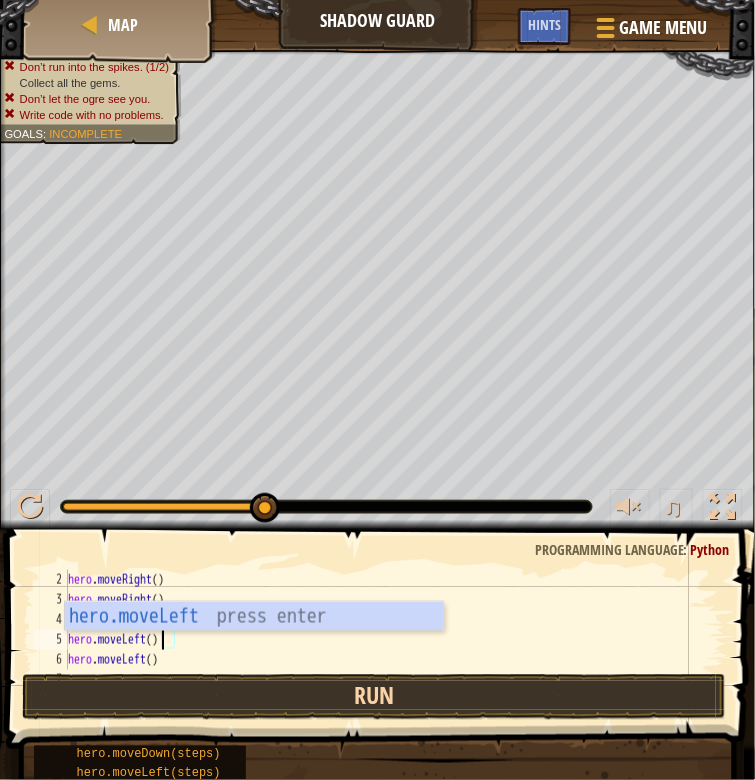 type on "hero.moveLeft()" 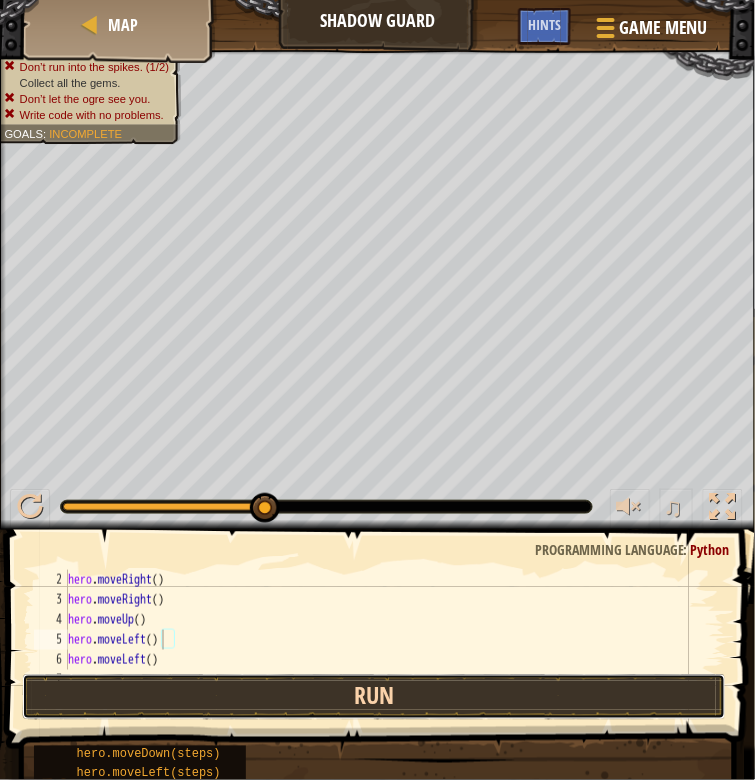 click on "Run" at bounding box center [373, 697] 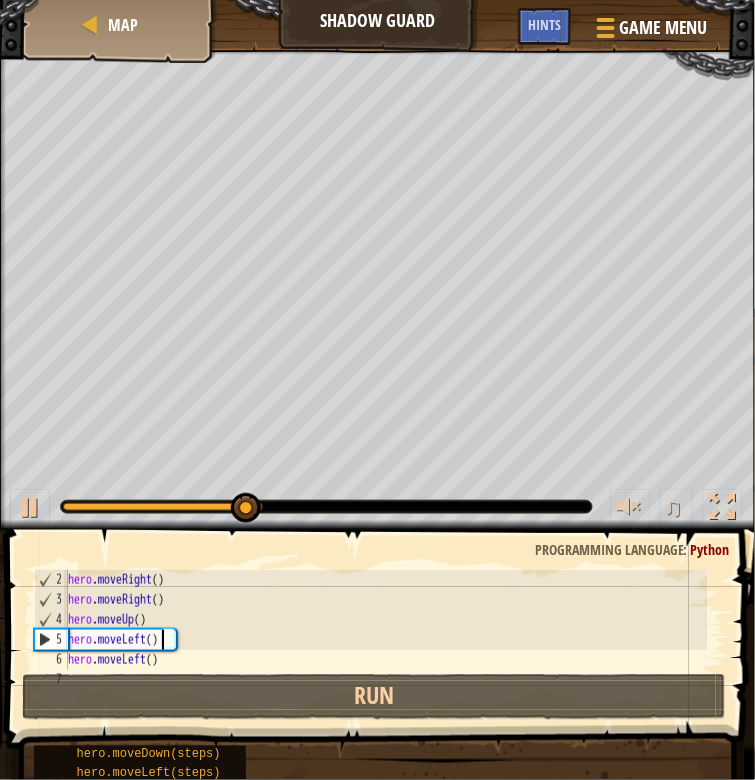 click at bounding box center (382, 611) 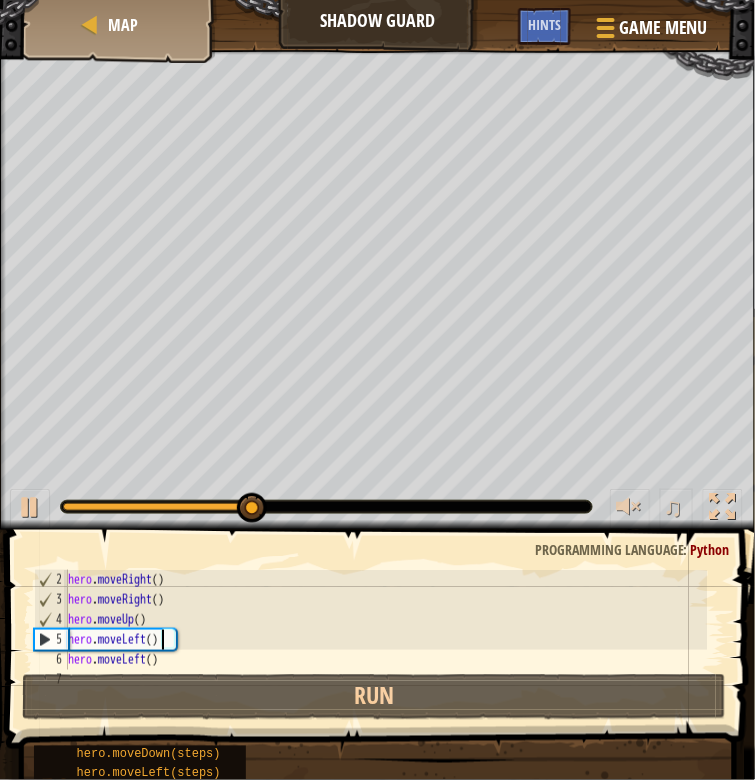 click on "hero . moveRight ( ) hero . moveRight ( ) hero . moveUp ( ) hero . moveLeft ( ) hero . moveLeft ( )" at bounding box center [386, 640] 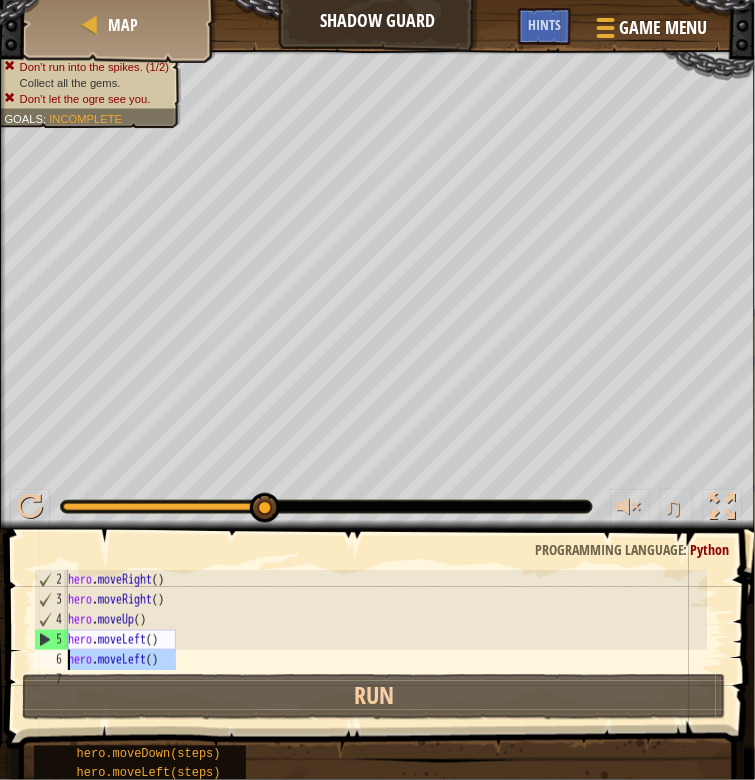 drag, startPoint x: 193, startPoint y: 661, endPoint x: 45, endPoint y: 650, distance: 148.40822 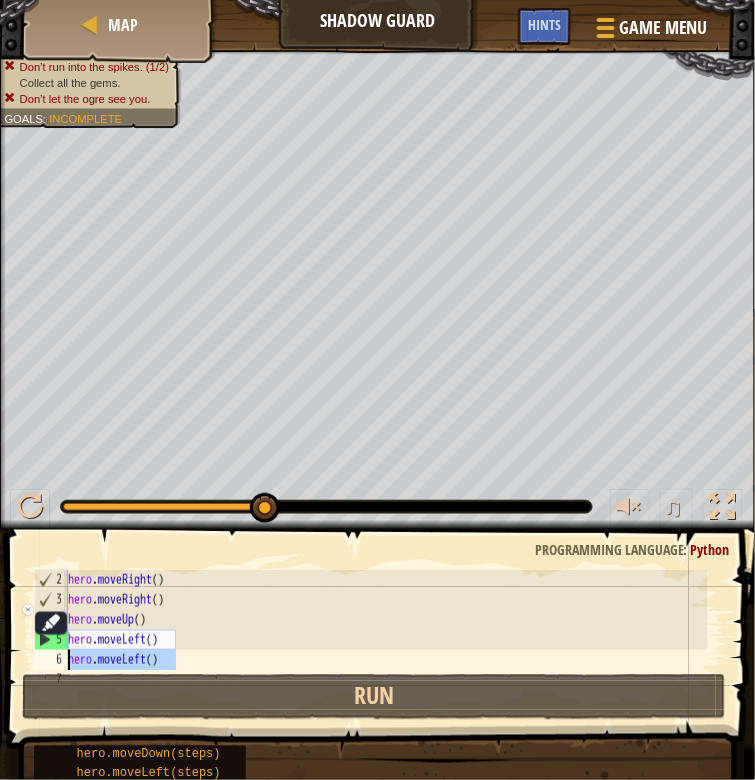 click on "hero . moveRight ( ) hero . moveRight ( ) hero . moveUp ( ) hero . moveLeft ( ) hero . moveLeft ( )" at bounding box center (386, 640) 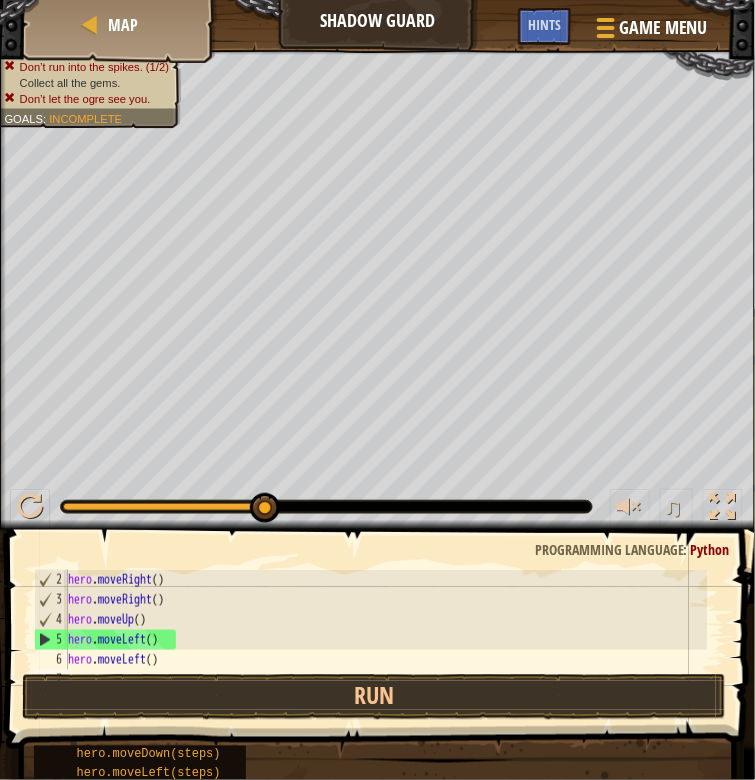 scroll, scrollTop: 9, scrollLeft: 0, axis: vertical 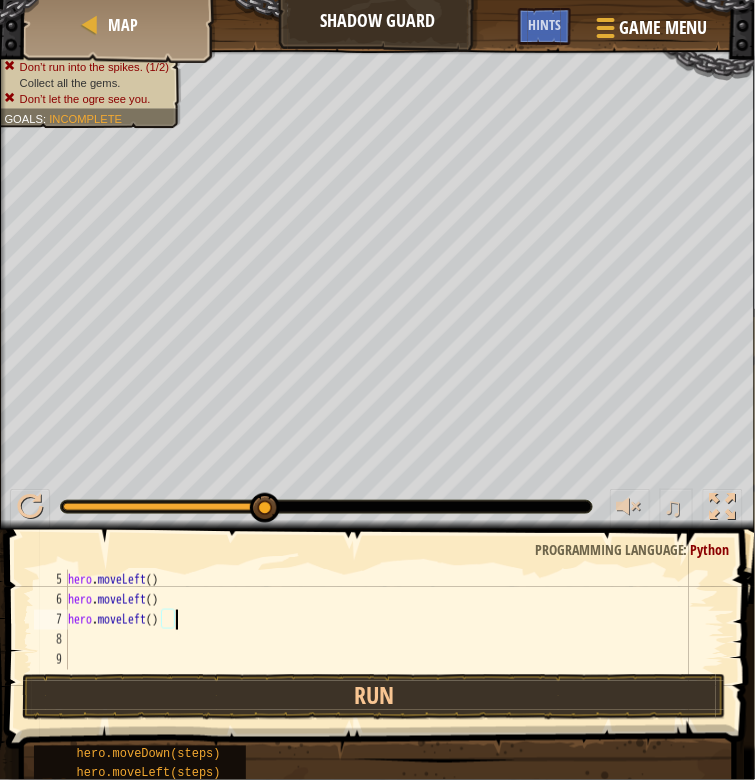 type 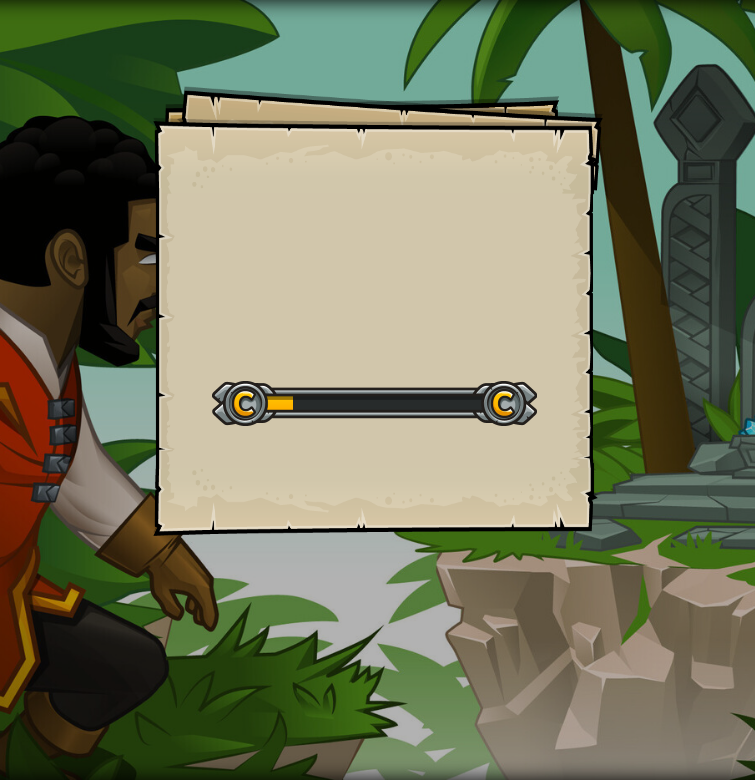 scroll, scrollTop: 0, scrollLeft: 0, axis: both 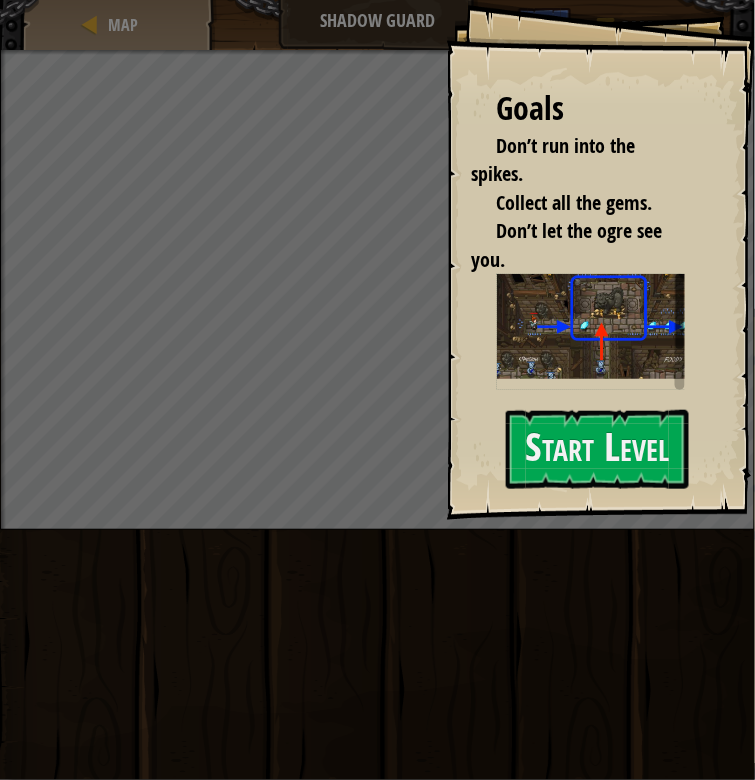 click at bounding box center [599, 326] 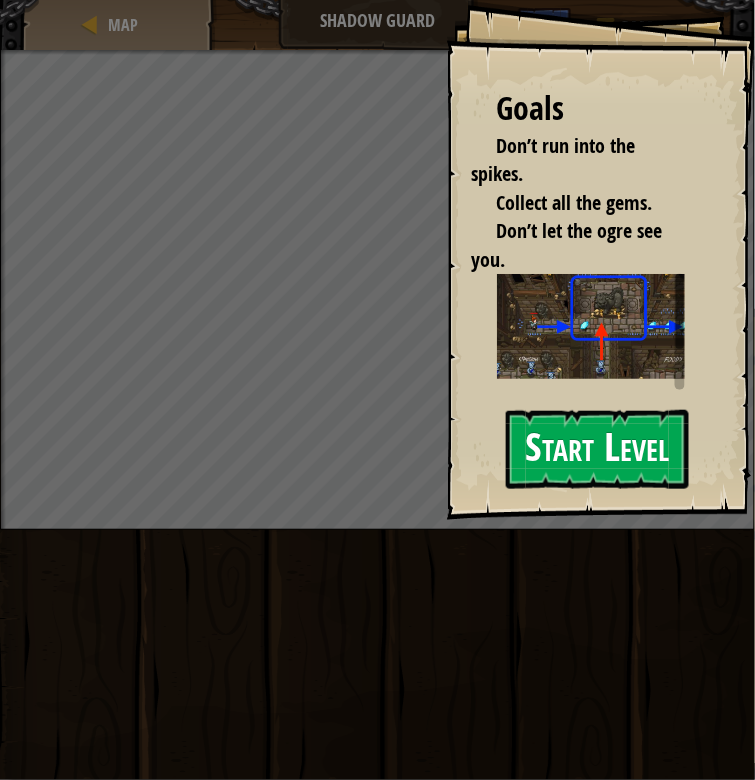click on "Start Level" at bounding box center [597, 449] 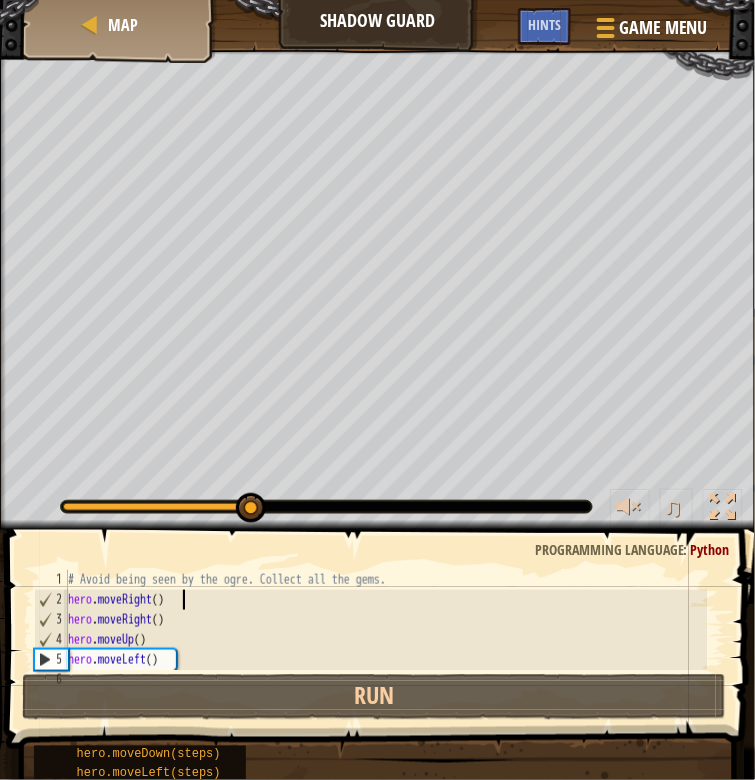 click on "# Avoid being seen by the ogre. Collect all the gems. hero . moveRight ( ) hero . moveRight ( ) hero . moveUp ( ) hero . moveLeft ( ) hero . moveLeft ( )" at bounding box center [386, 640] 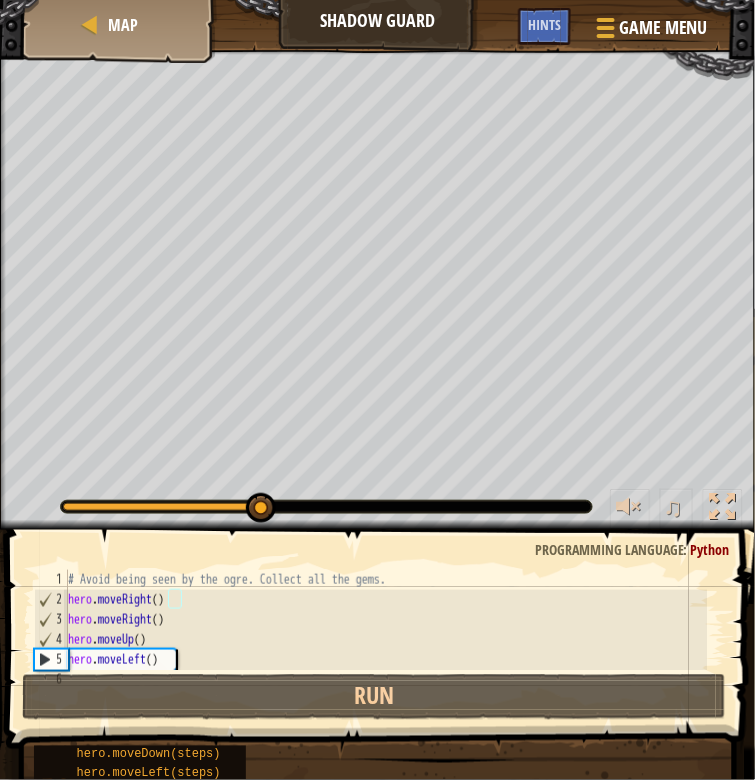 click on "# Avoid being seen by the ogre. Collect all the gems. hero . moveRight ( ) hero . moveRight ( ) hero . moveUp ( ) hero . moveLeft ( ) hero . moveLeft ( )" at bounding box center [386, 640] 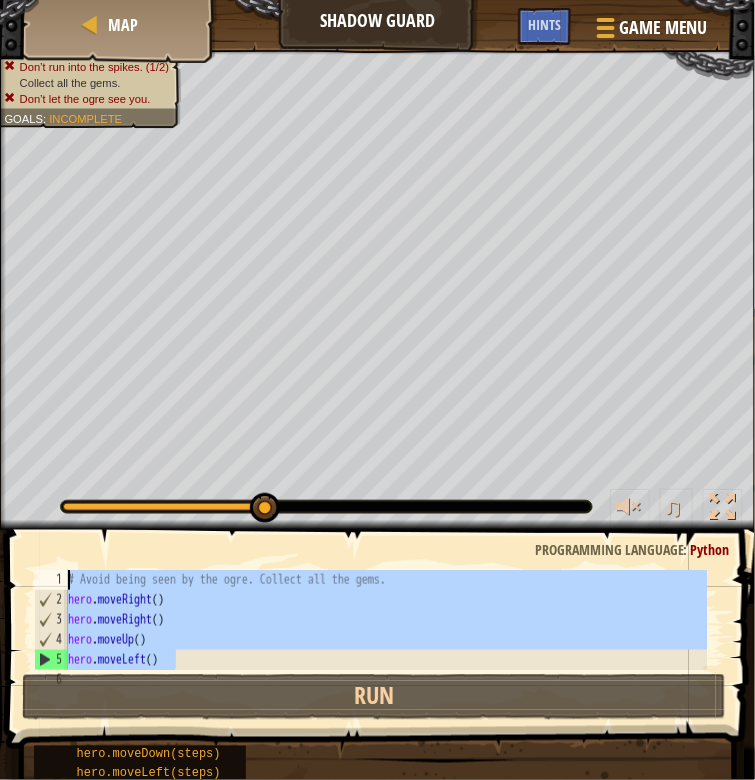 drag, startPoint x: 189, startPoint y: 662, endPoint x: 42, endPoint y: 575, distance: 170.81569 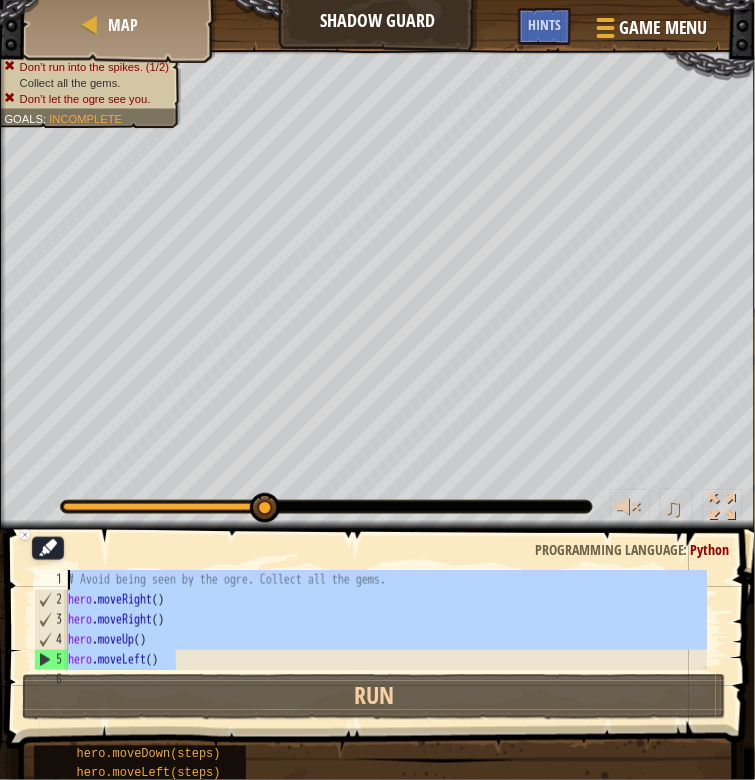 click on "# Avoid being seen by the ogre. Collect all the gems. hero . moveRight ( ) hero . moveRight ( ) hero . moveUp ( ) hero . moveLeft ( ) hero . moveLeft ( )" at bounding box center (386, 640) 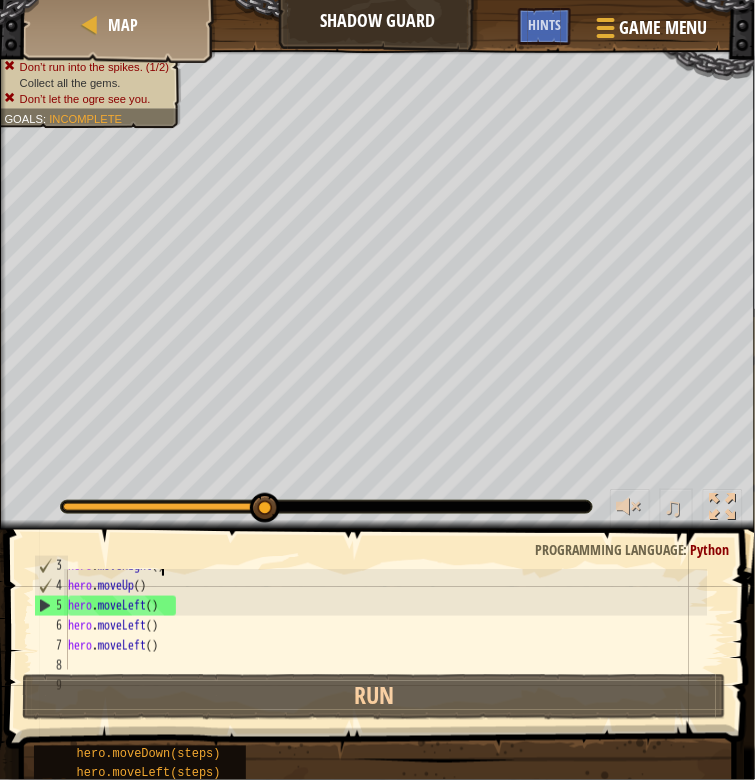 scroll, scrollTop: 80, scrollLeft: 0, axis: vertical 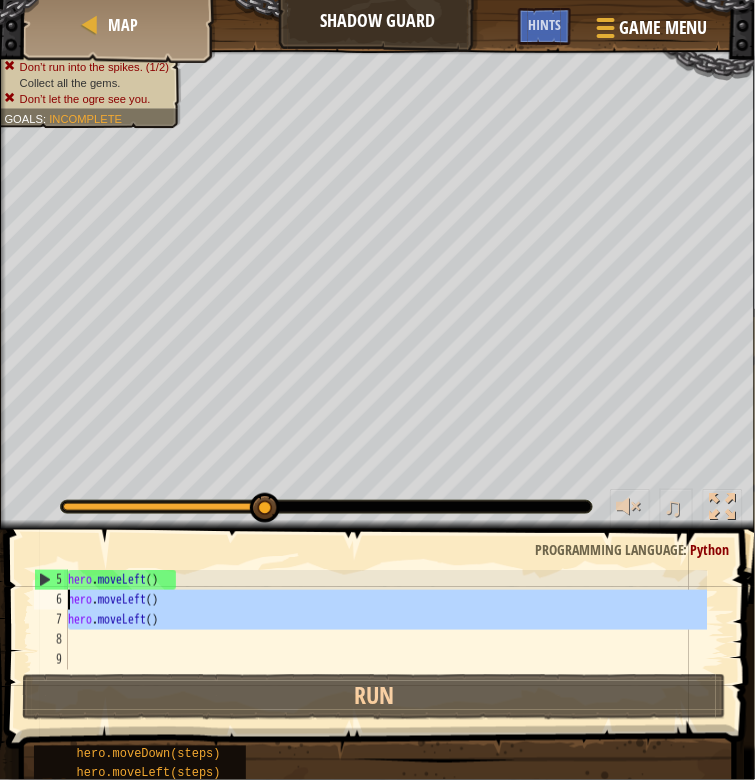 drag, startPoint x: 211, startPoint y: 635, endPoint x: 63, endPoint y: 596, distance: 153.05228 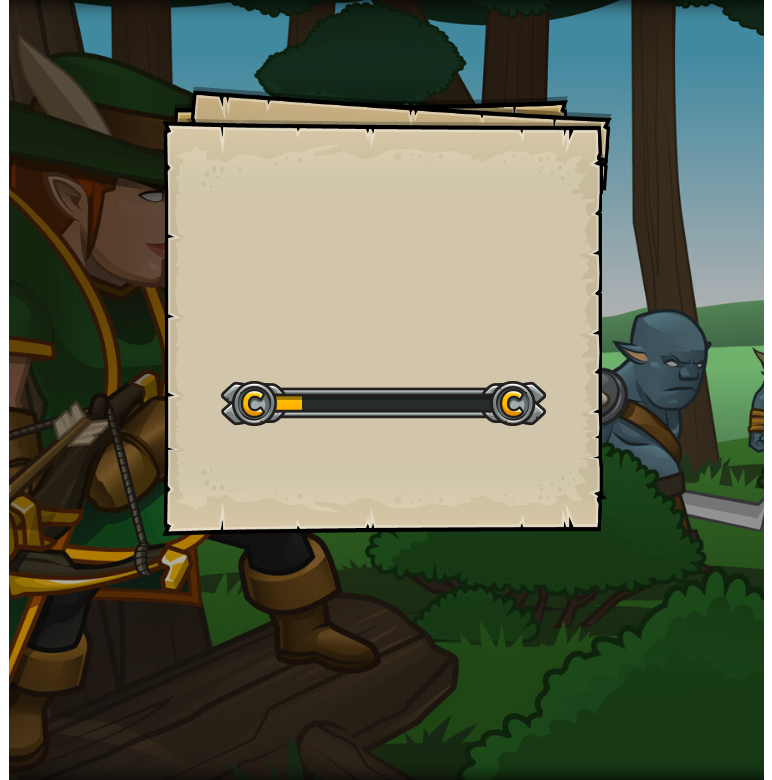 scroll, scrollTop: 0, scrollLeft: 0, axis: both 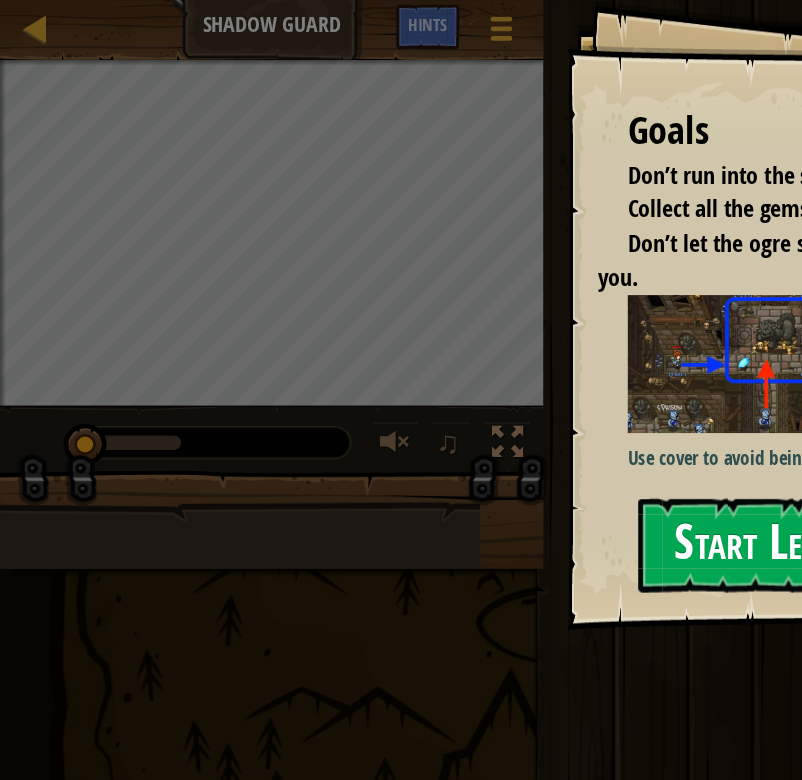 click on "Start Level" at bounding box center [634, 454] 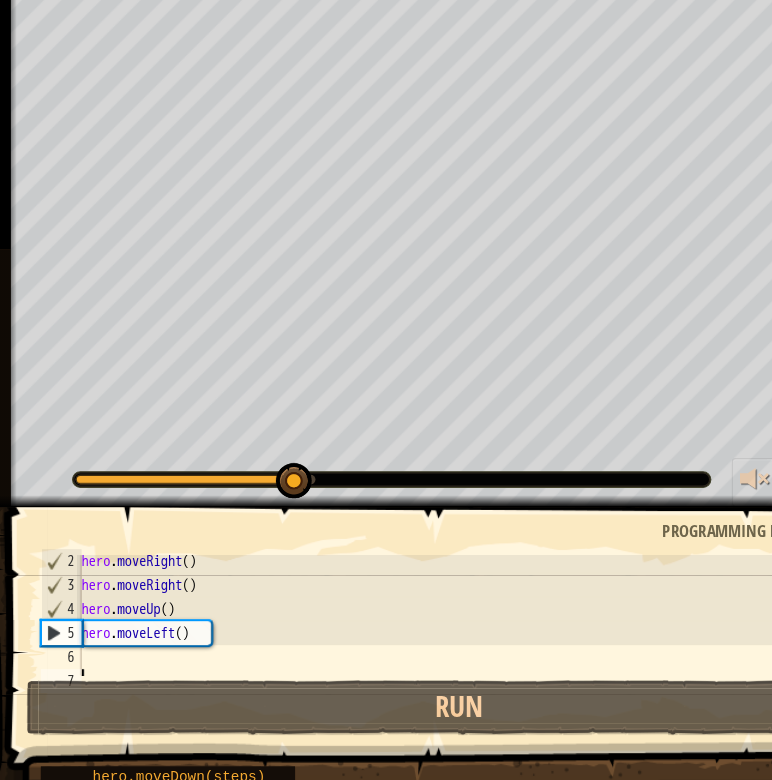 scroll, scrollTop: 31, scrollLeft: 0, axis: vertical 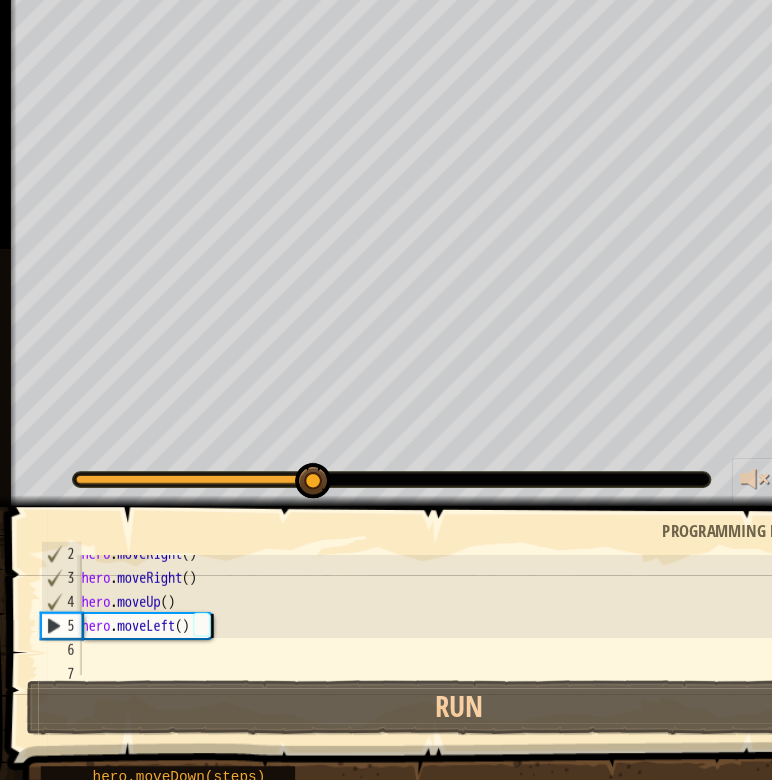 click on "hero . moveRight ( ) hero . moveRight ( ) hero . moveUp ( ) hero . moveLeft ( )" at bounding box center [394, 629] 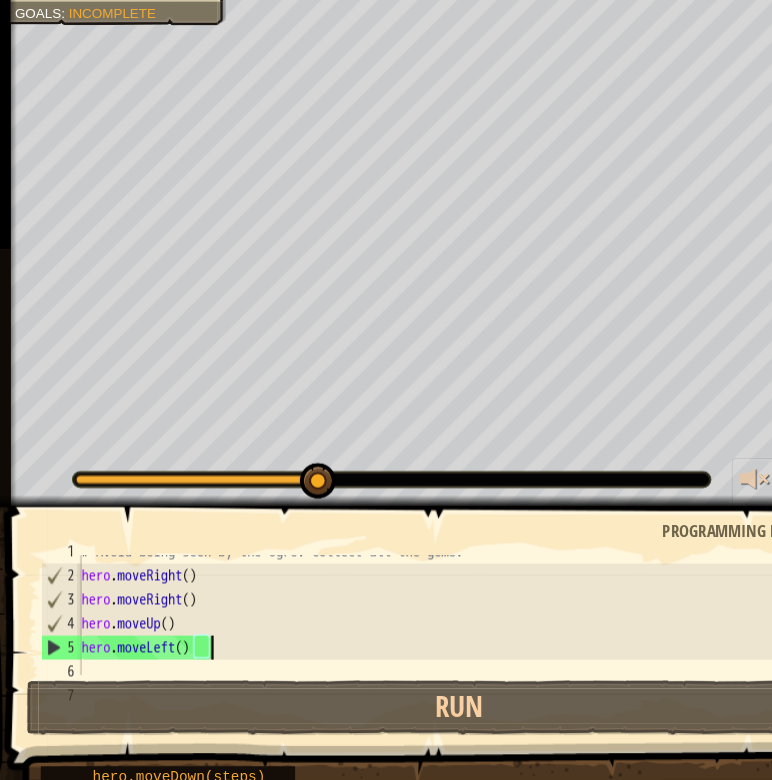 scroll, scrollTop: 0, scrollLeft: 0, axis: both 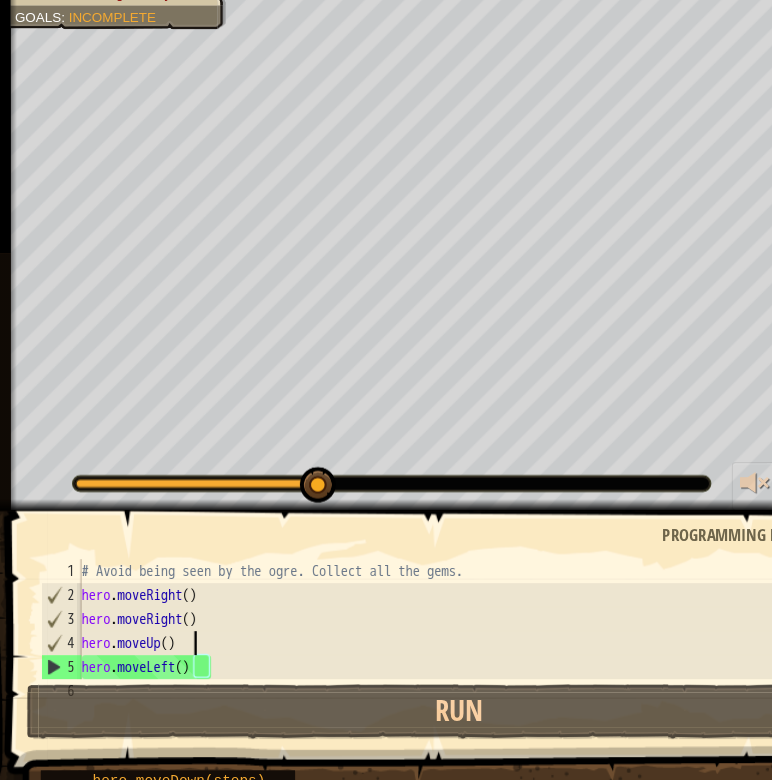 click on "# Avoid being seen by the ogre. Collect all the gems. hero . moveRight ( ) hero . moveRight ( ) hero . moveUp ( ) hero . moveLeft ( )" at bounding box center (394, 640) 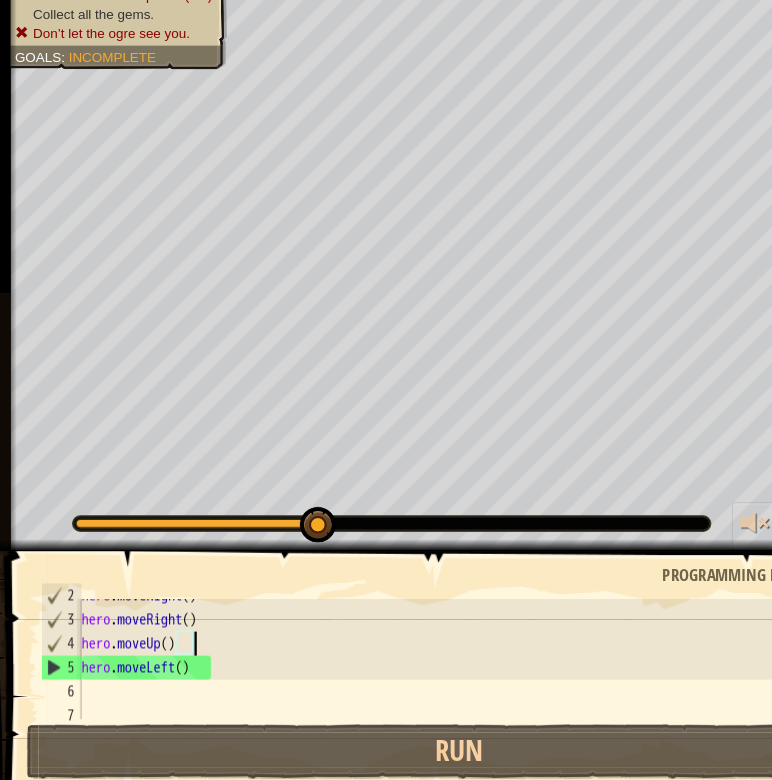 scroll, scrollTop: 33, scrollLeft: 0, axis: vertical 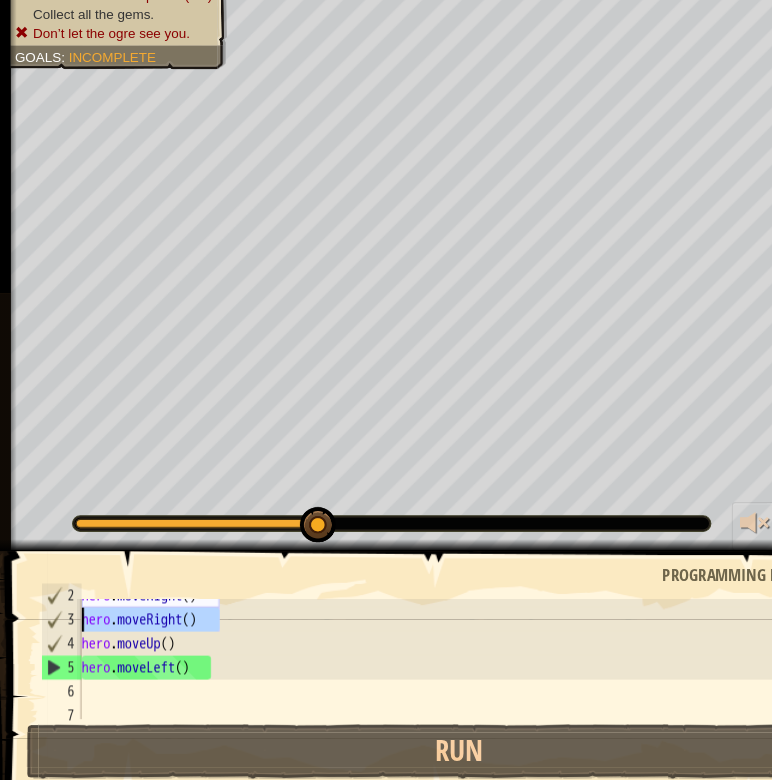 drag, startPoint x: 196, startPoint y: 595, endPoint x: 43, endPoint y: 589, distance: 153.1176 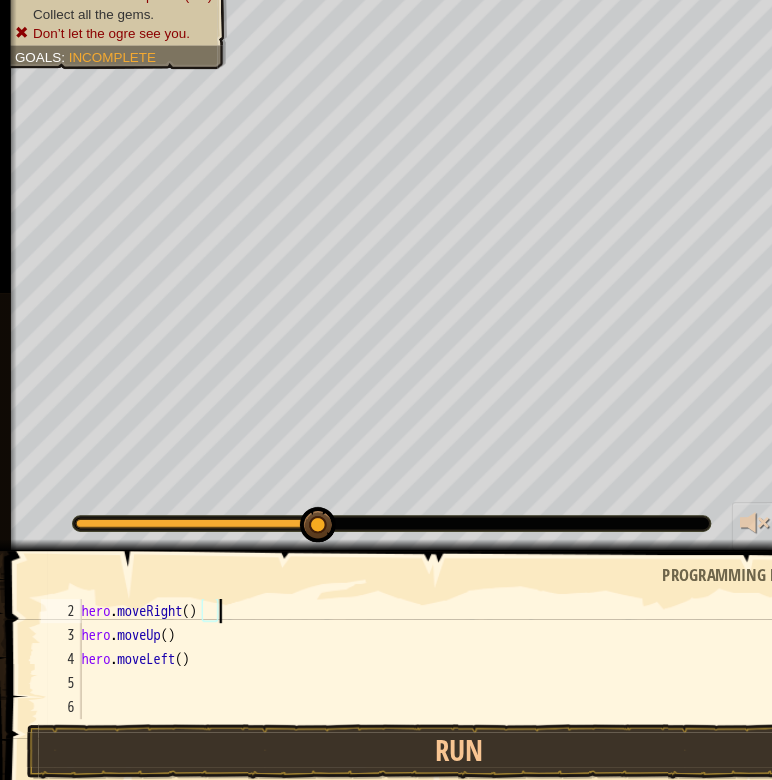 scroll, scrollTop: 20, scrollLeft: 0, axis: vertical 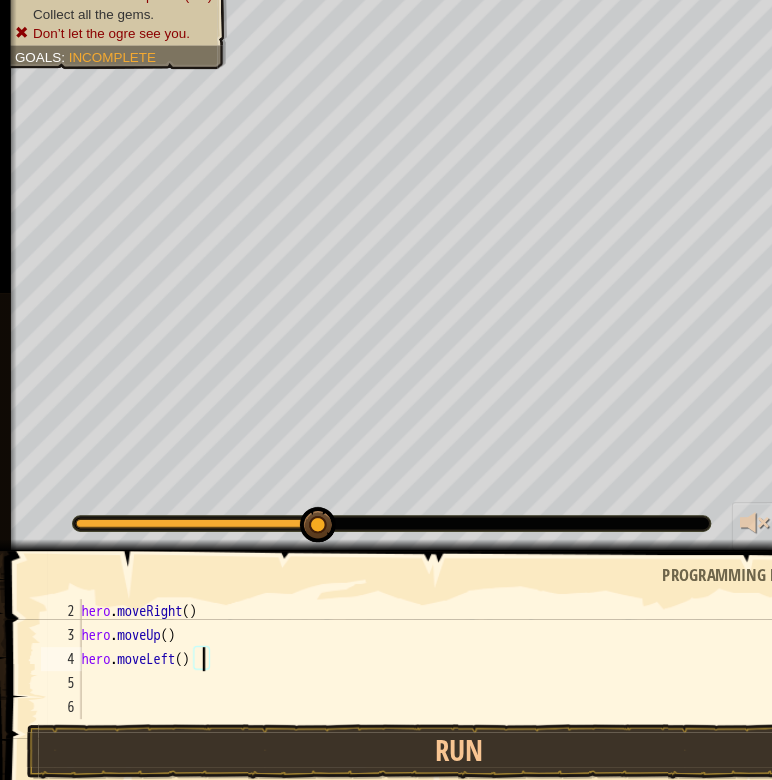 type on "hero.moveUp()" 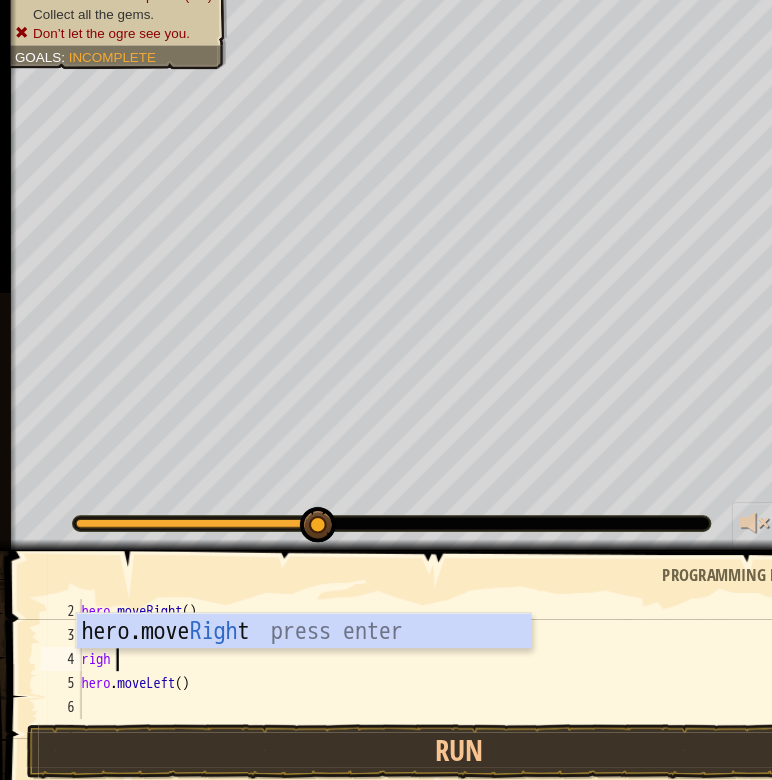 scroll, scrollTop: 9, scrollLeft: 1, axis: both 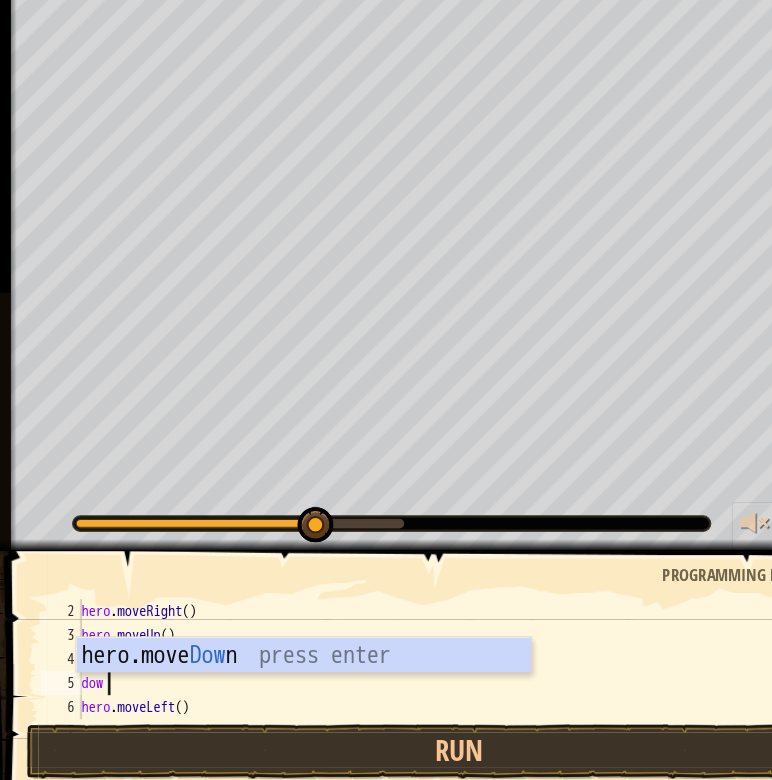 type on "down" 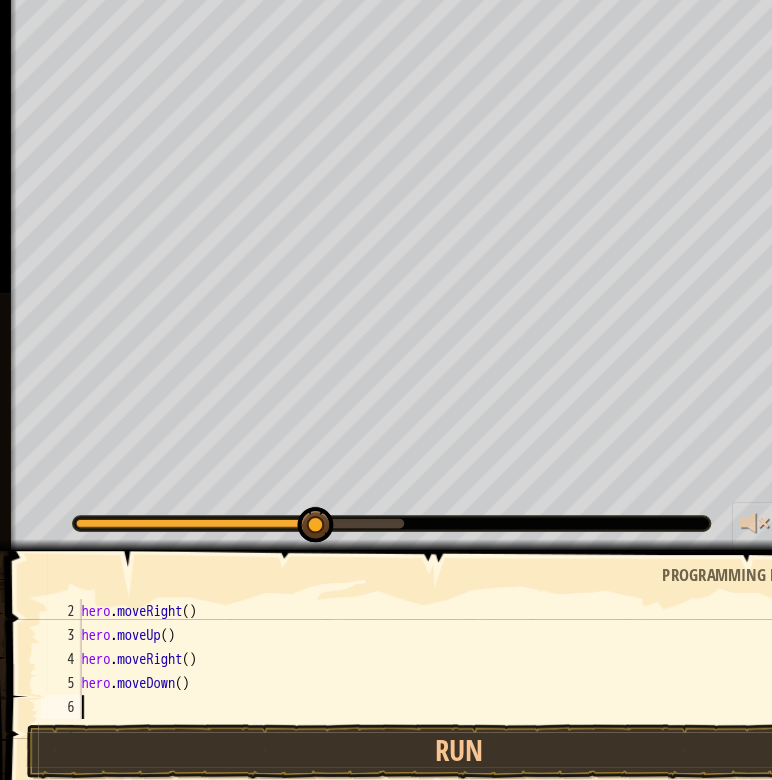 scroll, scrollTop: 9, scrollLeft: 0, axis: vertical 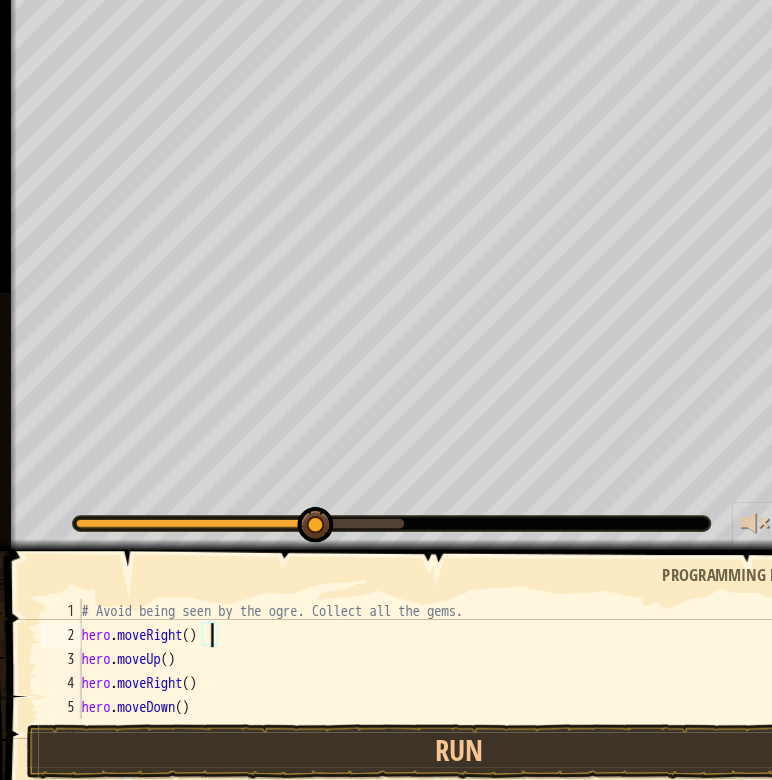 click on "# Avoid being seen by the ogre. Collect all the gems. hero . moveRight ( ) hero . moveUp ( ) hero . moveRight ( ) hero . moveDown ( ) hero . moveLeft ( )" at bounding box center (394, 640) 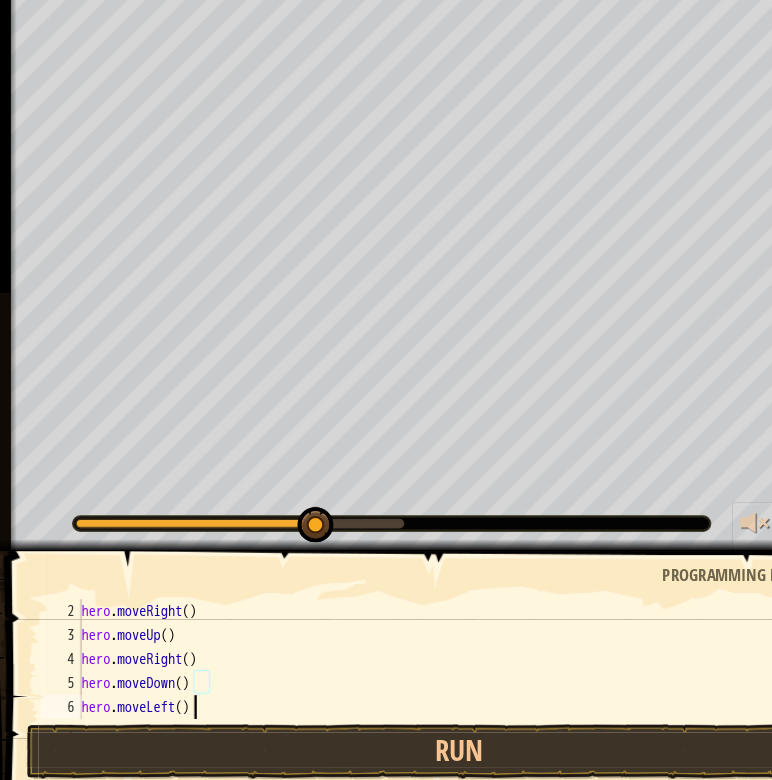 scroll, scrollTop: 20, scrollLeft: 0, axis: vertical 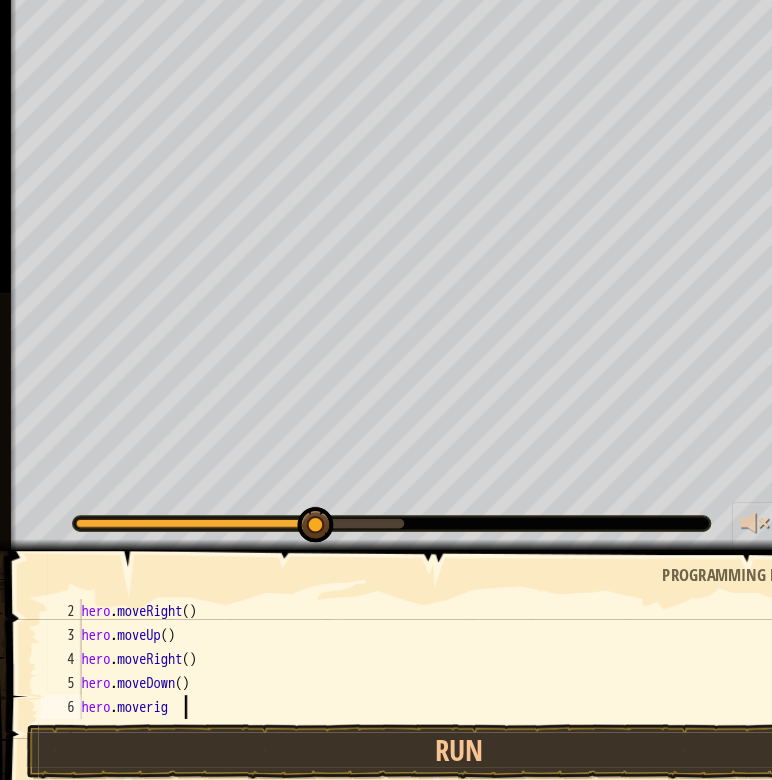 type on "hero.moveright" 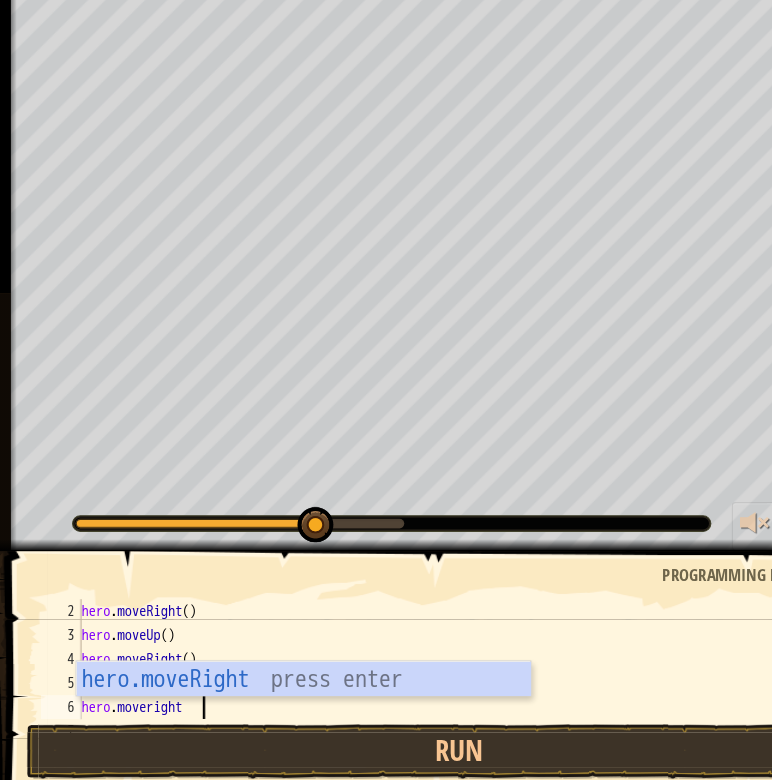 type 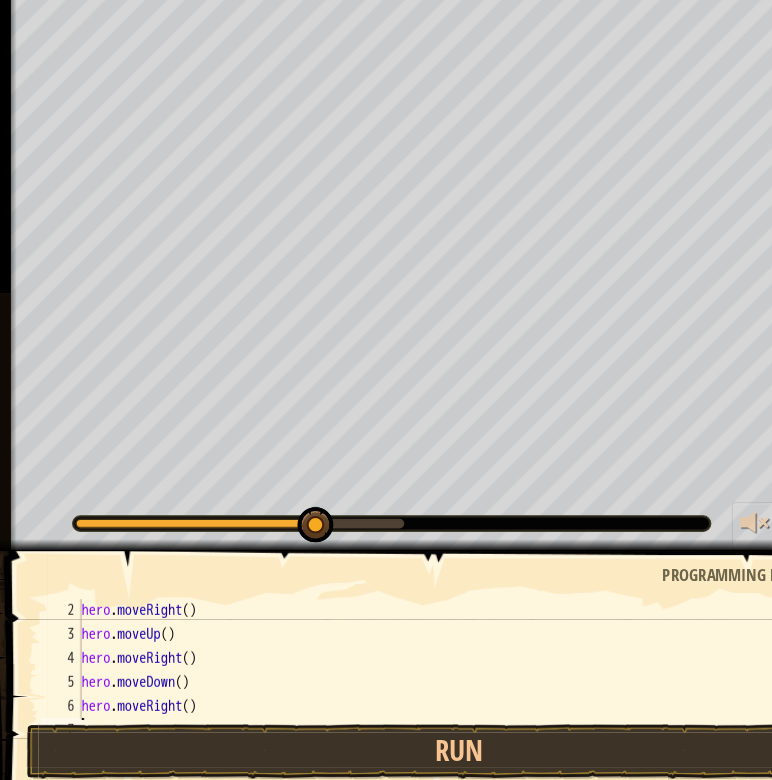 scroll, scrollTop: 80, scrollLeft: 0, axis: vertical 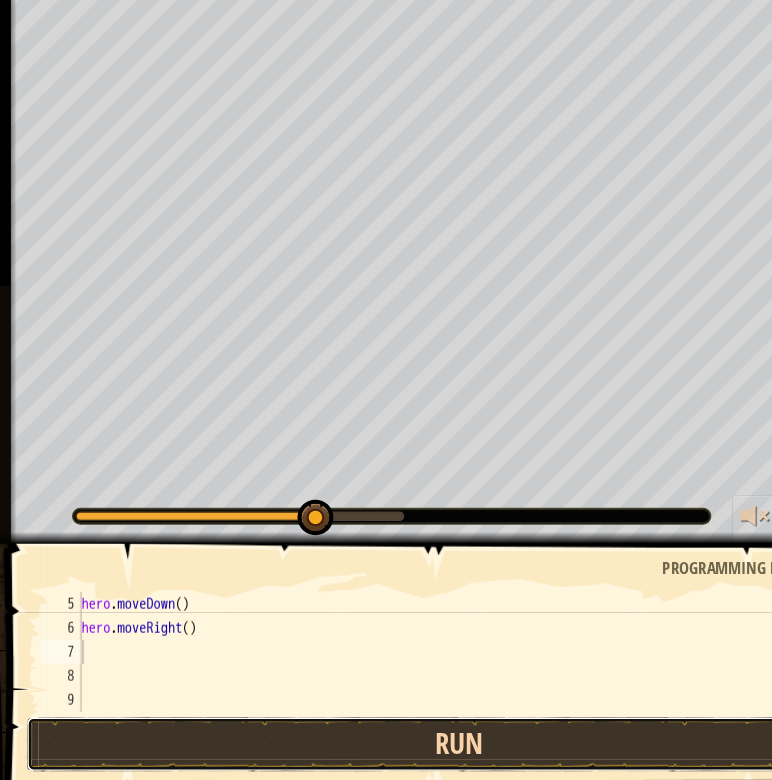 click on "Run" at bounding box center [382, 697] 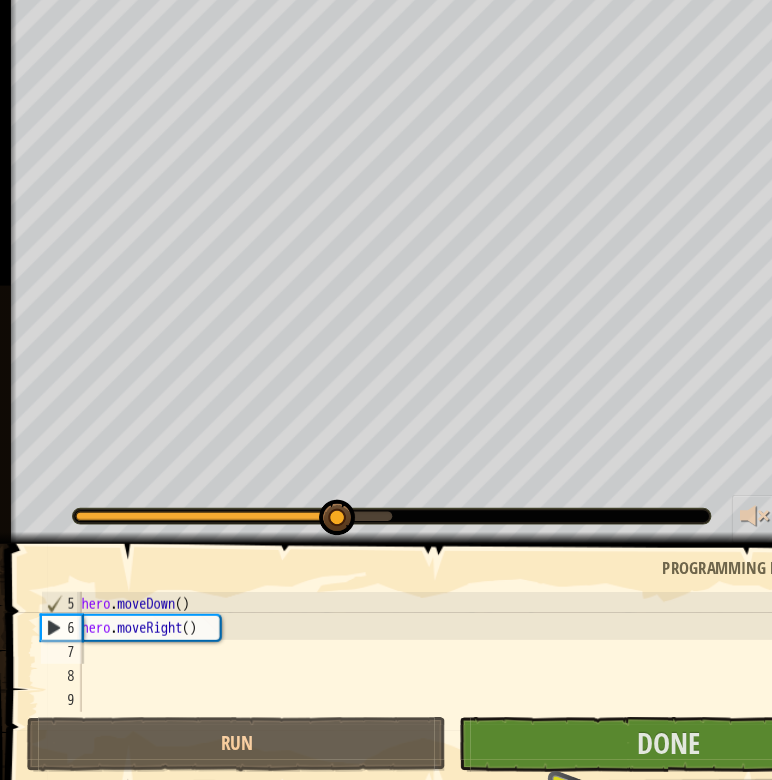 click on "Don’t run into the spikes. (2/2) Collect all the gems. Don’t let the ogre see you. Goals : Success! ♫ Alejandro 18 x: 46 y: 30 No target" at bounding box center (386, 290) 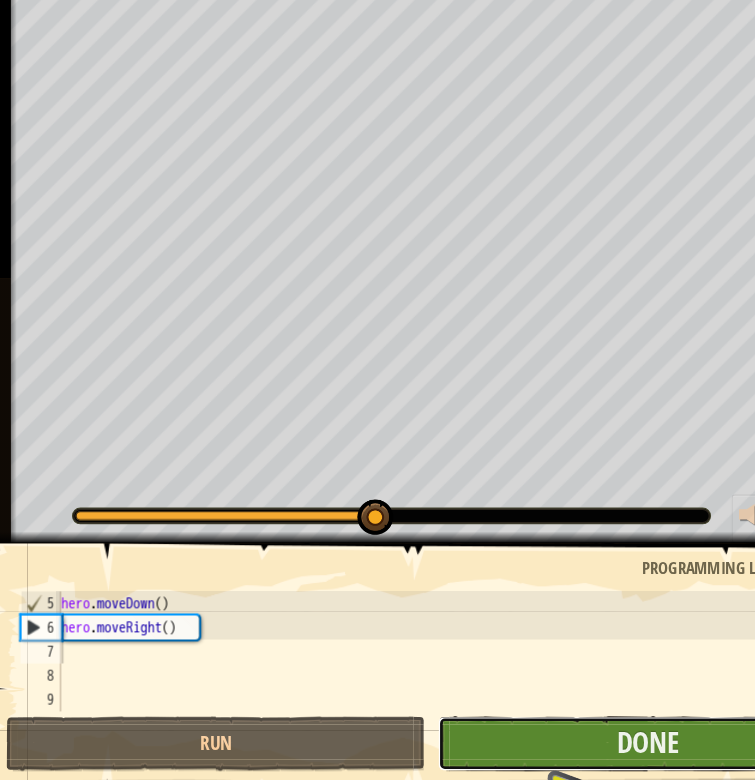 click on "Done" at bounding box center (540, 697) 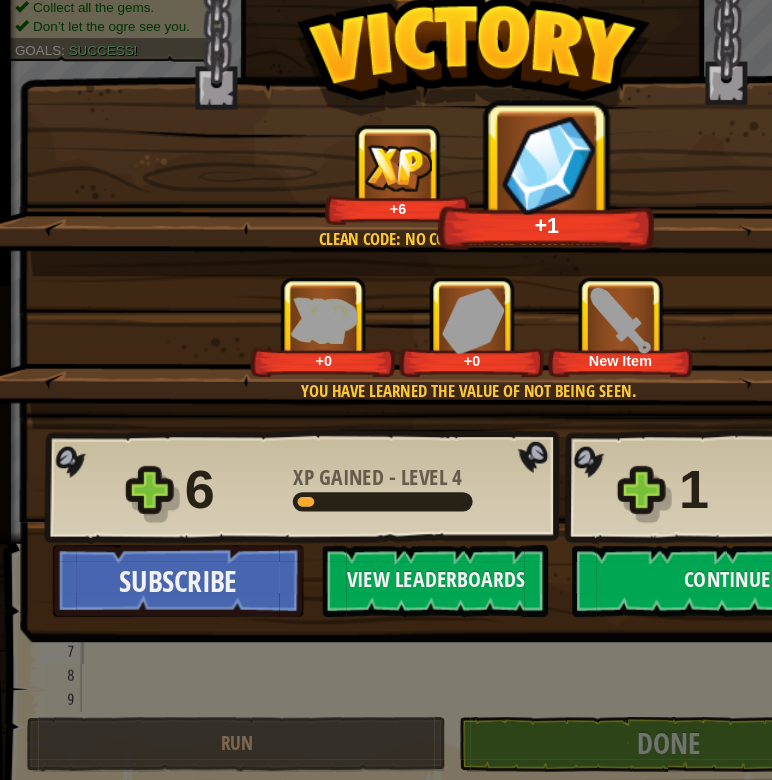 click on "You have learned the value of not being seen." at bounding box center (390, 403) 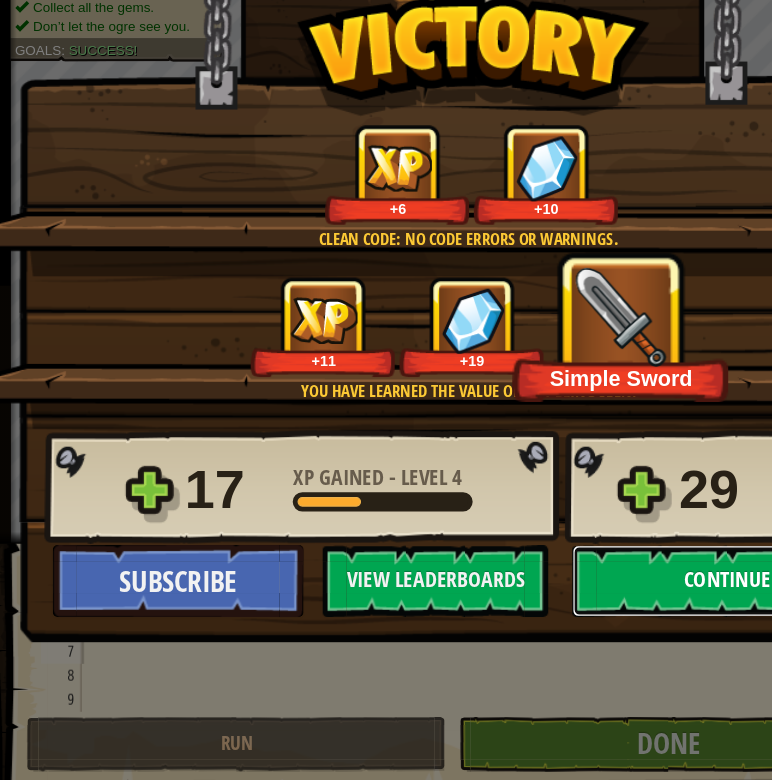 click on "Continue" at bounding box center [606, 561] 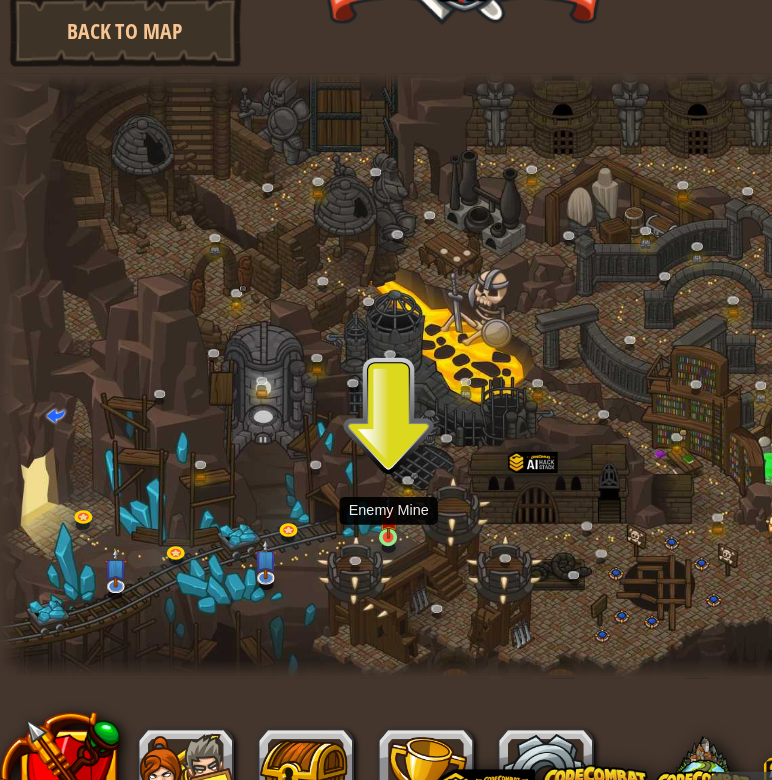 click at bounding box center [324, 507] 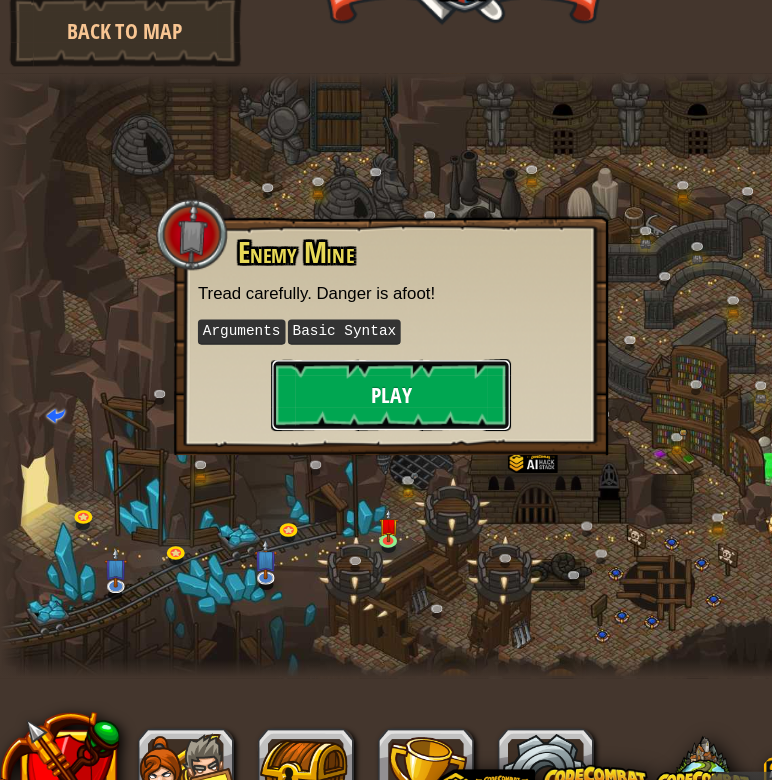 click on "Play" at bounding box center [326, 406] 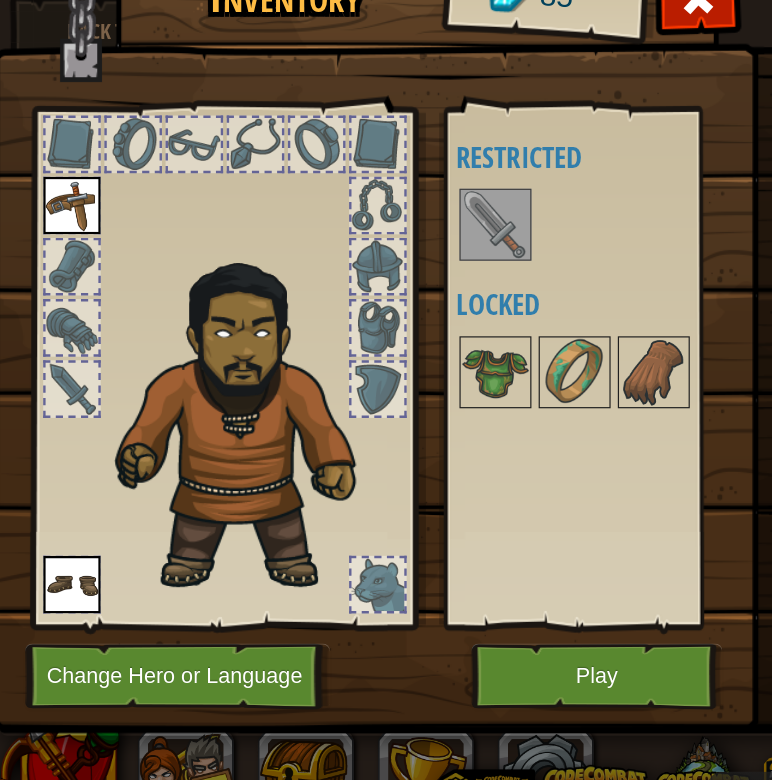 click at bounding box center [60, 248] 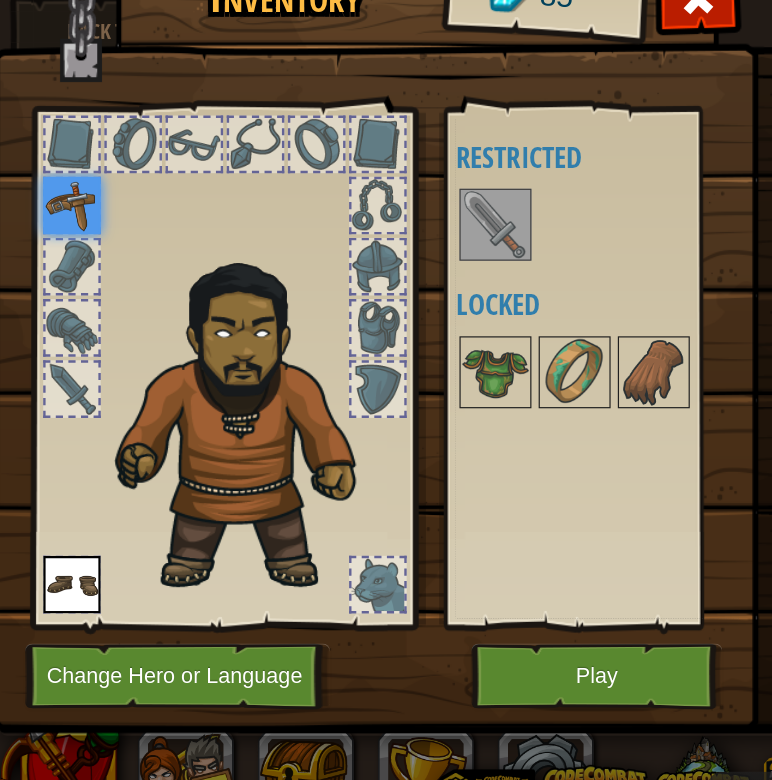 click at bounding box center (413, 264) 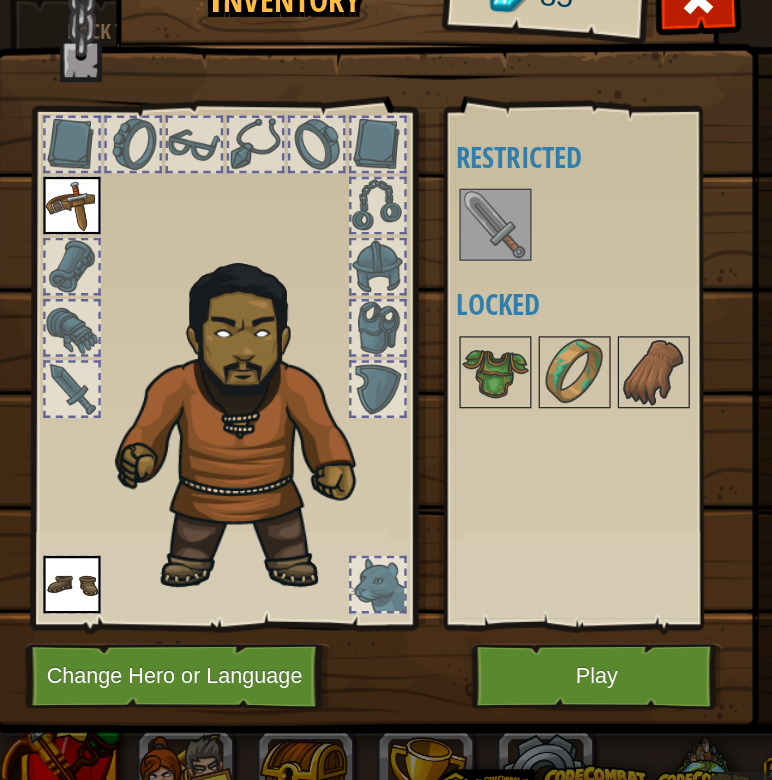 click at bounding box center [413, 264] 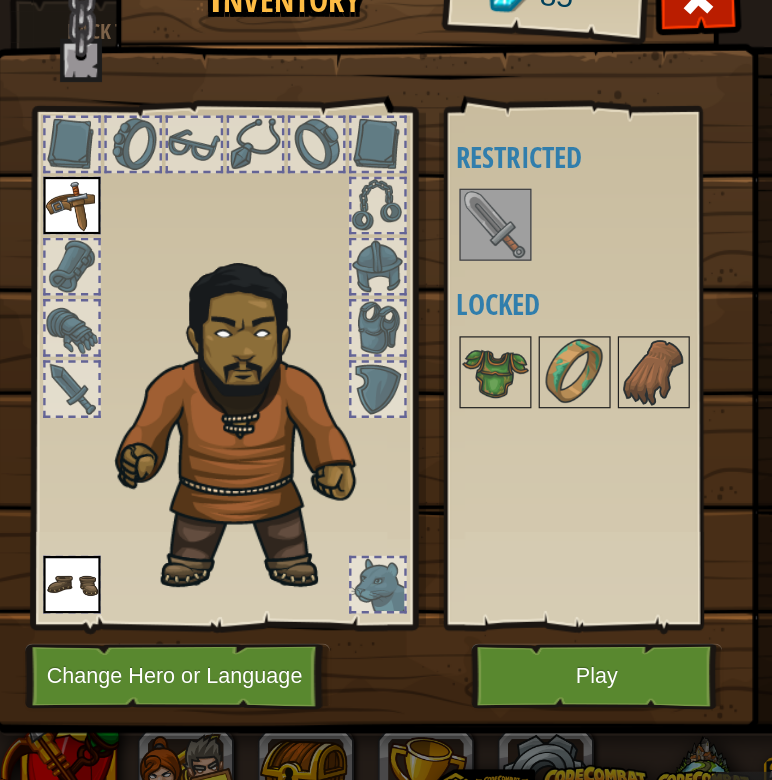 click at bounding box center (60, 197) 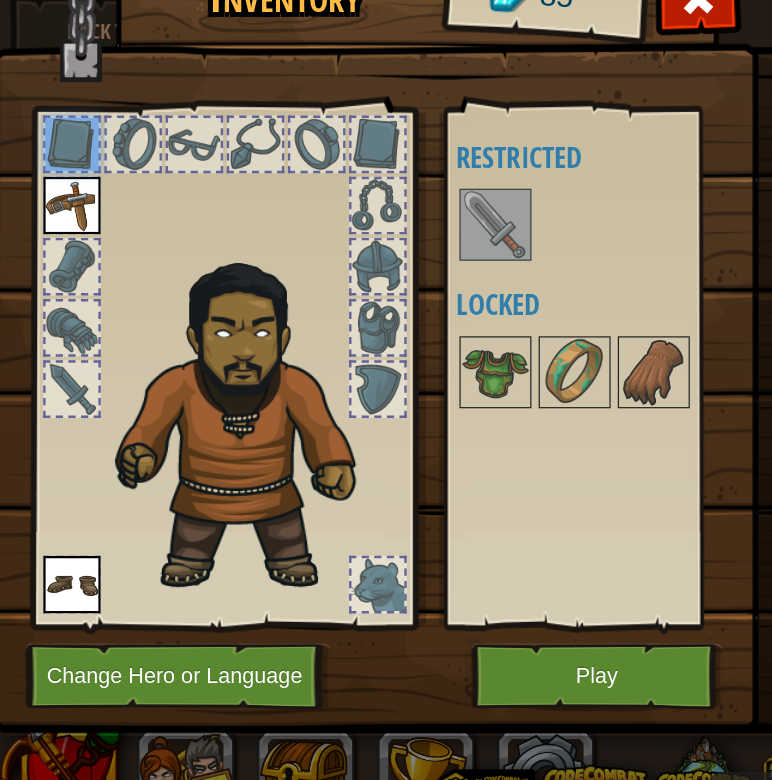 click at bounding box center [60, 248] 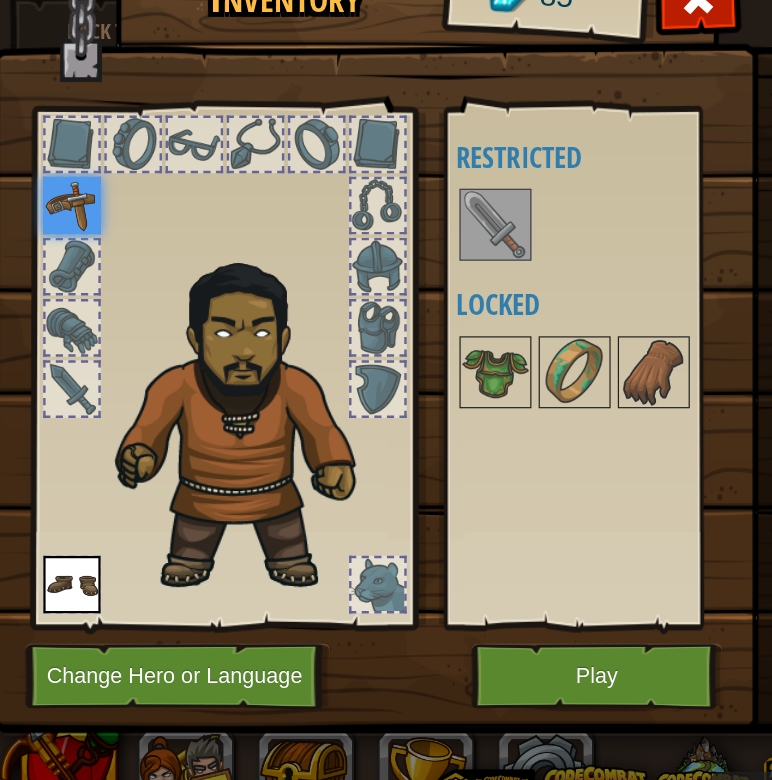 click at bounding box center [60, 350] 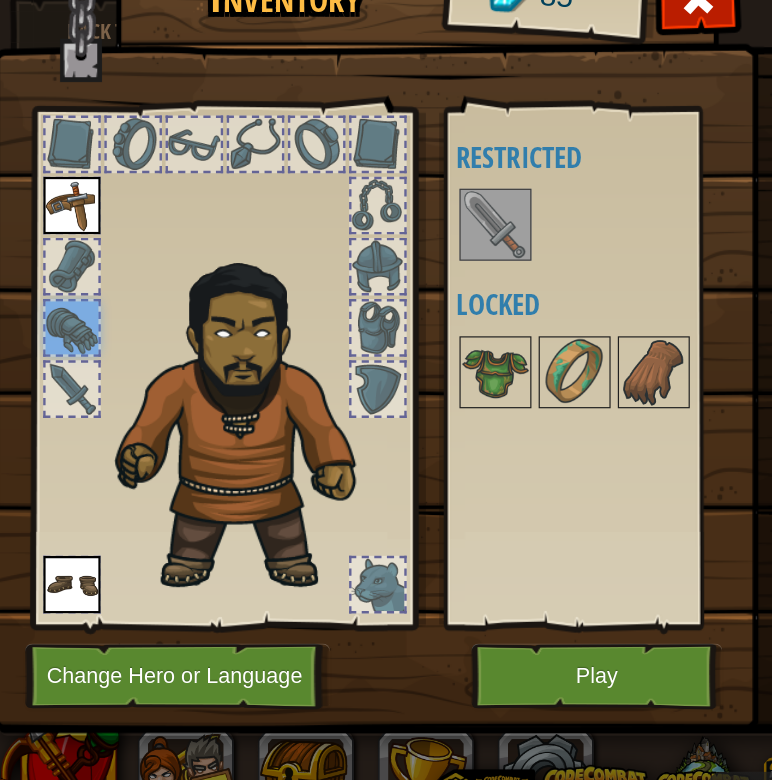 click at bounding box center [60, 401] 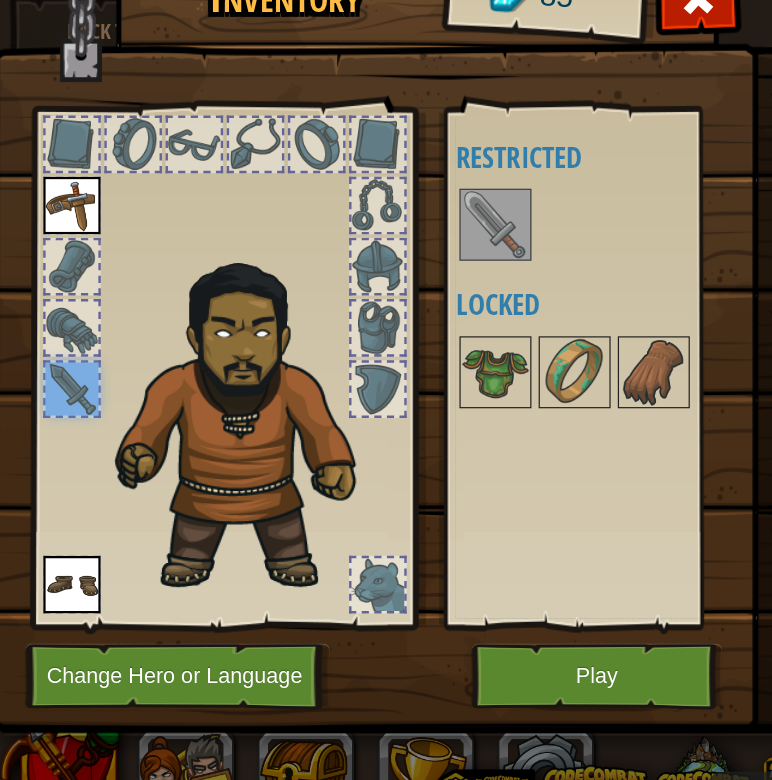 click at bounding box center [413, 264] 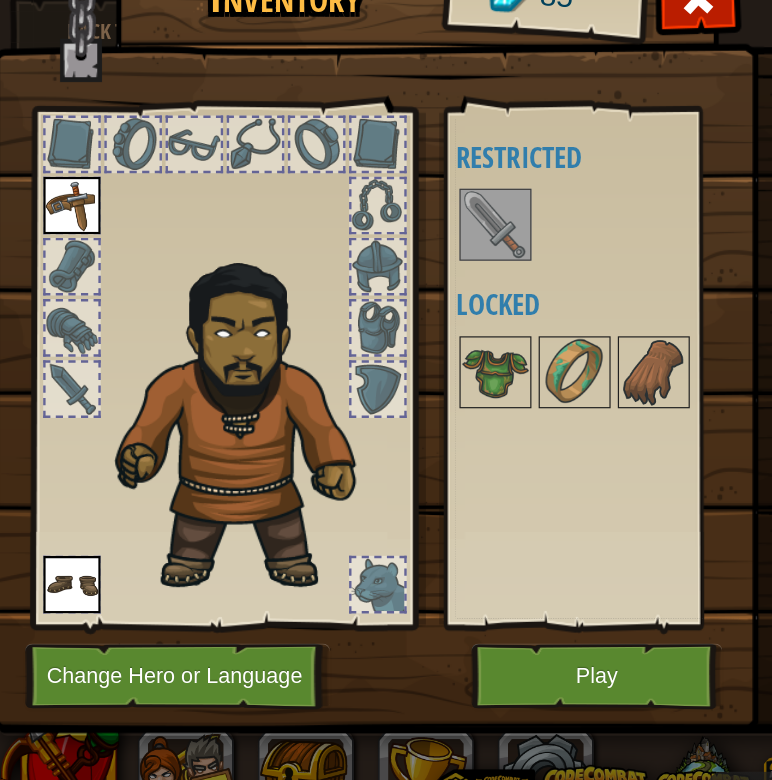 click at bounding box center (413, 264) 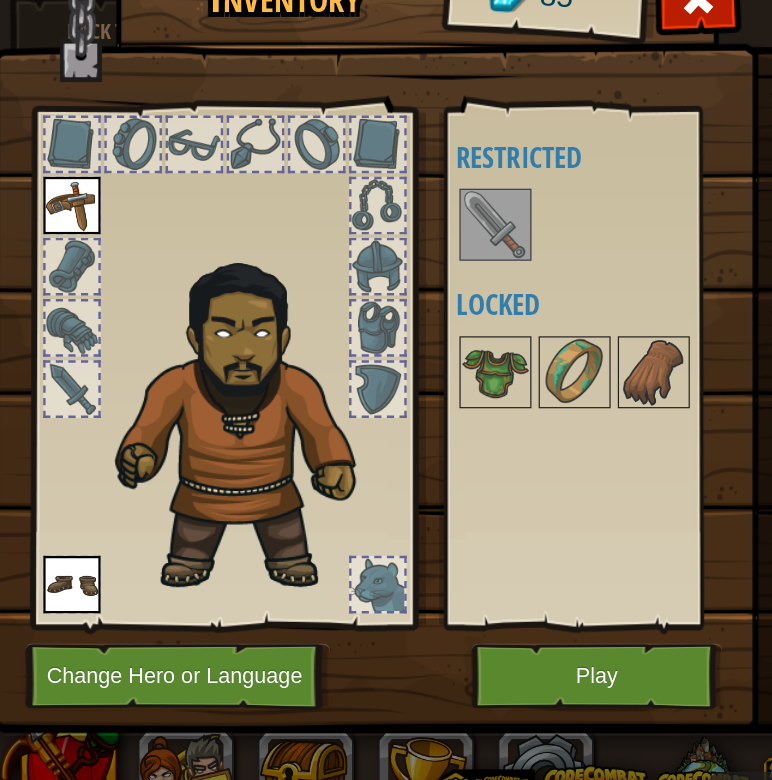 click at bounding box center [60, 248] 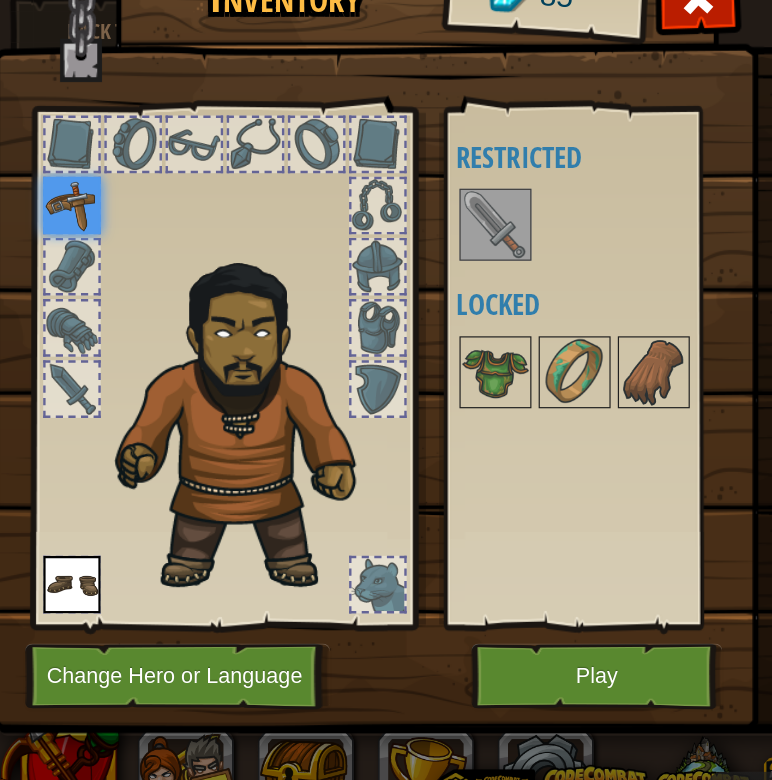 click at bounding box center [60, 248] 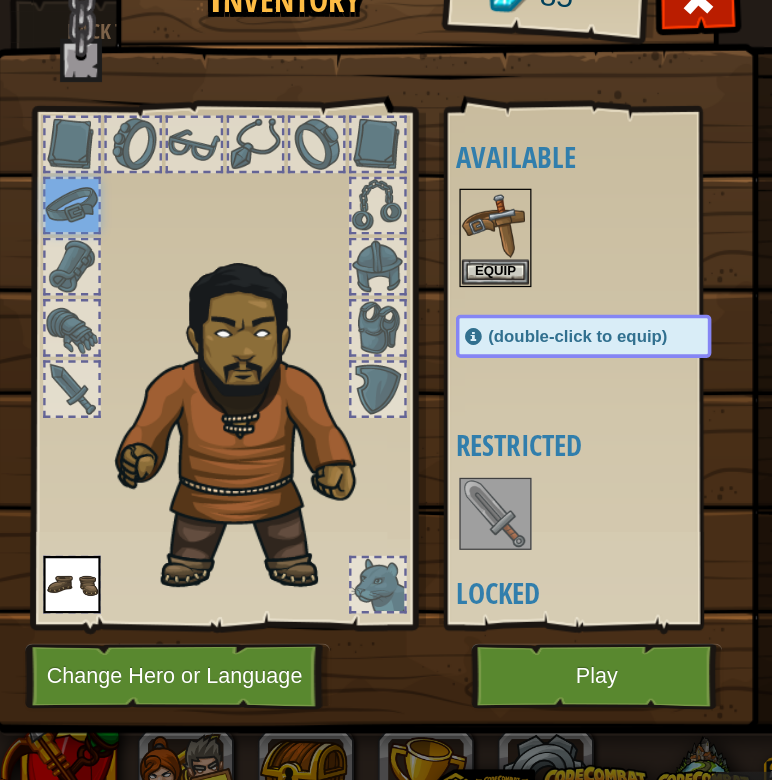 click at bounding box center [60, 248] 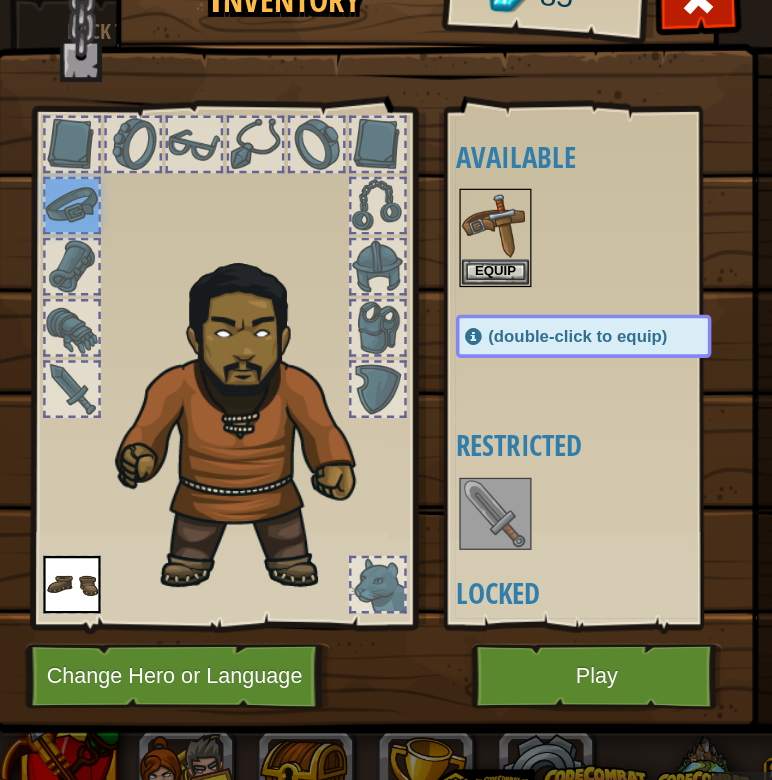 click at bounding box center (506, 505) 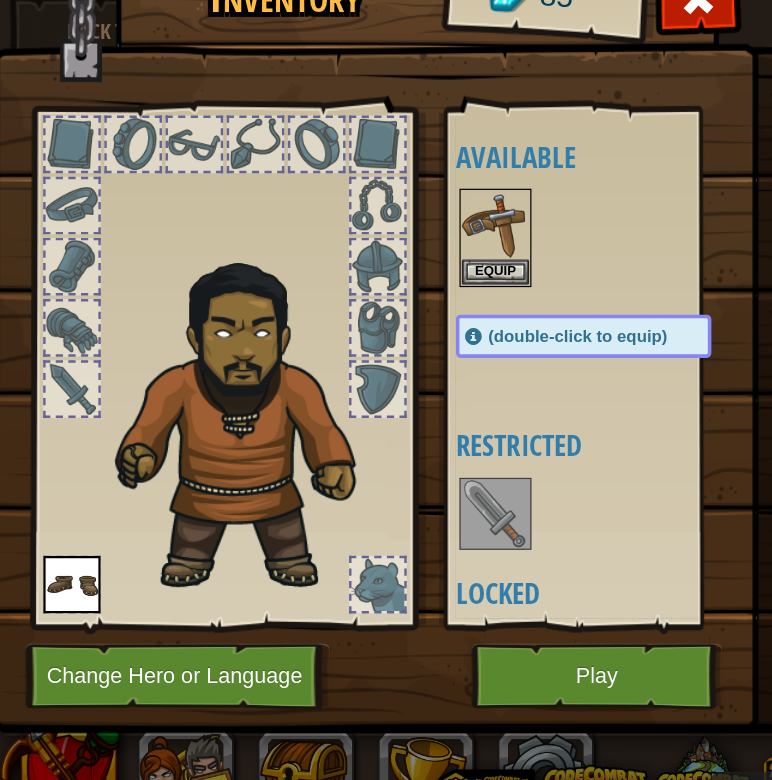 click on "(double-click to equip)" at bounding box center (486, 357) 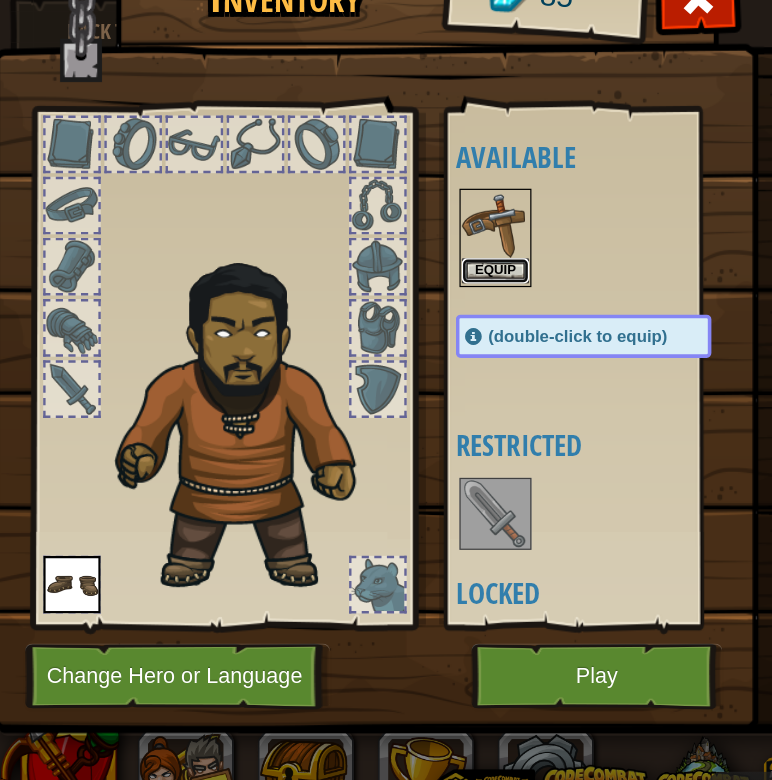 click on "Equip" at bounding box center (413, 302) 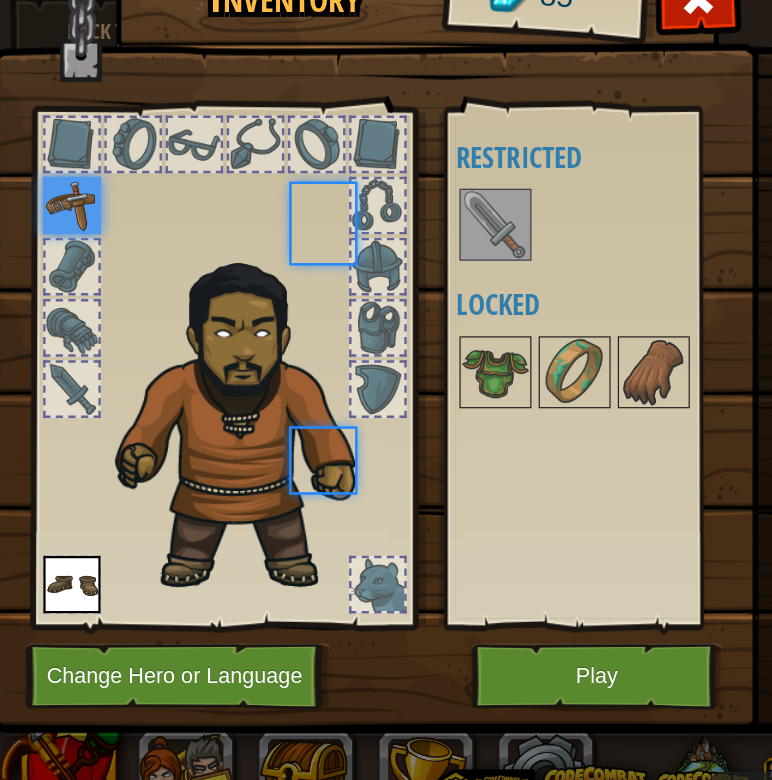click on "Available Equip Equip (double-click to equip) Restricted Locked" at bounding box center (506, 383) 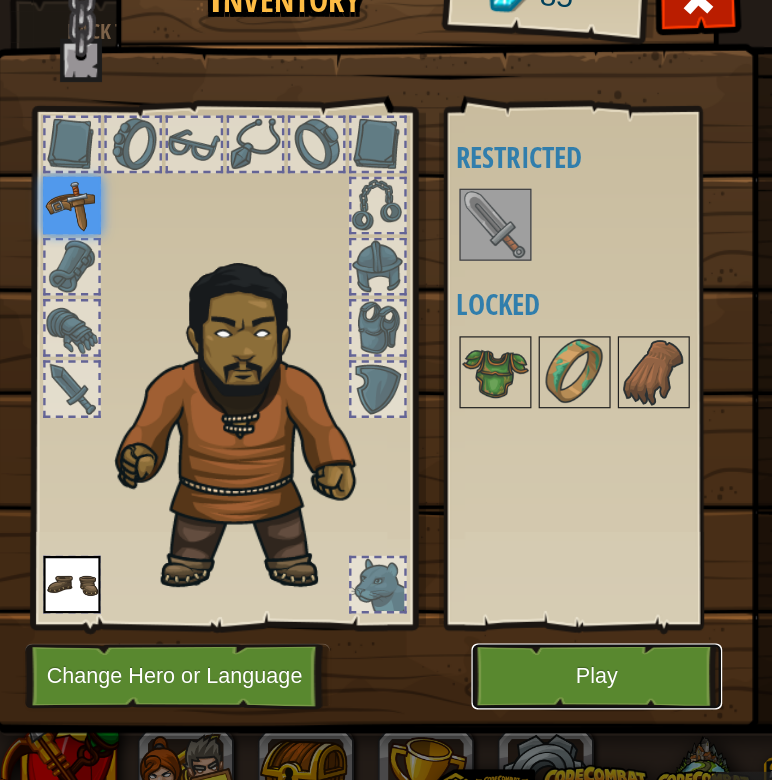 click on "Play" at bounding box center (497, 640) 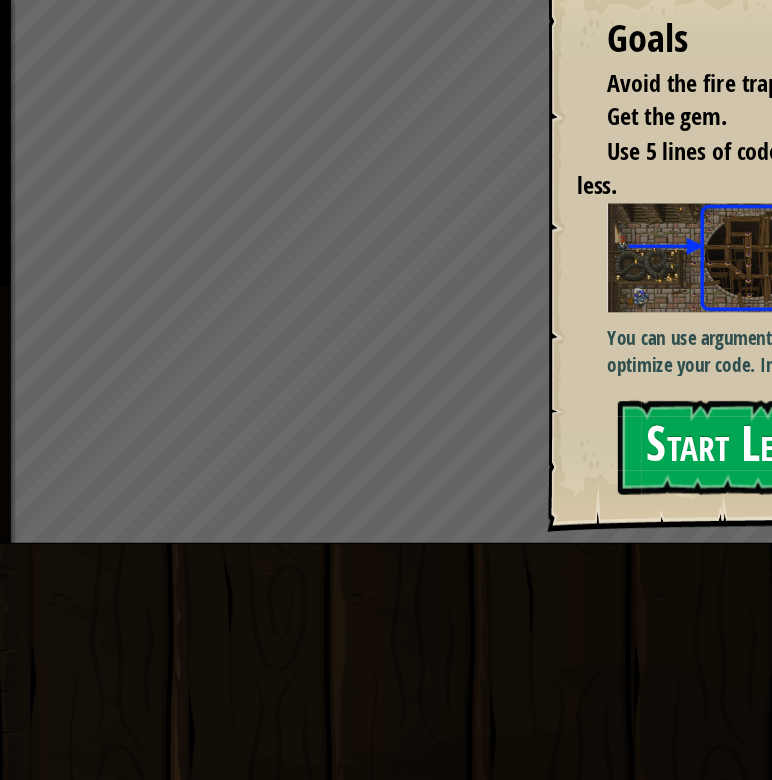 click on "Start Level" at bounding box center (610, 449) 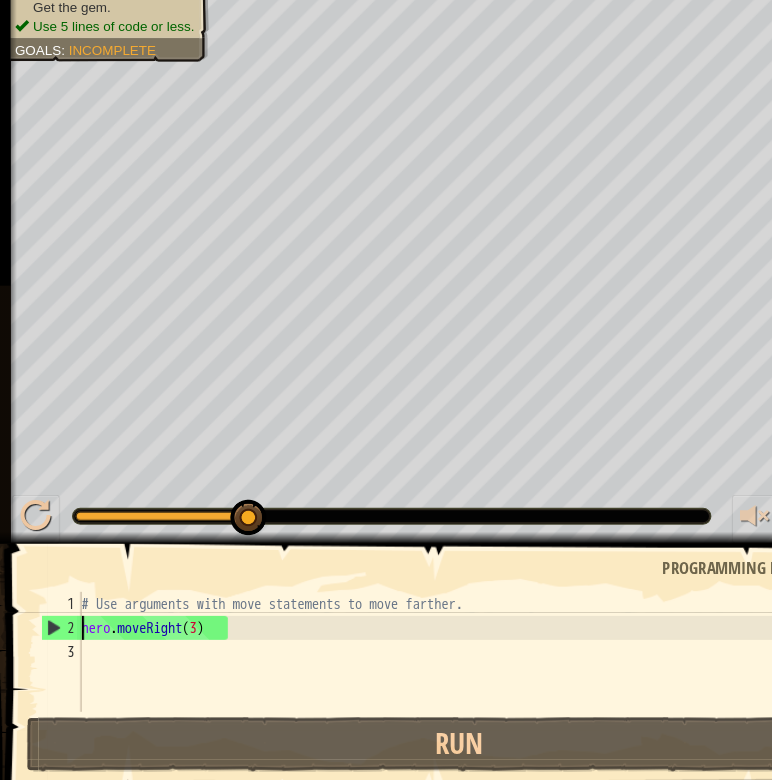 type on "hero.moveRight(3)" 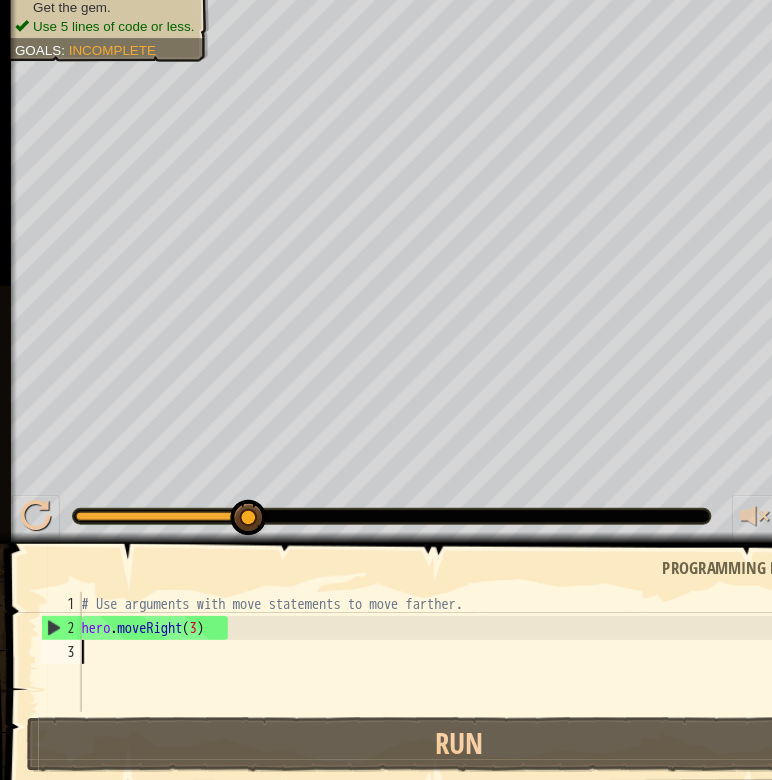 paste on "hero.moveRight(3)" 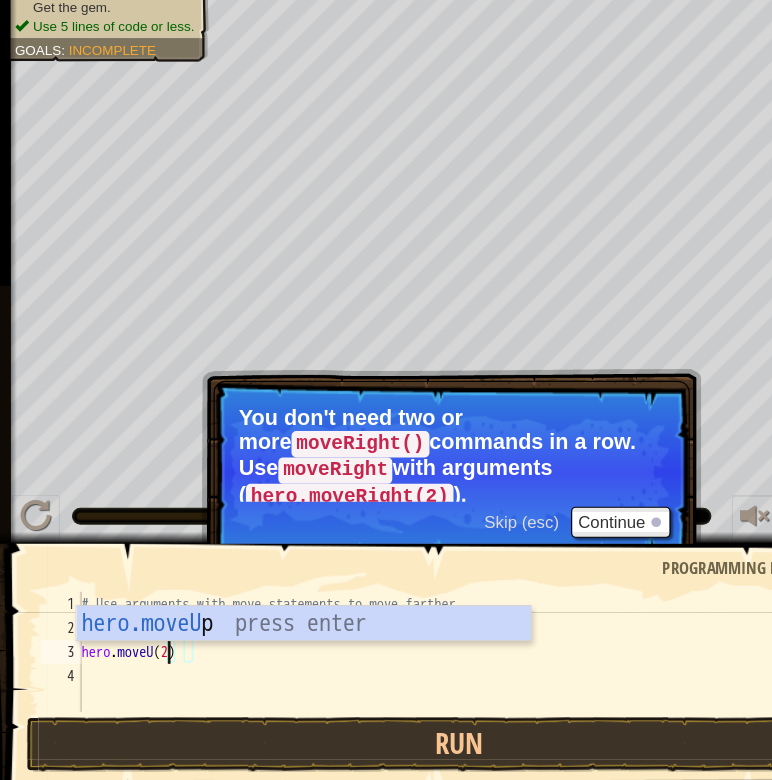 scroll, scrollTop: 9, scrollLeft: 6, axis: both 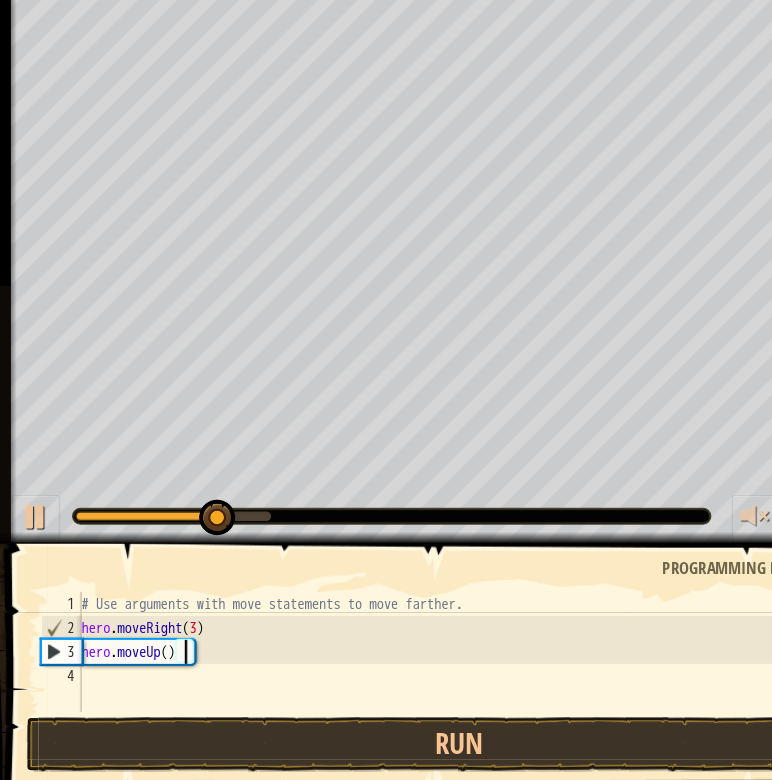 type on "hero.moveUp(1)" 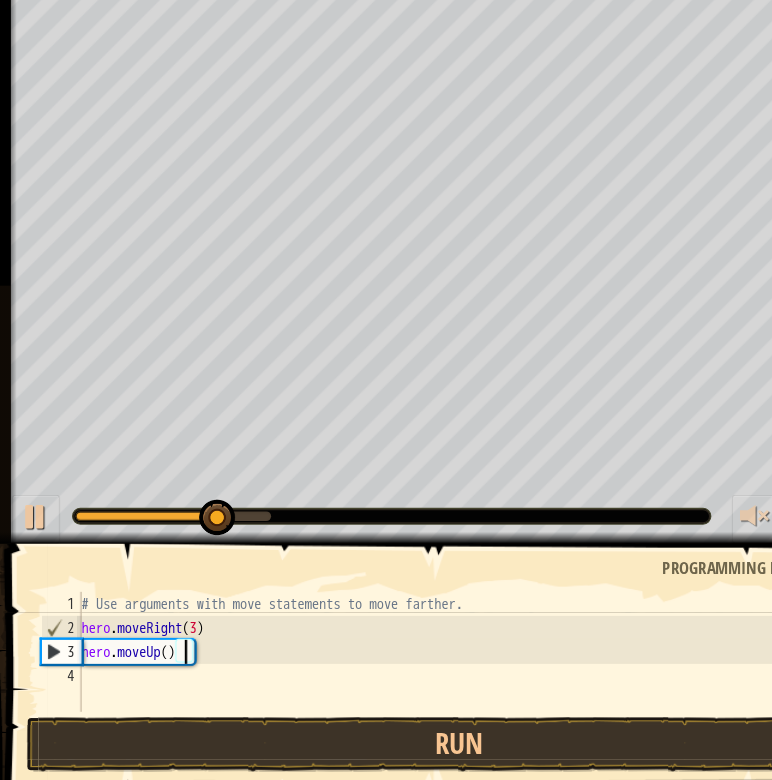 scroll, scrollTop: 9, scrollLeft: 7, axis: both 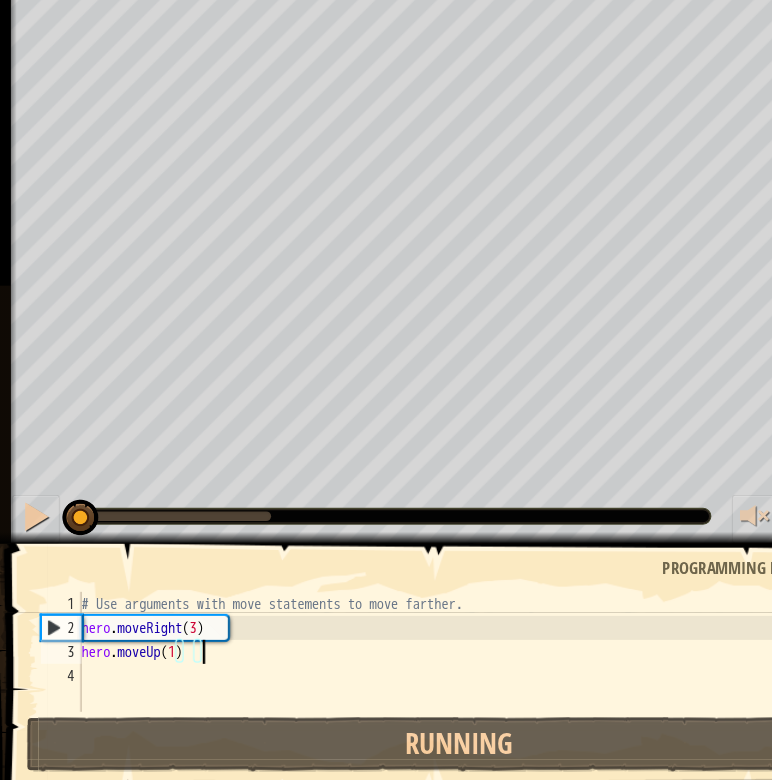 paste 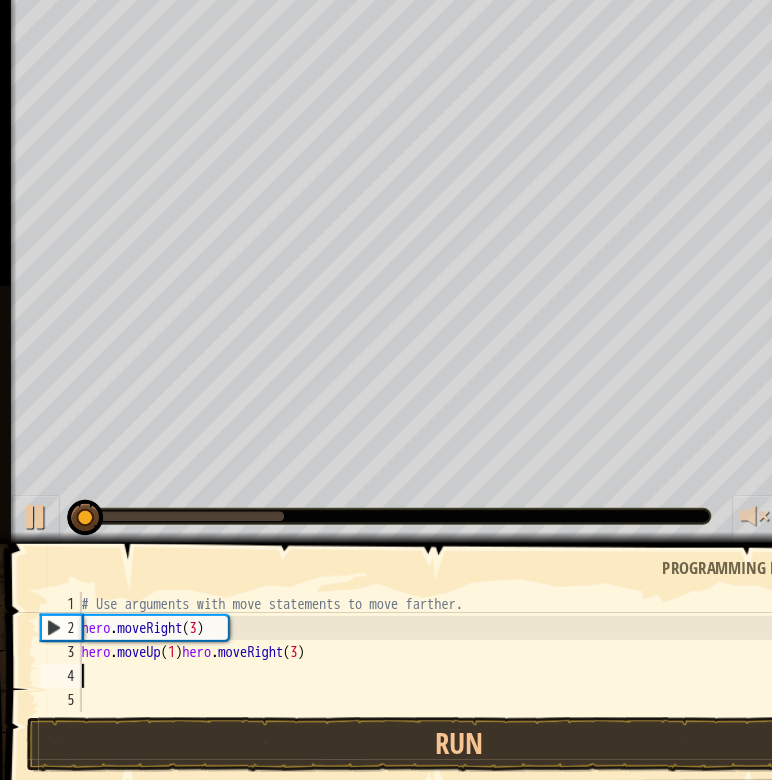 scroll, scrollTop: 9, scrollLeft: 0, axis: vertical 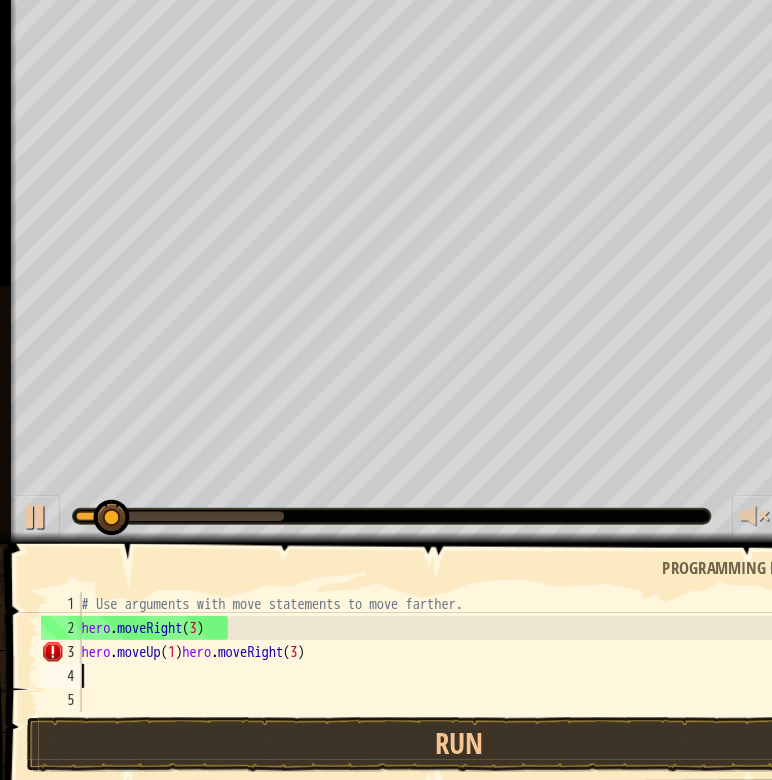 type on "hero.moveUp(1)" 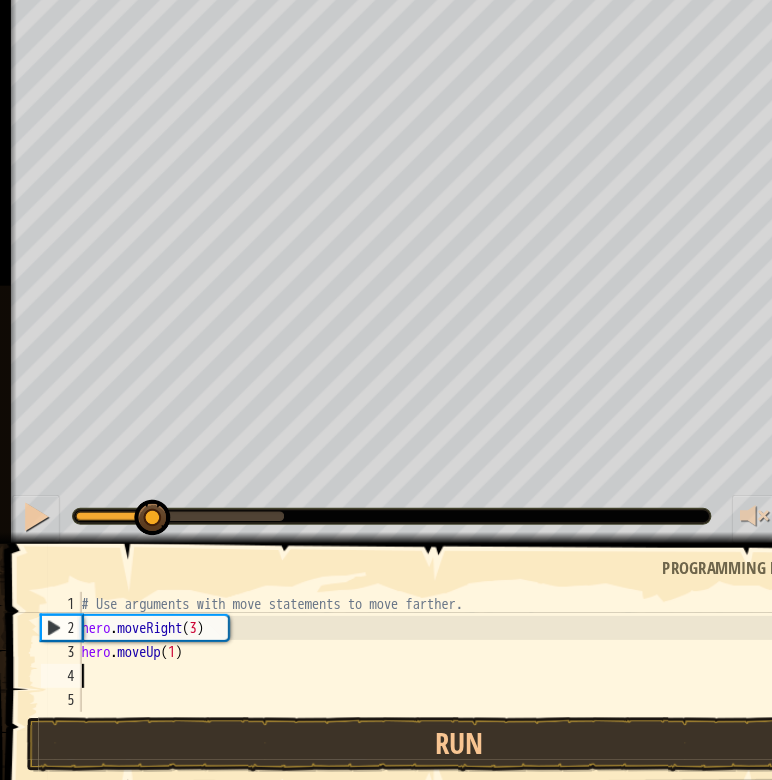 paste on "hero.moveRight(3)" 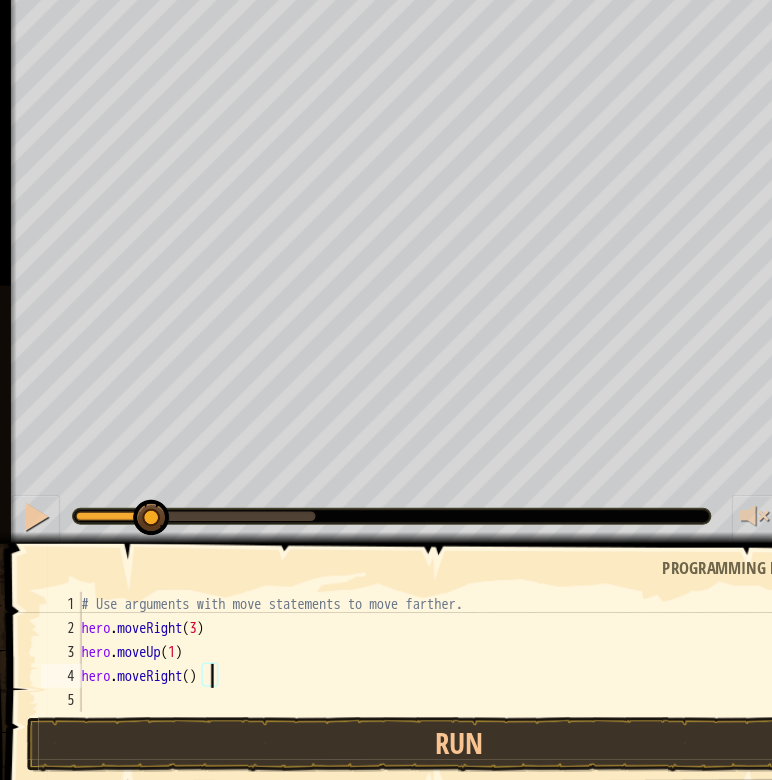 scroll, scrollTop: 9, scrollLeft: 8, axis: both 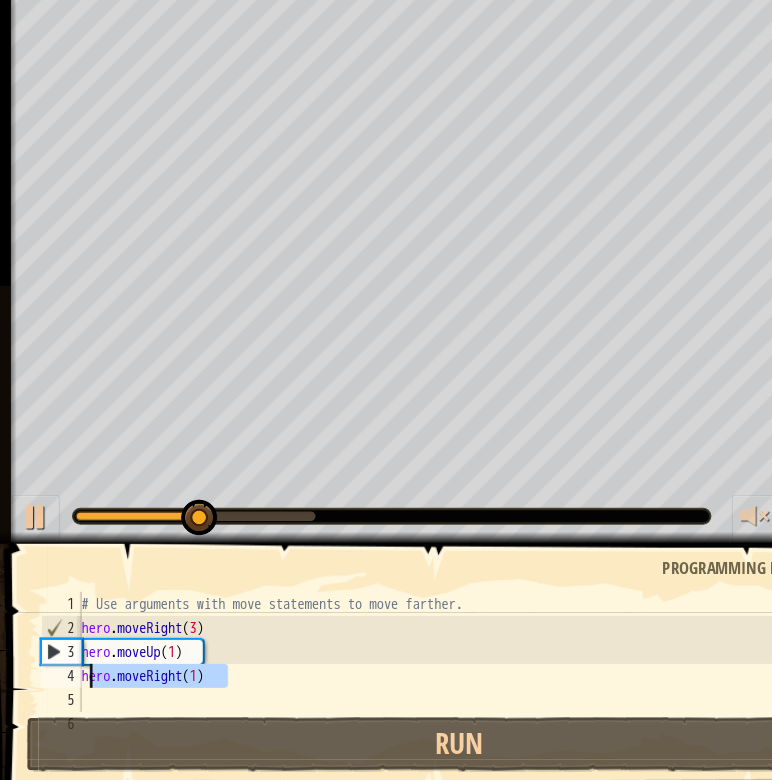 drag, startPoint x: 206, startPoint y: 645, endPoint x: 70, endPoint y: 641, distance: 136.0588 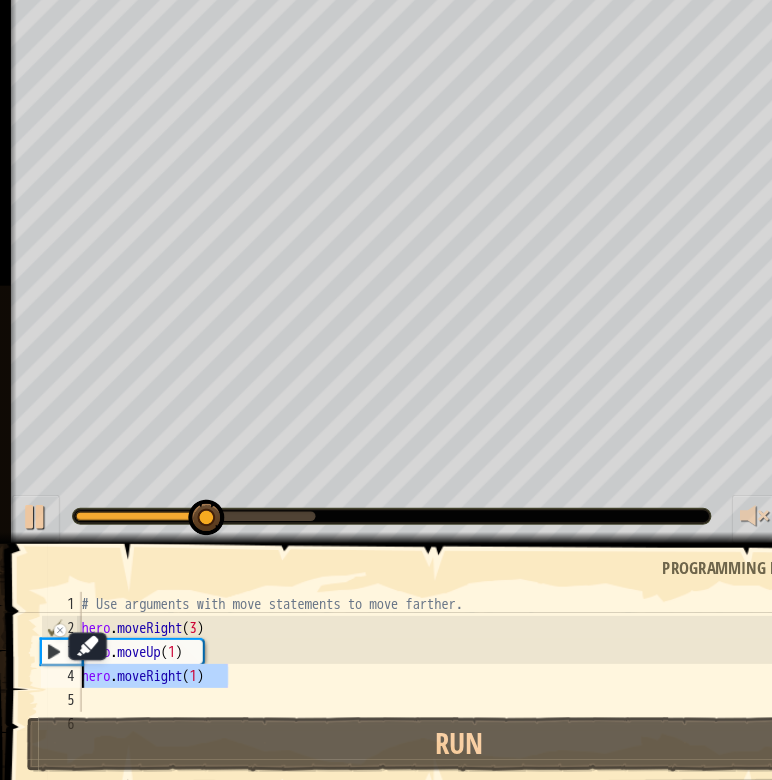 type on "hero.moveRight(1)" 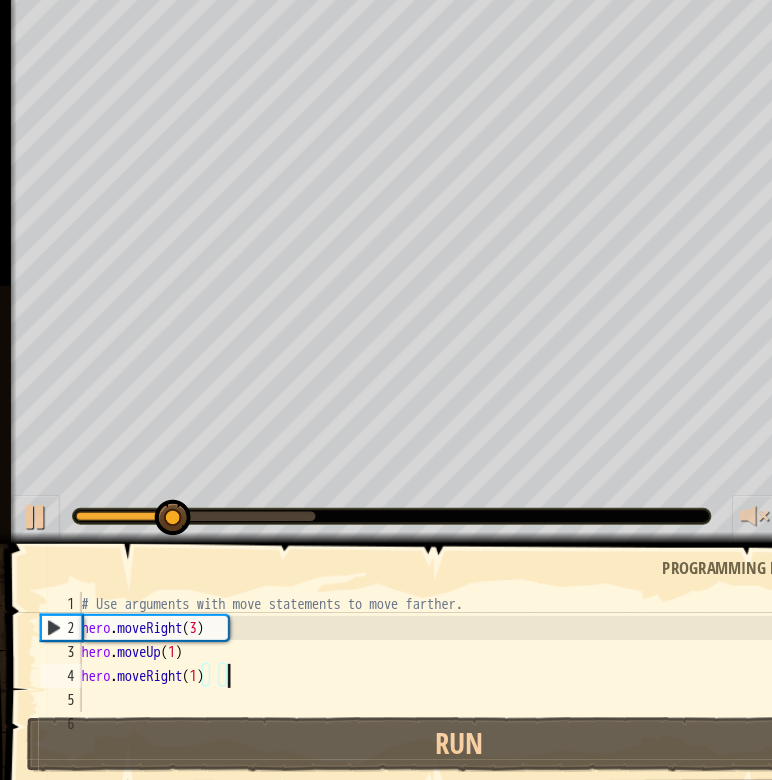 scroll, scrollTop: 9, scrollLeft: 0, axis: vertical 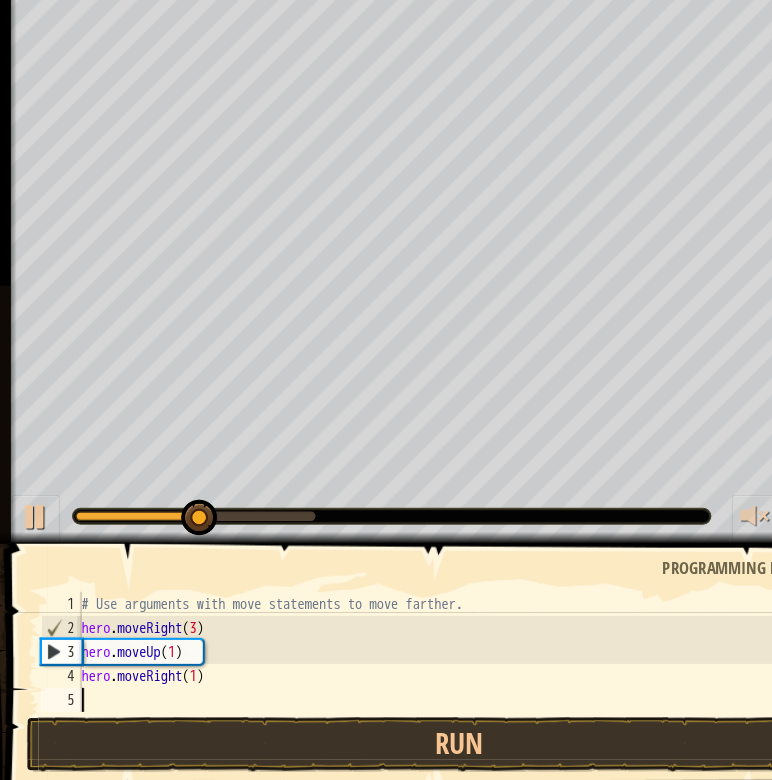 paste on "hero.moveRight(1)" 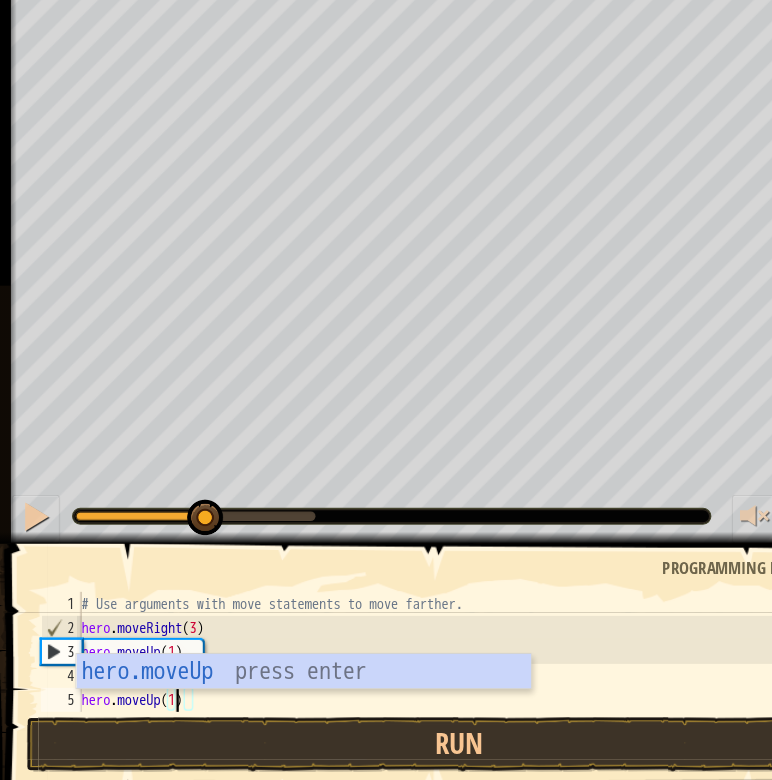scroll, scrollTop: 9, scrollLeft: 6, axis: both 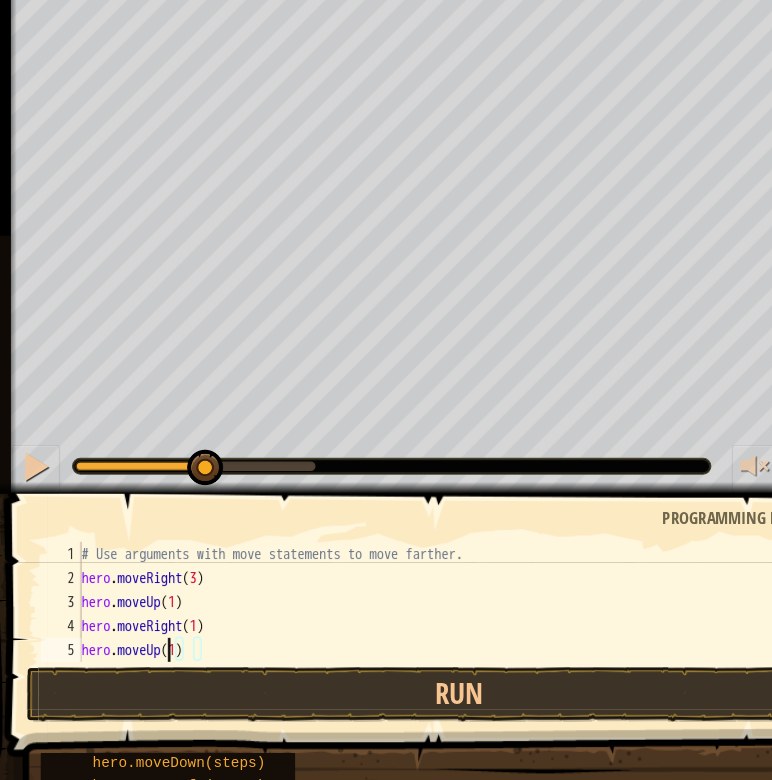click on "# Use arguments with move statements to move farther. hero . moveRight ( 3 ) hero . moveUp ( 1 ) hero . moveRight ( 1 ) hero . moveUp ( 1 )" at bounding box center [394, 640] 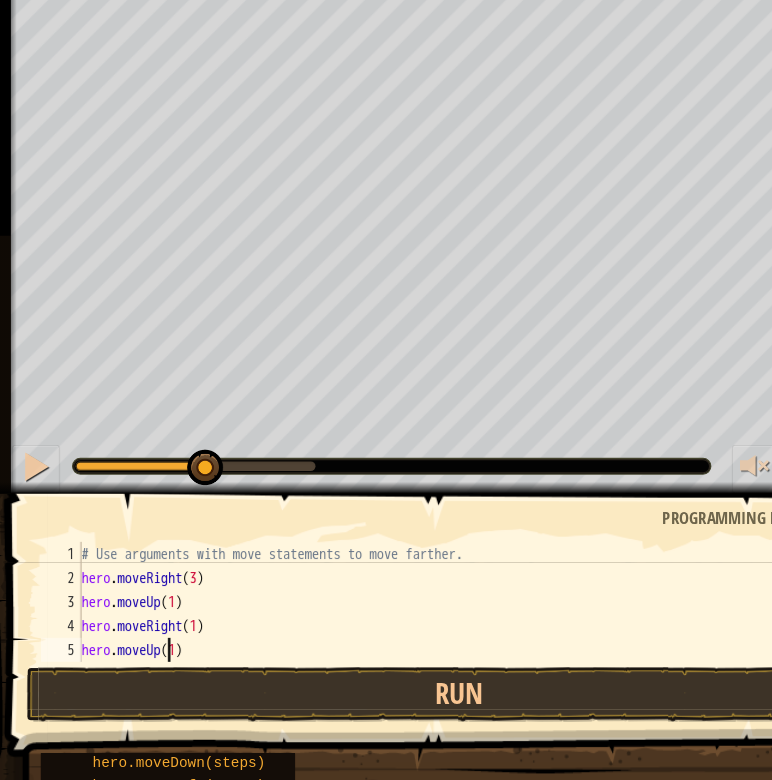 click on "# Use arguments with move statements to move farther. hero . moveRight ( 3 ) hero . moveUp ( 1 ) hero . moveRight ( 1 ) hero . moveUp ( 1 )" at bounding box center [394, 640] 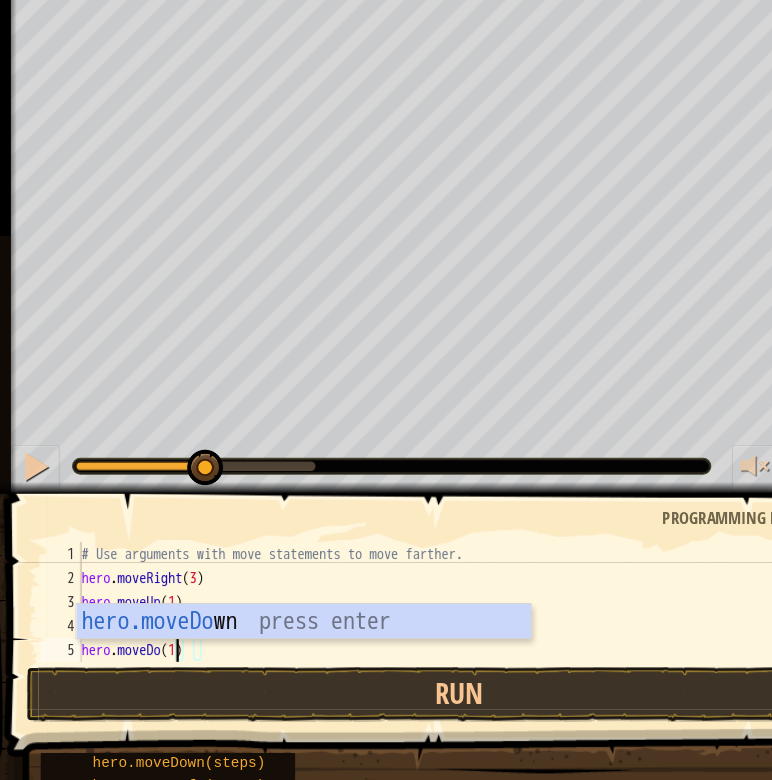 scroll, scrollTop: 9, scrollLeft: 7, axis: both 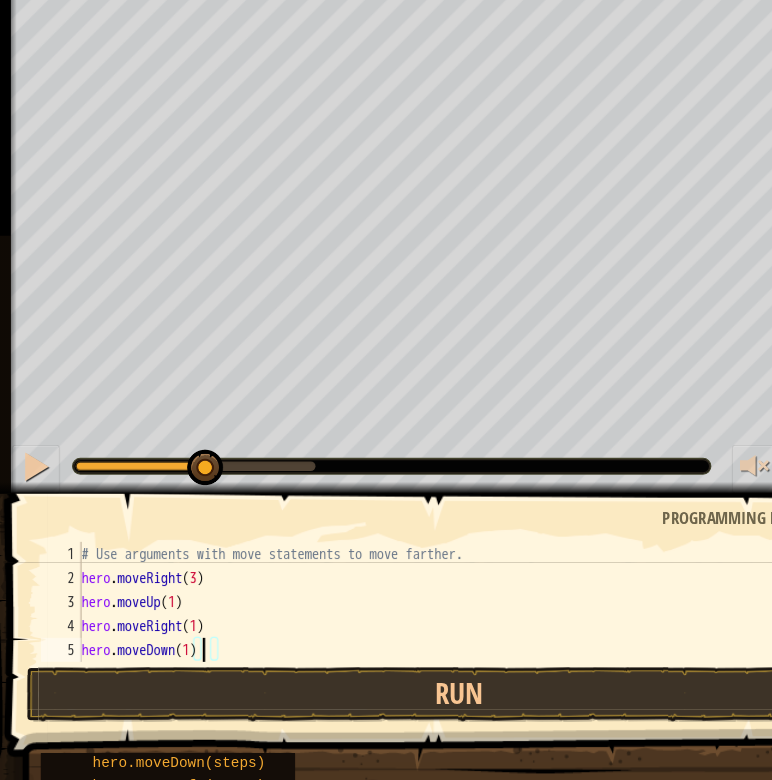 click on "# Use arguments with move statements to move farther. hero . moveRight ( 3 ) hero . moveUp ( 1 ) hero . moveRight ( 1 ) hero . moveDown ( 1 )" at bounding box center [394, 640] 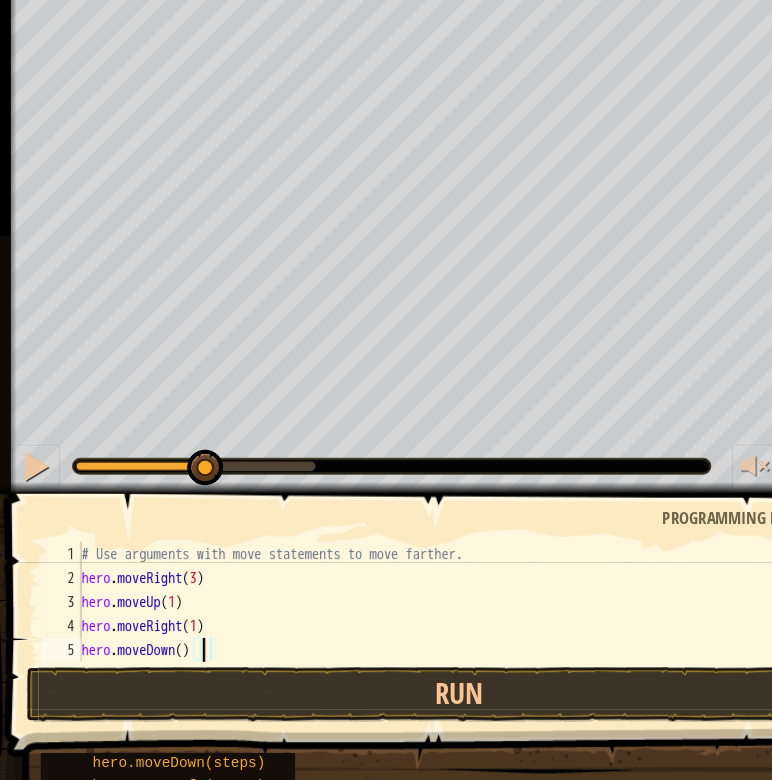 scroll, scrollTop: 9, scrollLeft: 8, axis: both 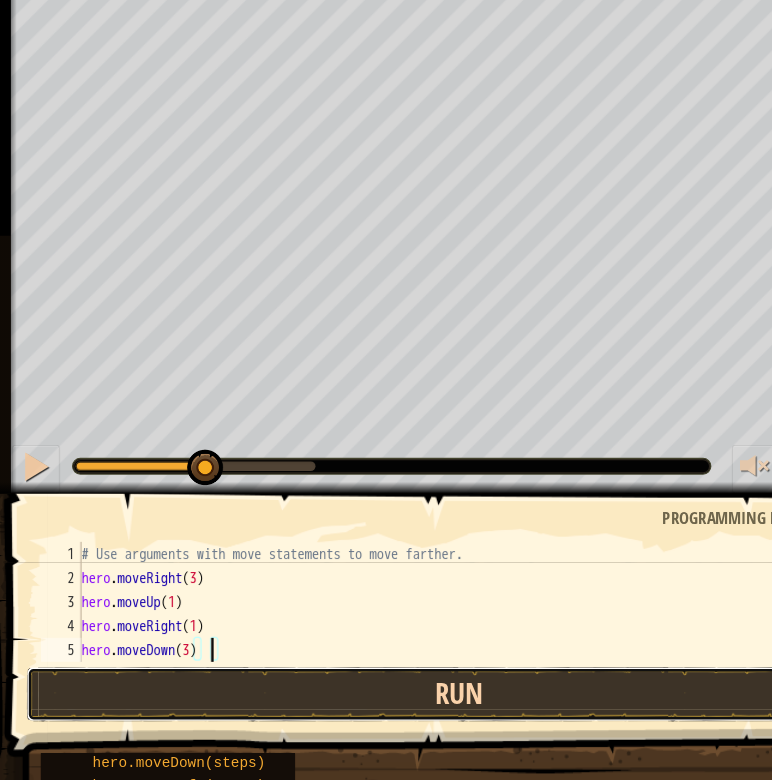 click on "Run" at bounding box center [382, 697] 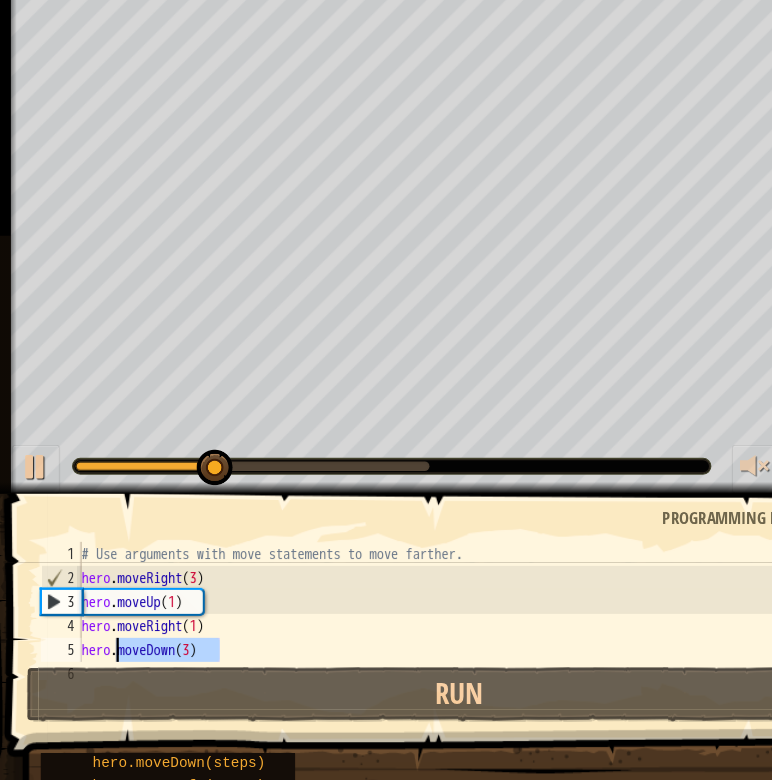 drag, startPoint x: 196, startPoint y: 656, endPoint x: 89, endPoint y: 656, distance: 107 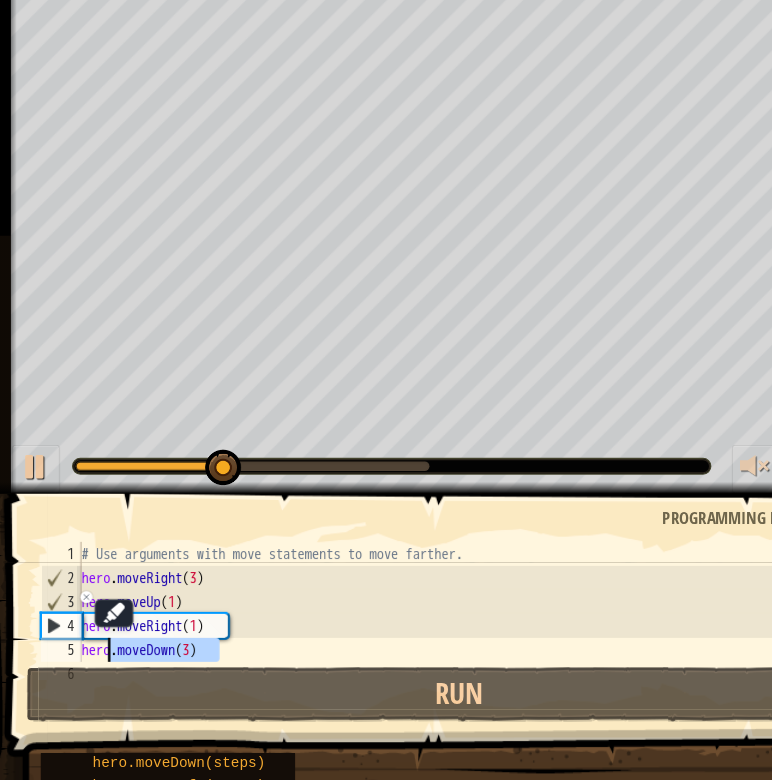 click on "# Use arguments with move statements to move farther. hero . moveRight ( 3 ) hero . moveUp ( 1 ) hero . moveRight ( 1 ) hero . moveDown ( 3 )" at bounding box center [394, 640] 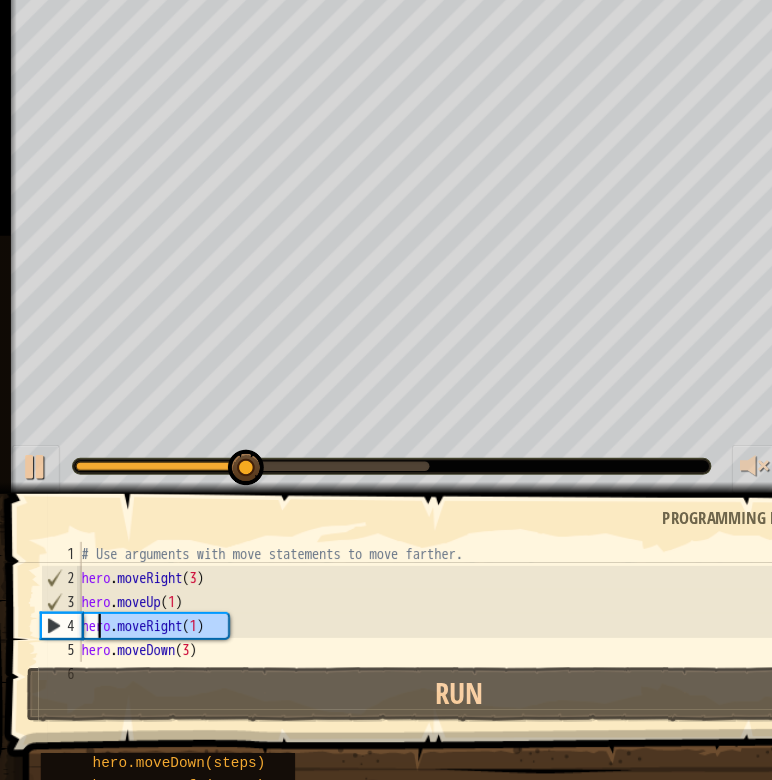 drag, startPoint x: 195, startPoint y: 642, endPoint x: 63, endPoint y: 641, distance: 132.00378 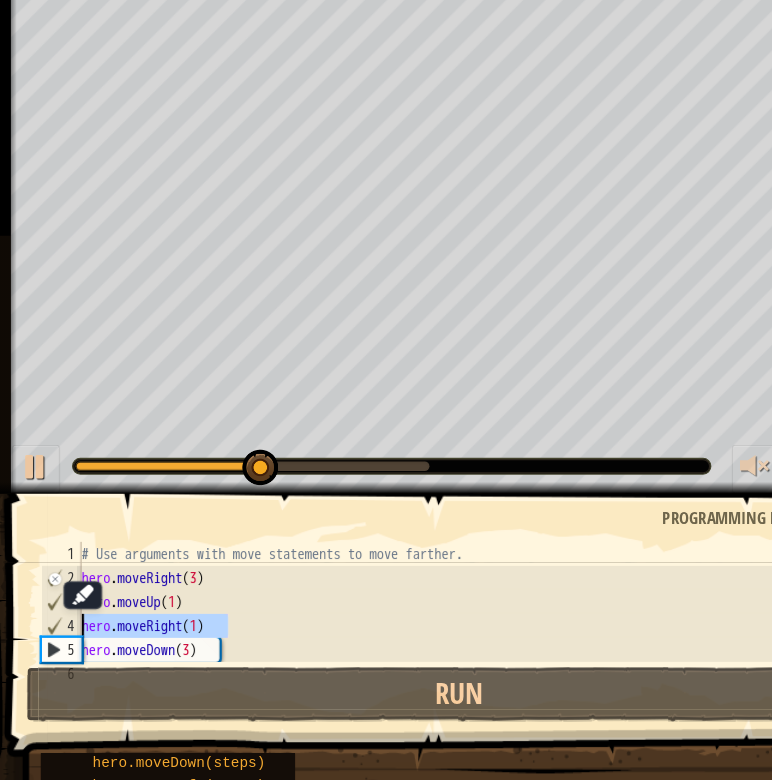 click on "# Use arguments with move statements to move farther. hero . moveRight ( 3 ) hero . moveUp ( 1 ) hero . moveRight ( 1 ) hero . moveDown ( 3 )" at bounding box center [394, 640] 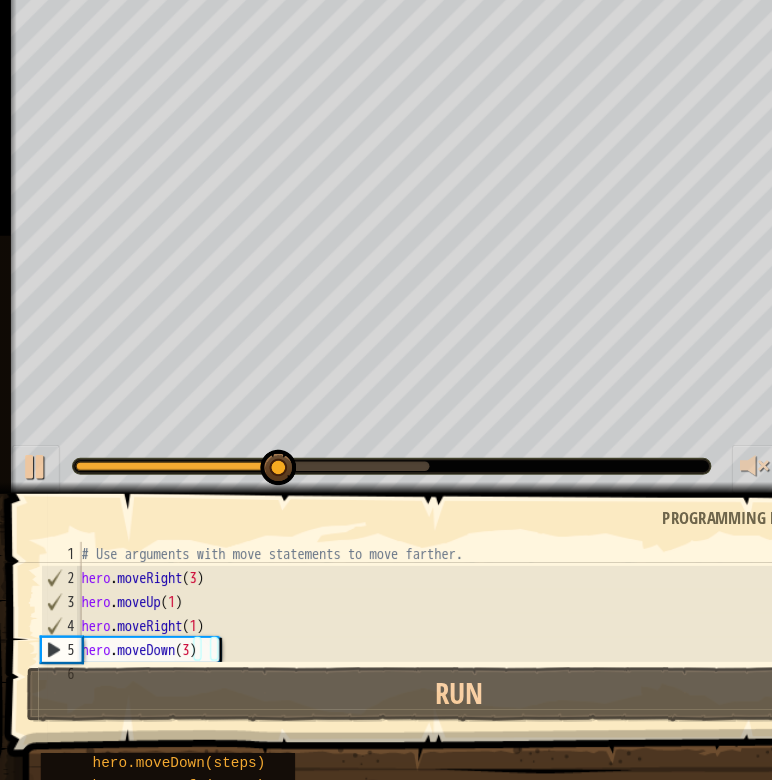 scroll, scrollTop: 9, scrollLeft: 0, axis: vertical 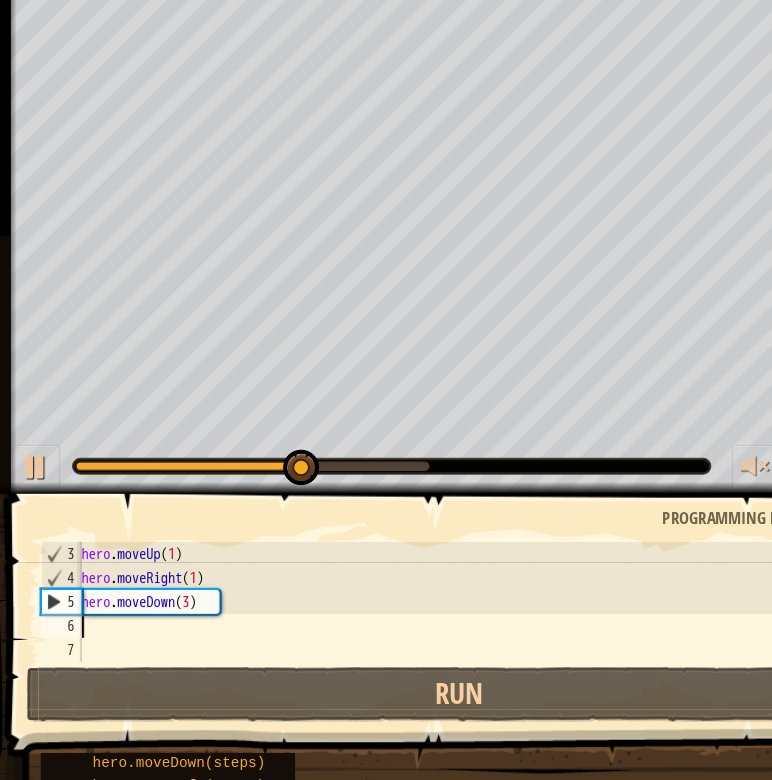 paste on "hero.moveRight(1)" 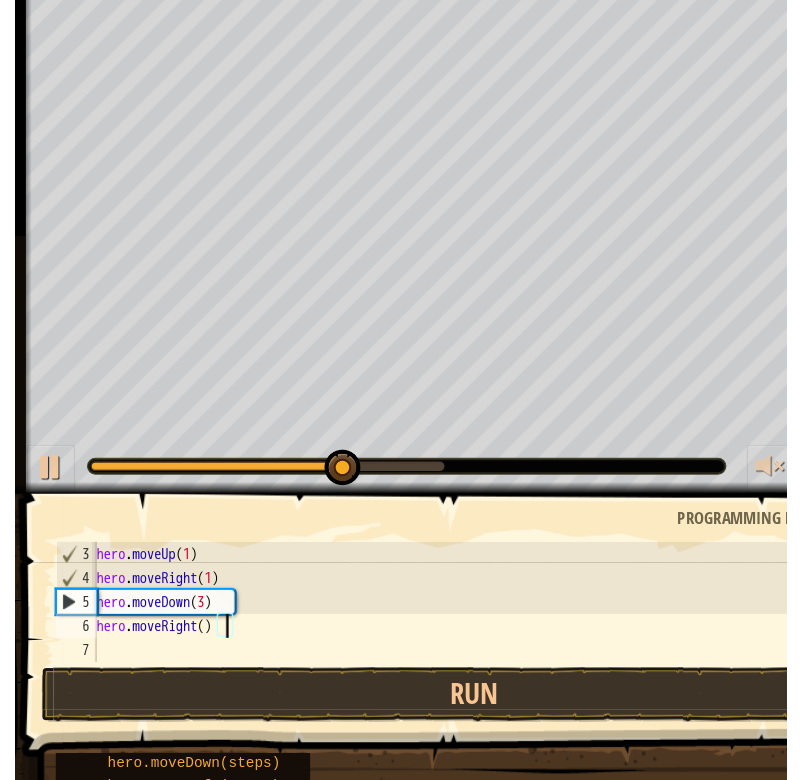 scroll, scrollTop: 9, scrollLeft: 8, axis: both 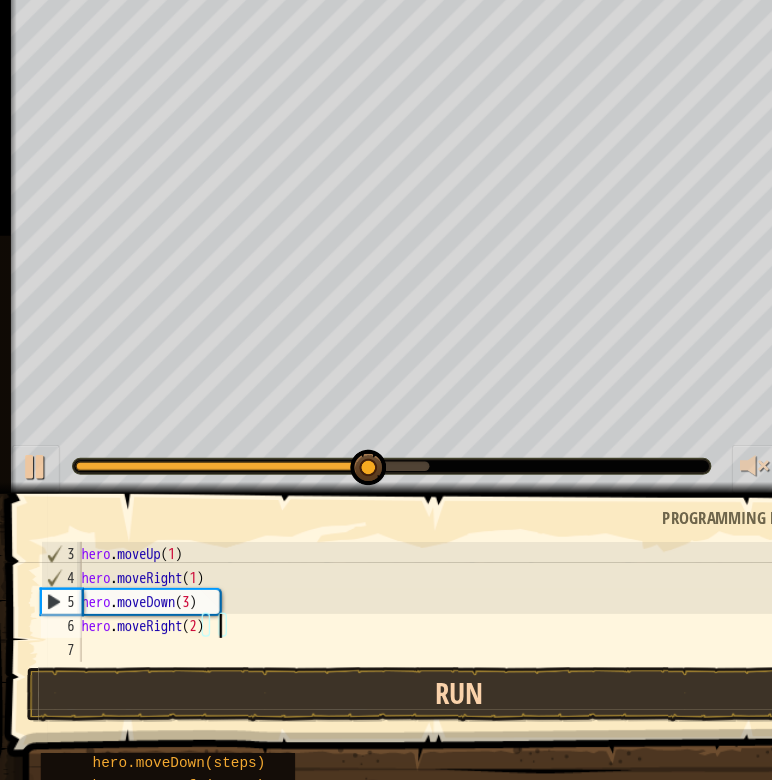 type on "hero.moveRight(2)" 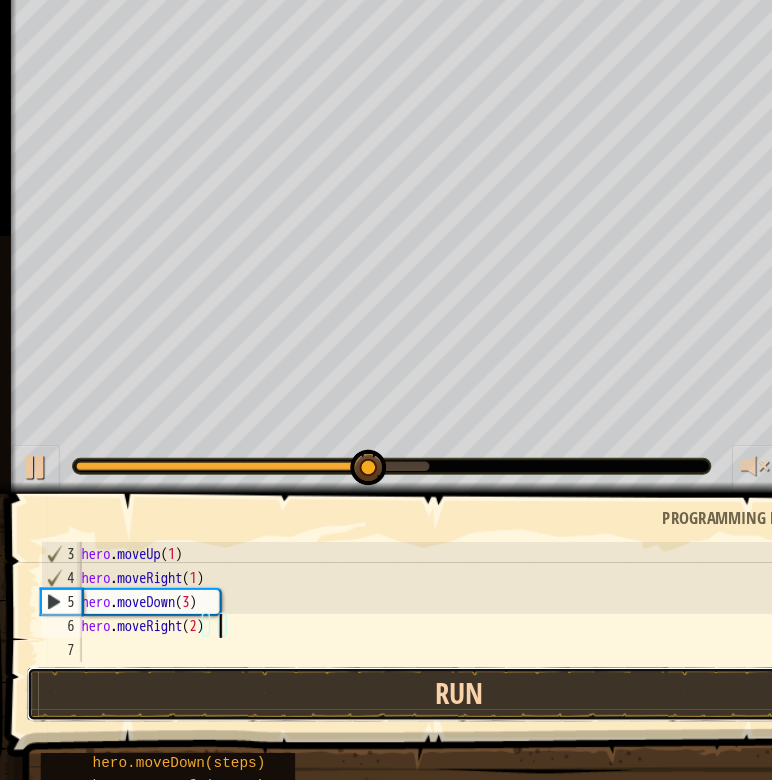 click on "Run" at bounding box center [382, 697] 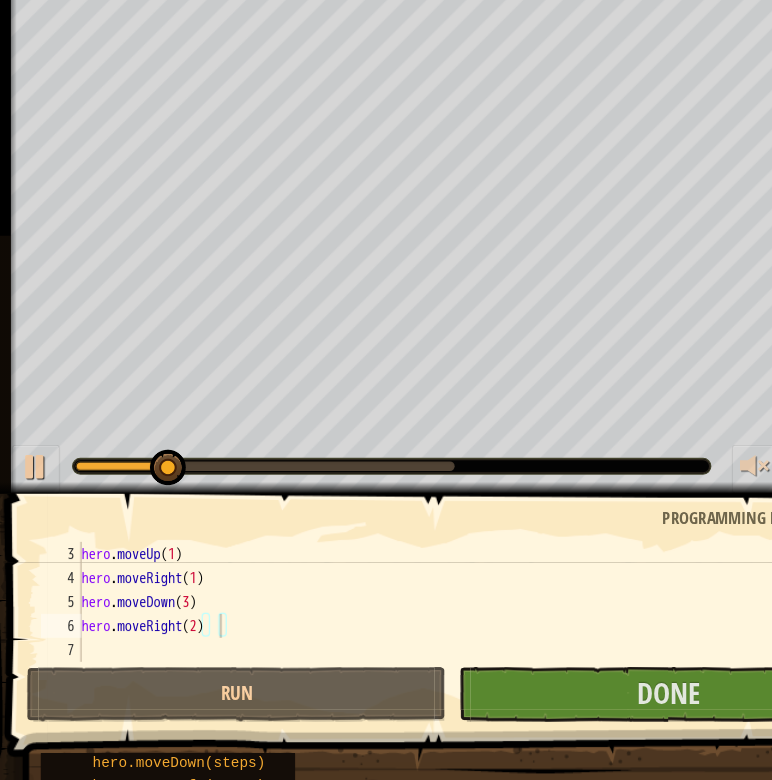 drag, startPoint x: 447, startPoint y: 475, endPoint x: 326, endPoint y: 475, distance: 121 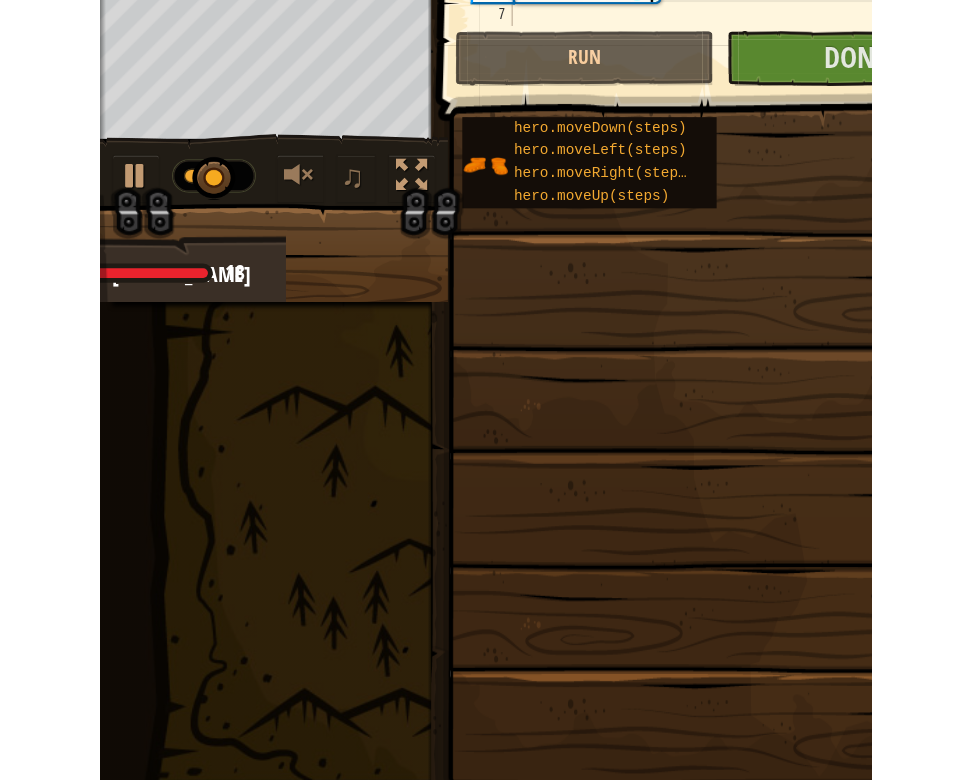 scroll, scrollTop: 60, scrollLeft: 0, axis: vertical 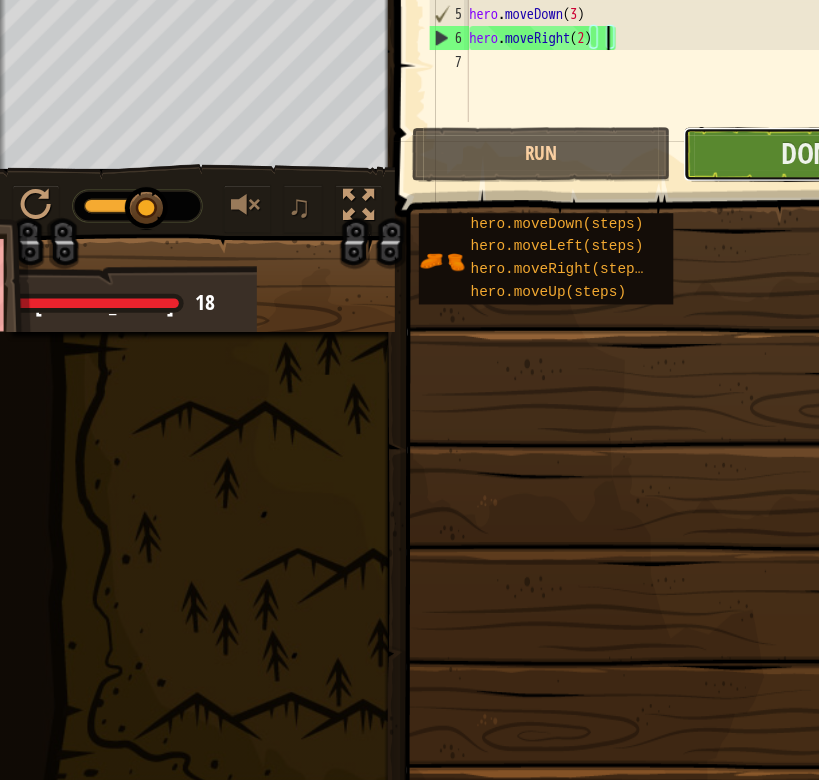 click on "Done" at bounding box center (677, 247) 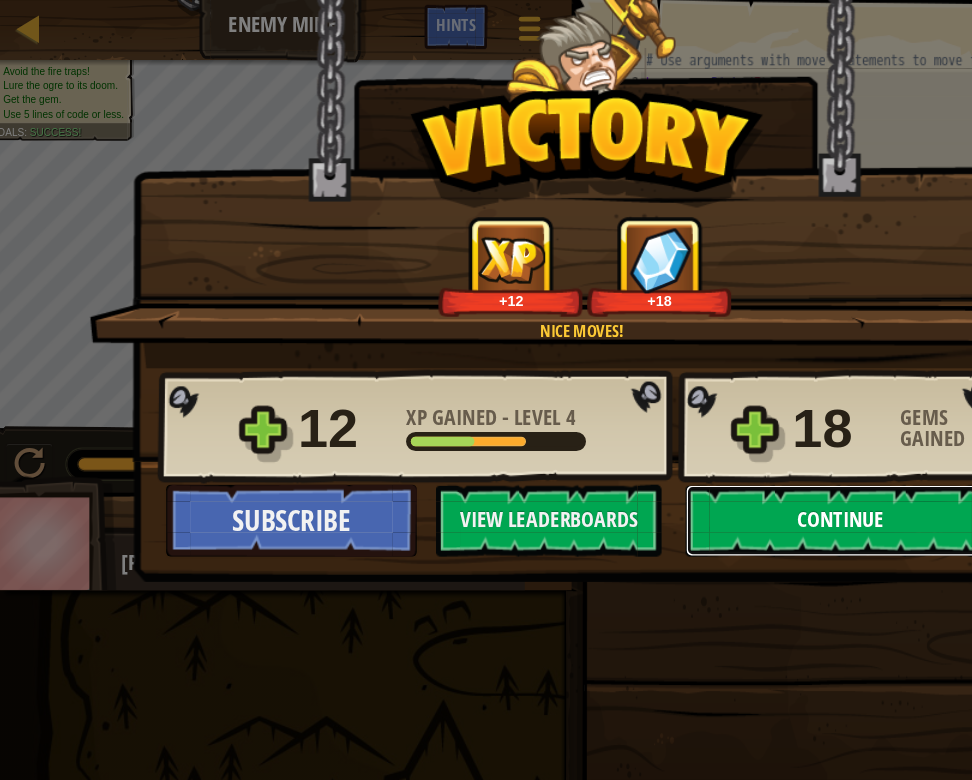 click on "Continue" at bounding box center [706, 434] 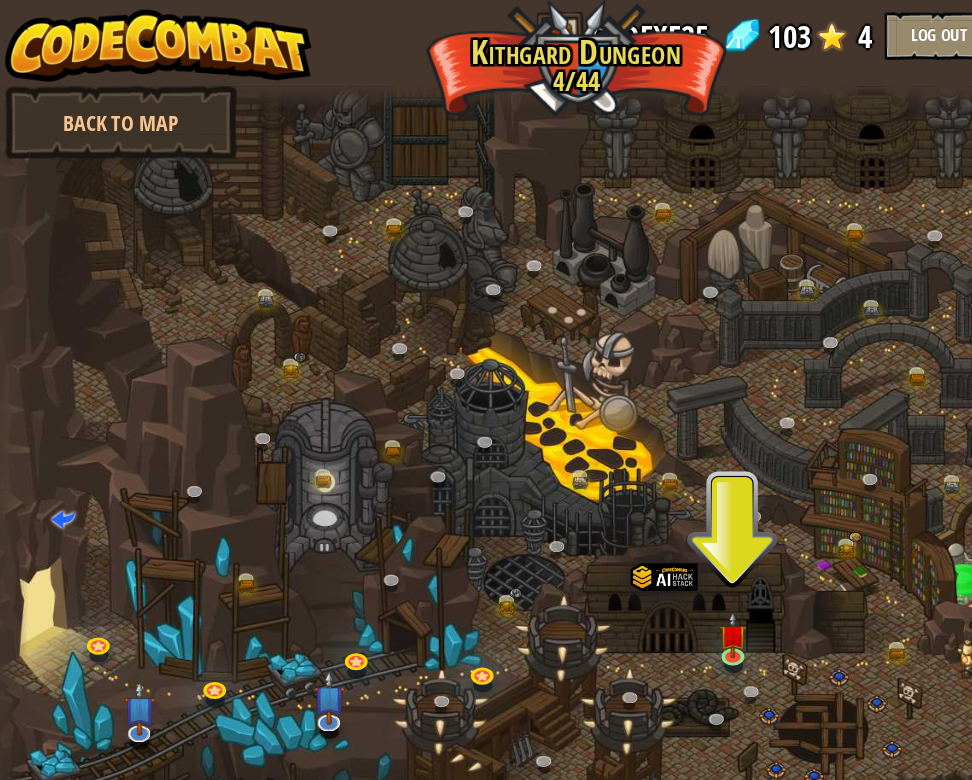 click at bounding box center (624, 30) 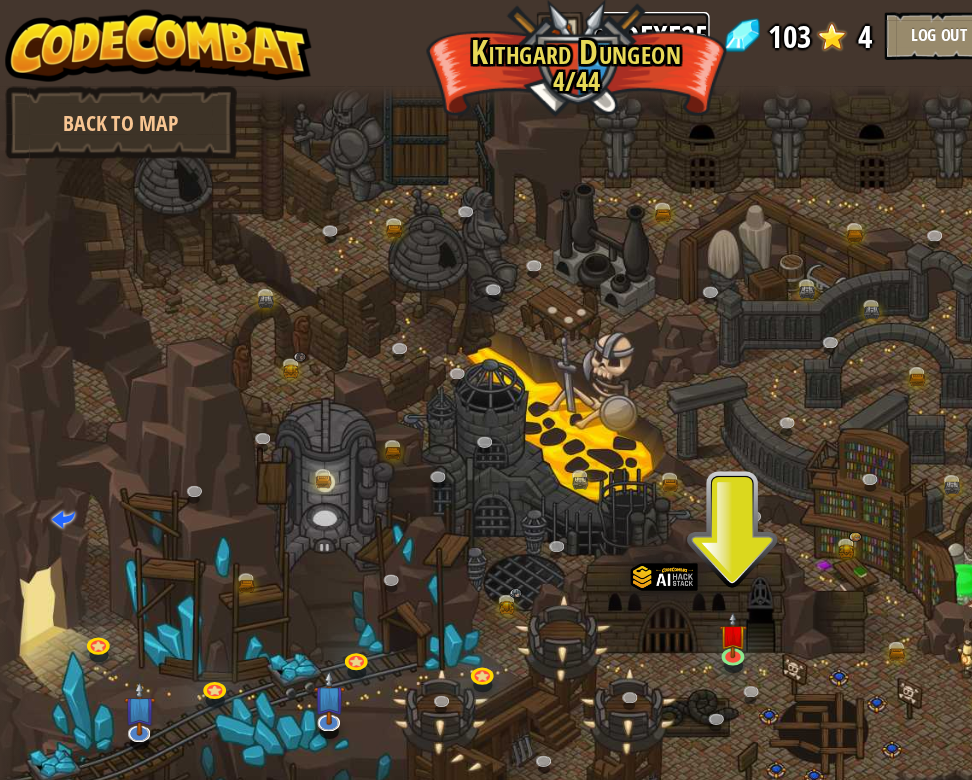 click on "CODEXE25" at bounding box center [547, 30] 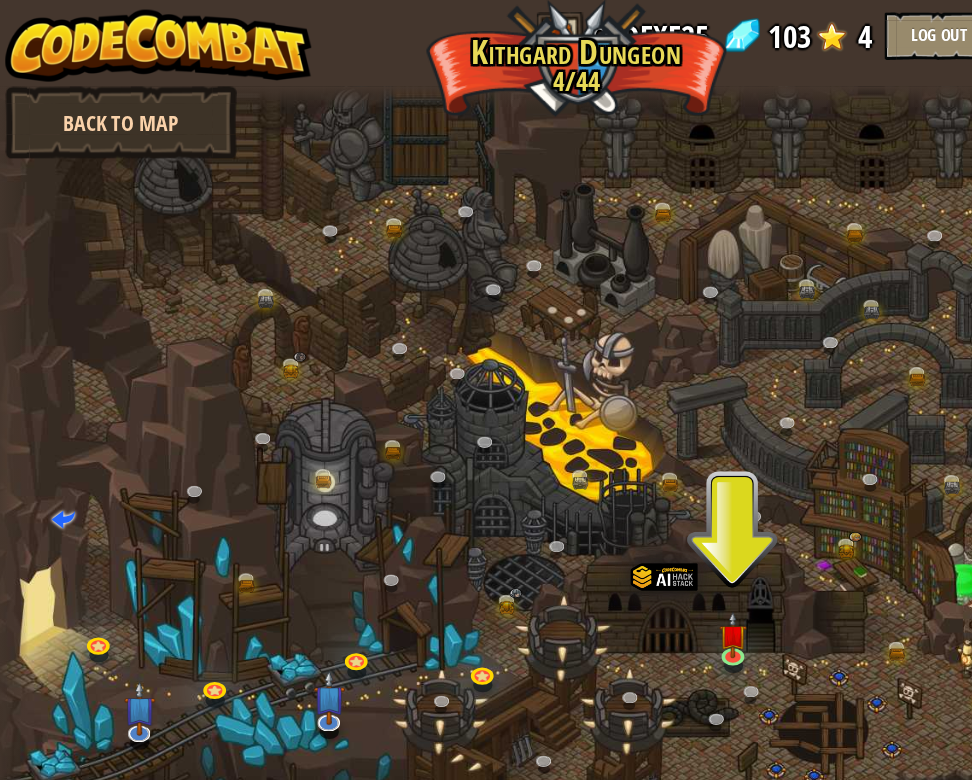 click on "Back to Map" at bounding box center [106, 102] 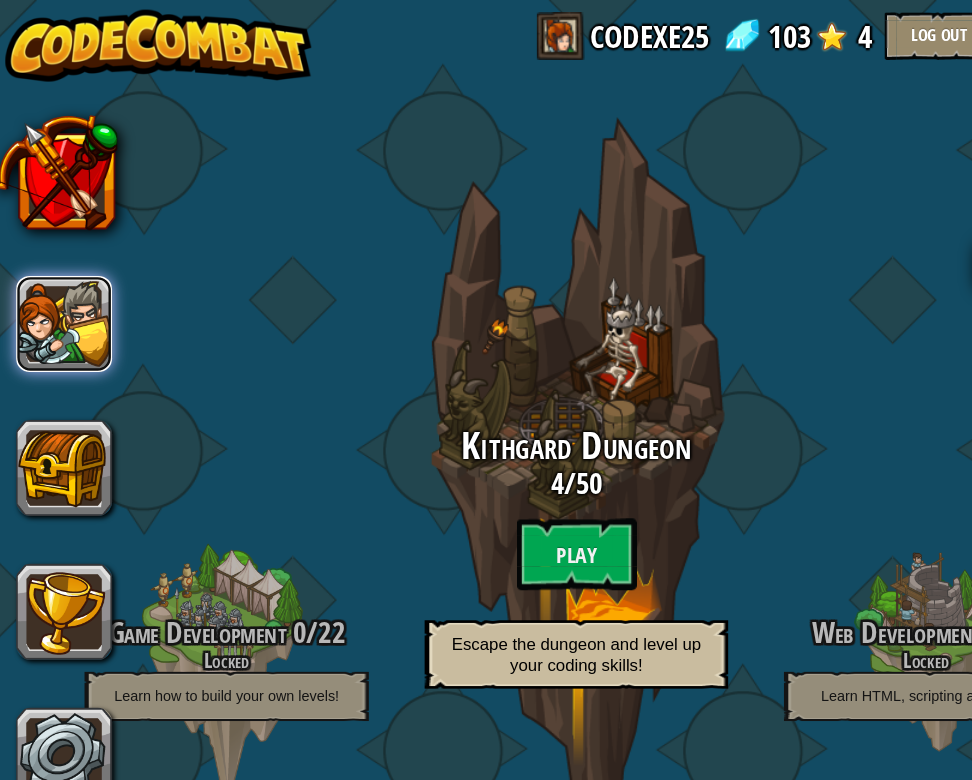 click at bounding box center [59, 270] 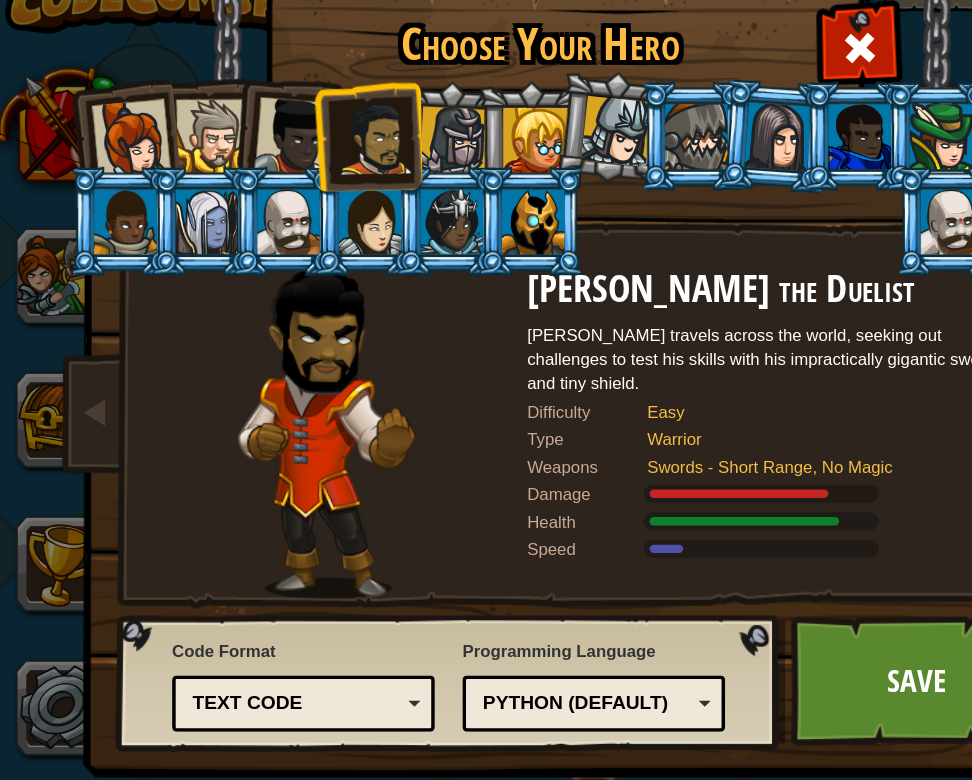 click at bounding box center [383, 157] 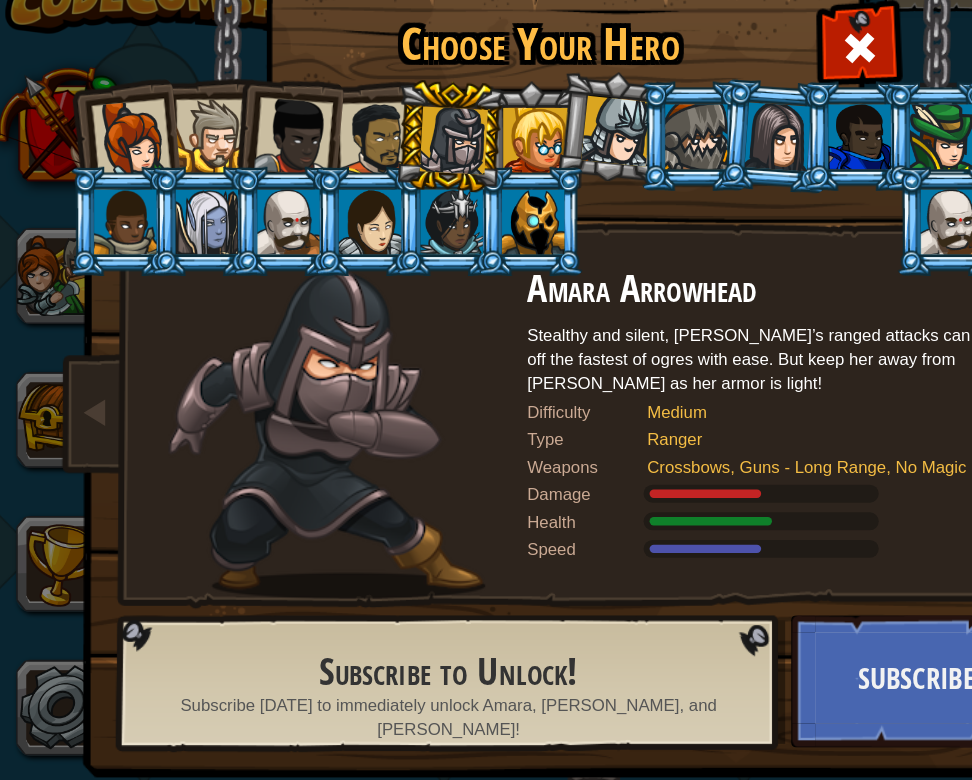 click at bounding box center (319, 156) 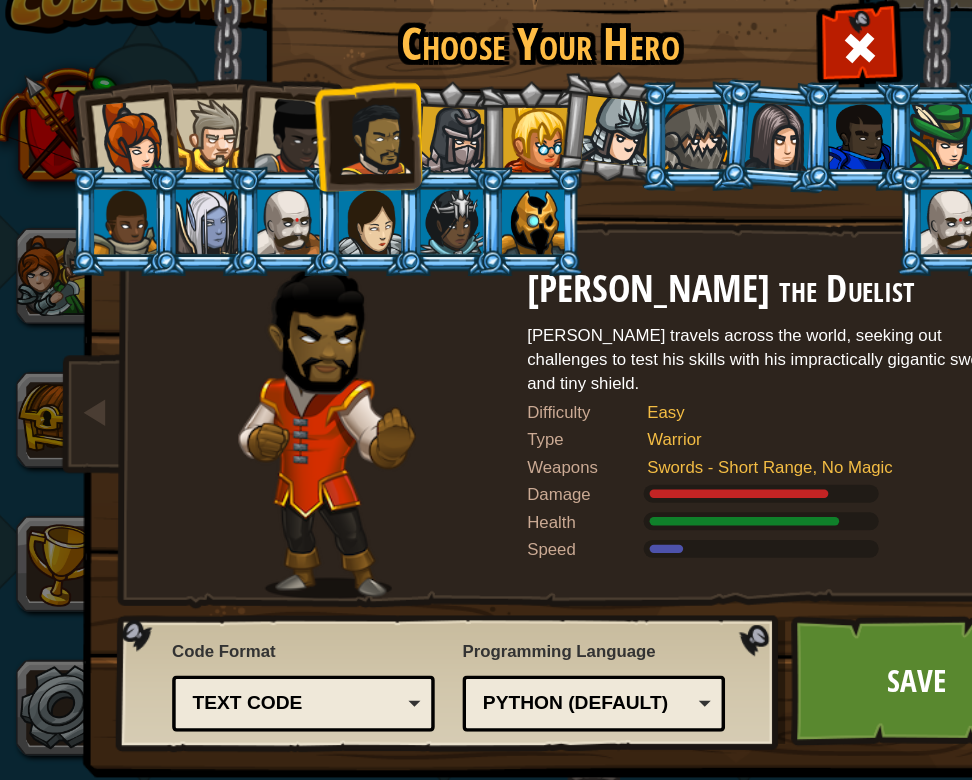 click at bounding box center (380, 224) 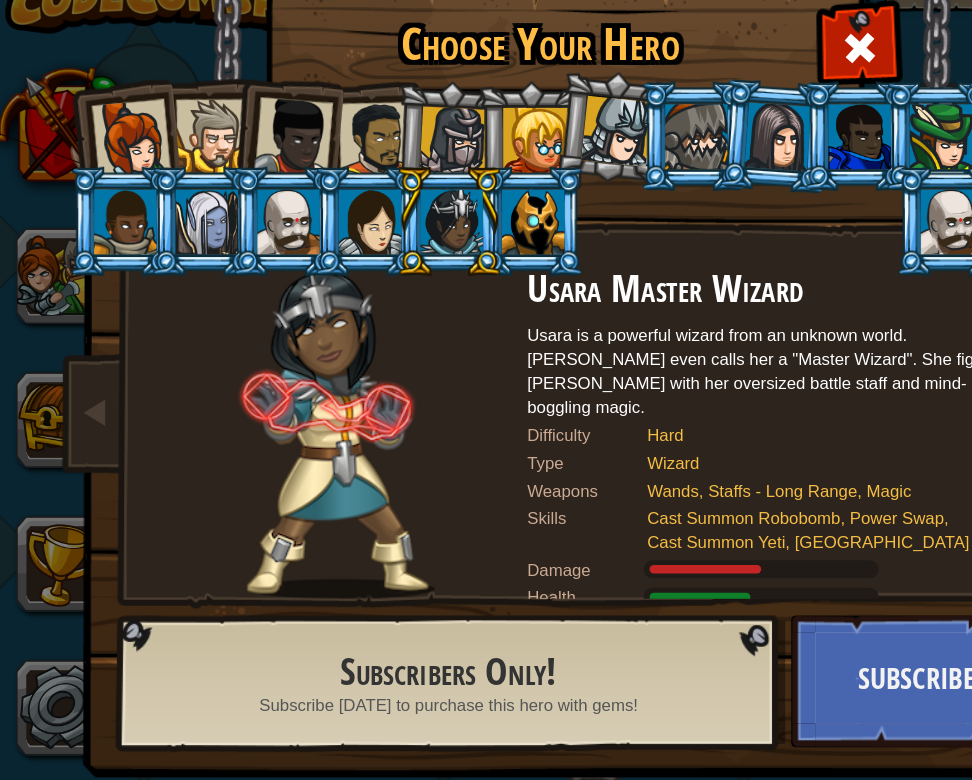 click at bounding box center [319, 156] 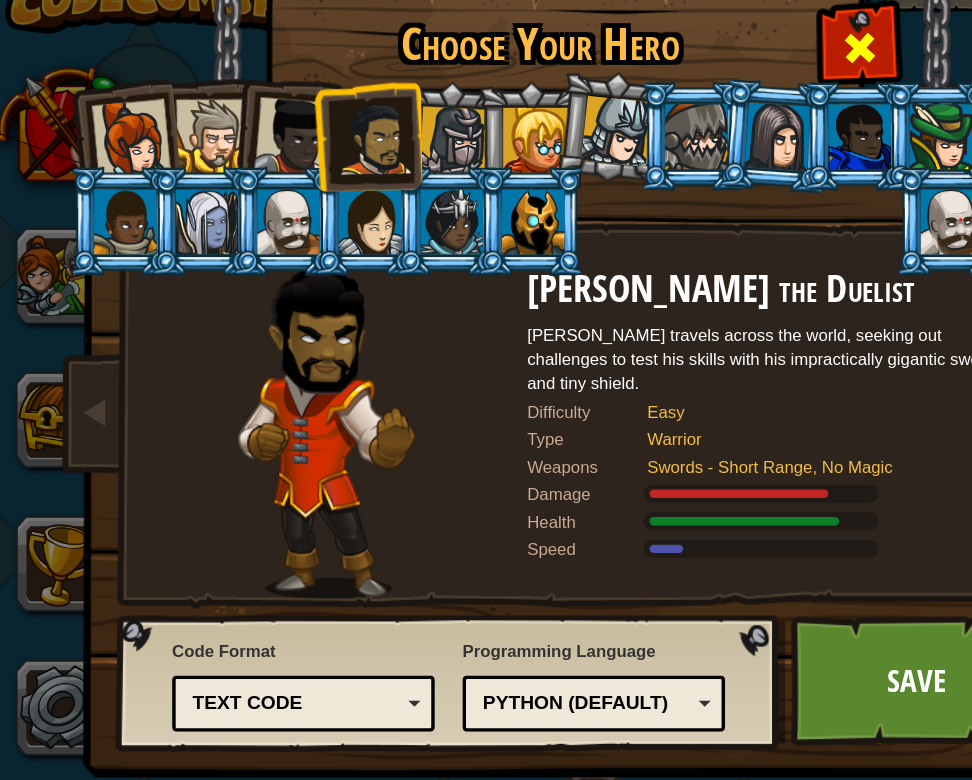 click at bounding box center (722, 80) 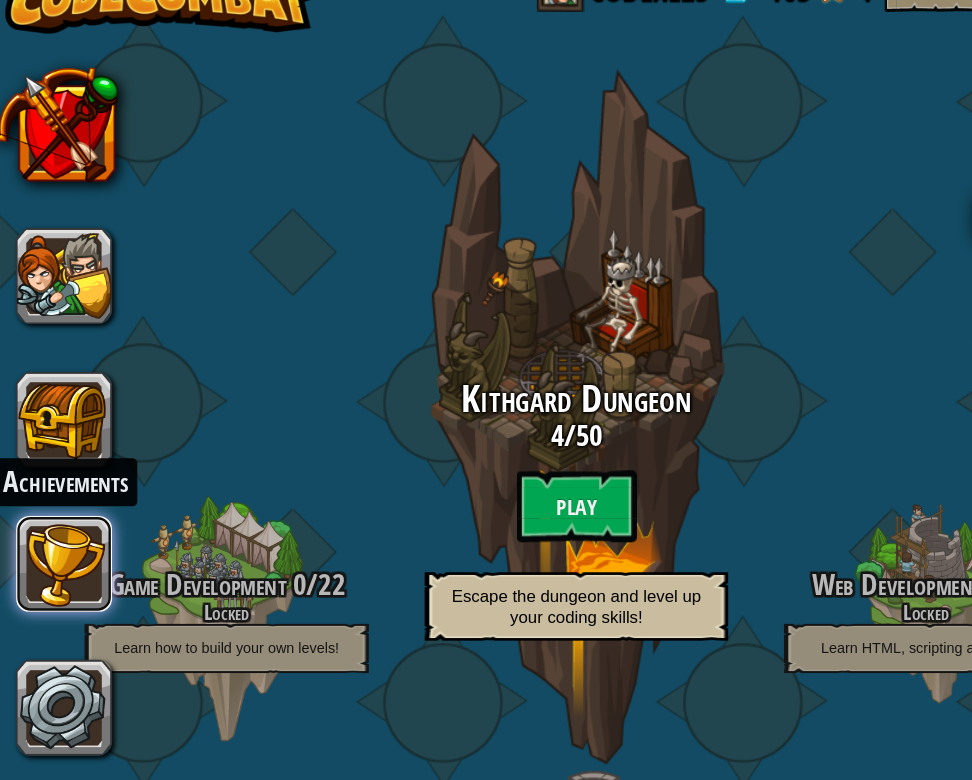 click at bounding box center (59, 510) 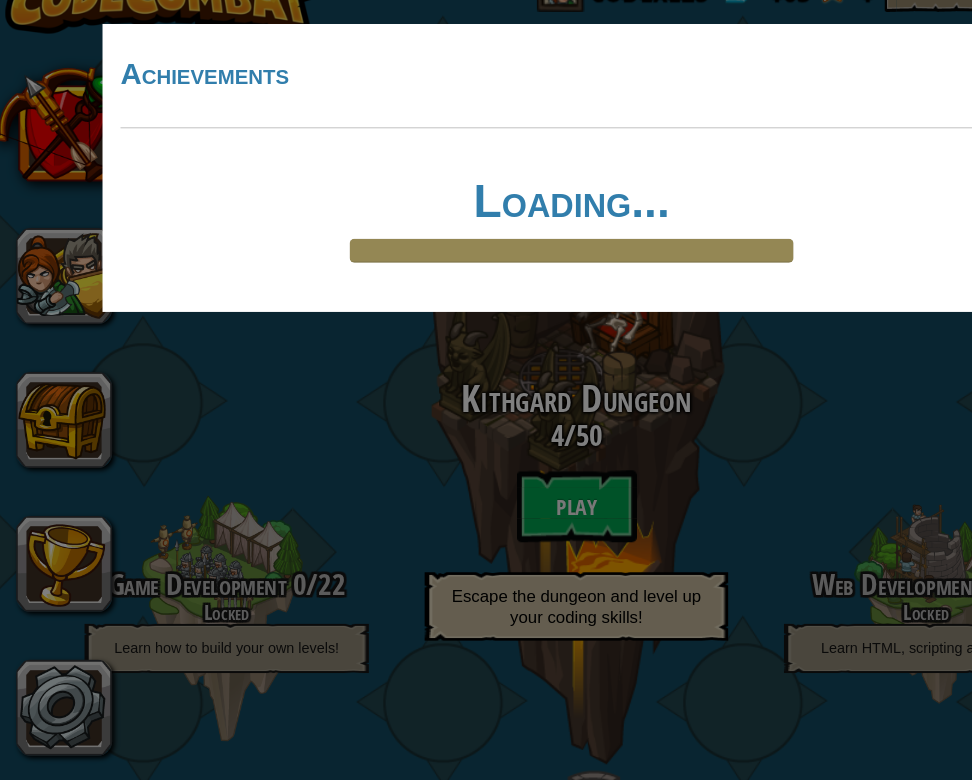 click on "× Achievements Loading... Reticulating Splines... Loading..." at bounding box center (486, 390) 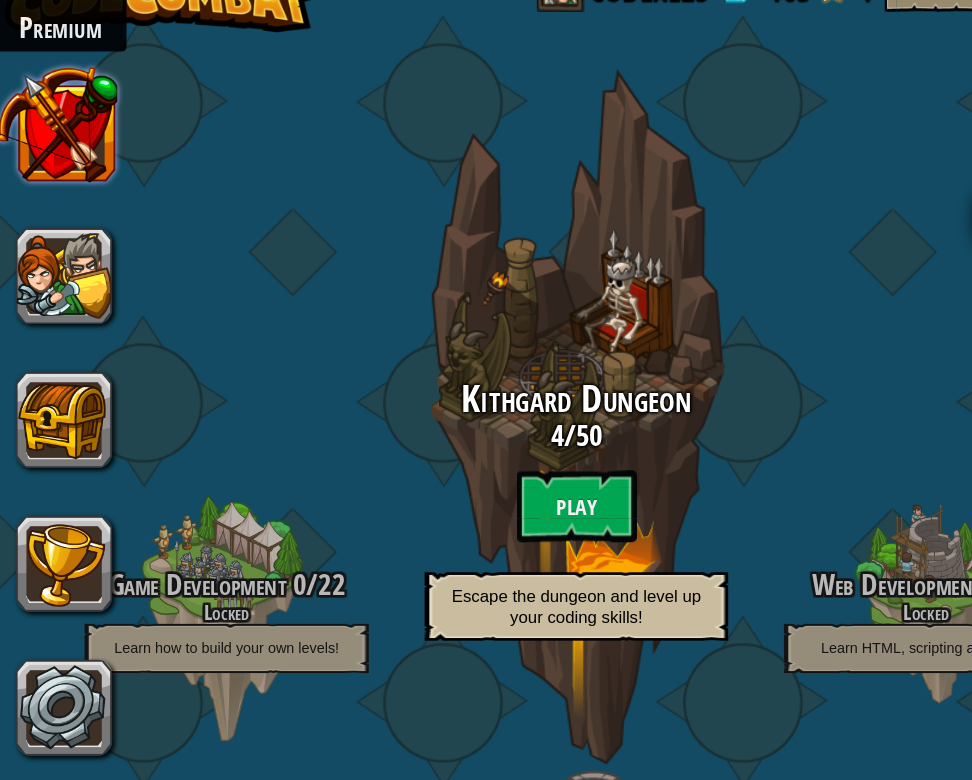 click at bounding box center (51, 143) 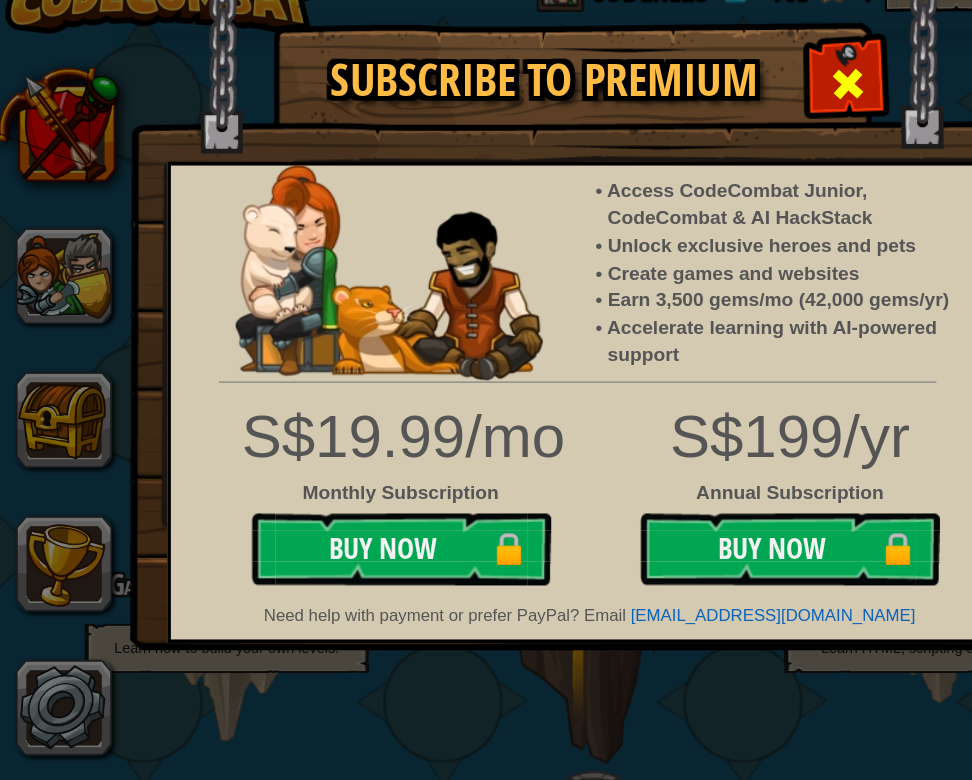 click at bounding box center [711, 107] 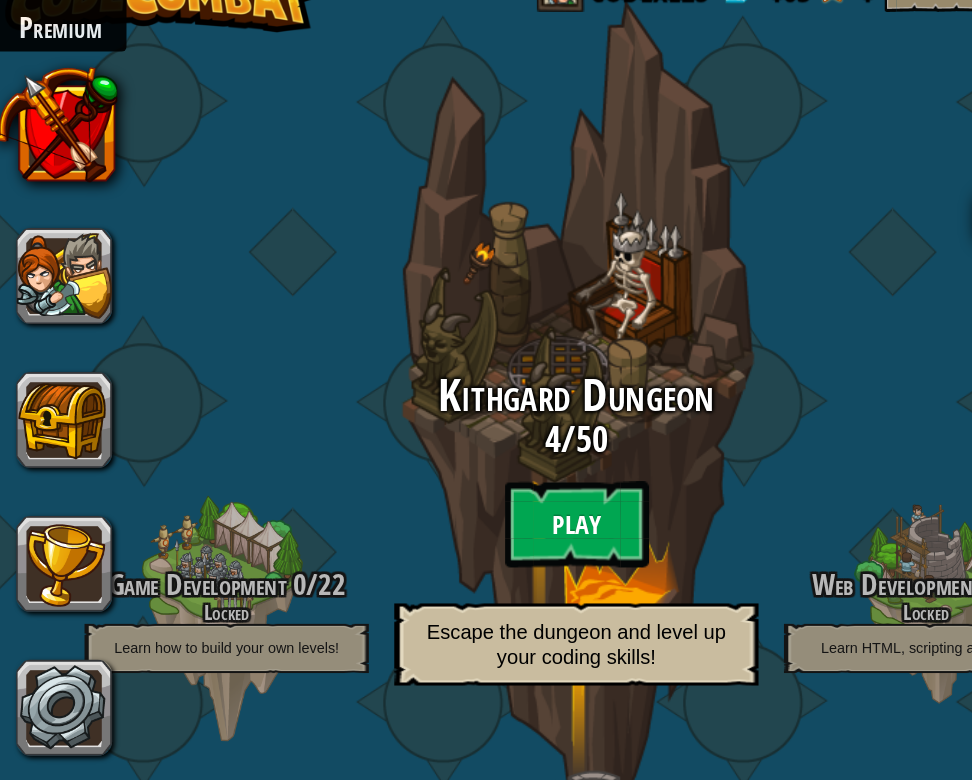 click on "Play" at bounding box center (486, 477) 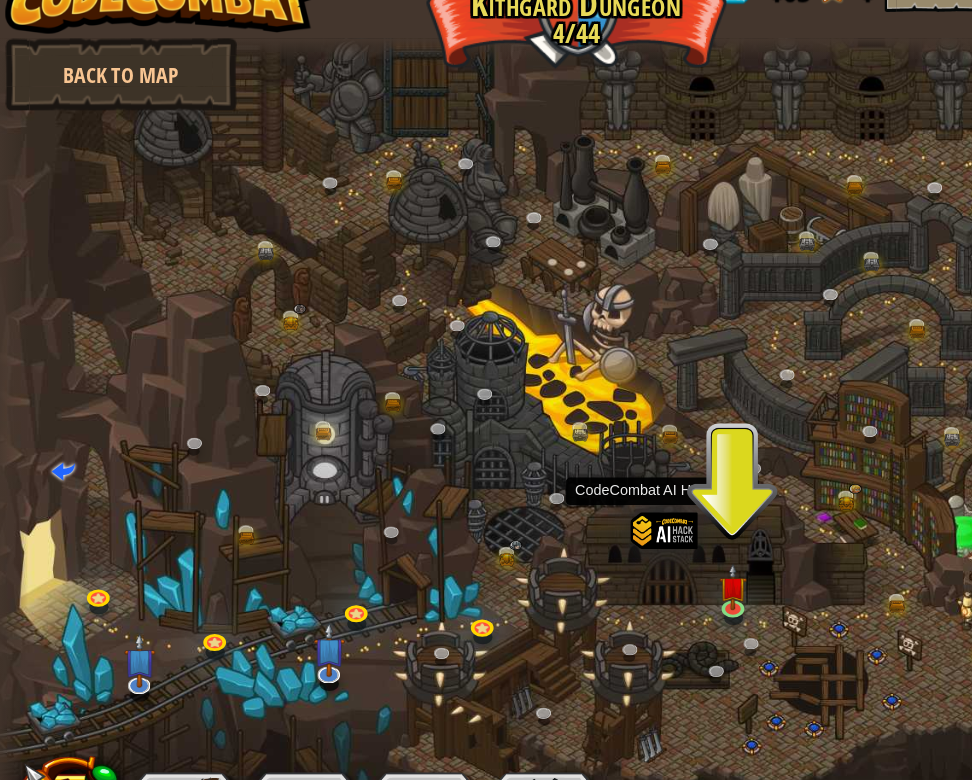 click at bounding box center (559, 503) 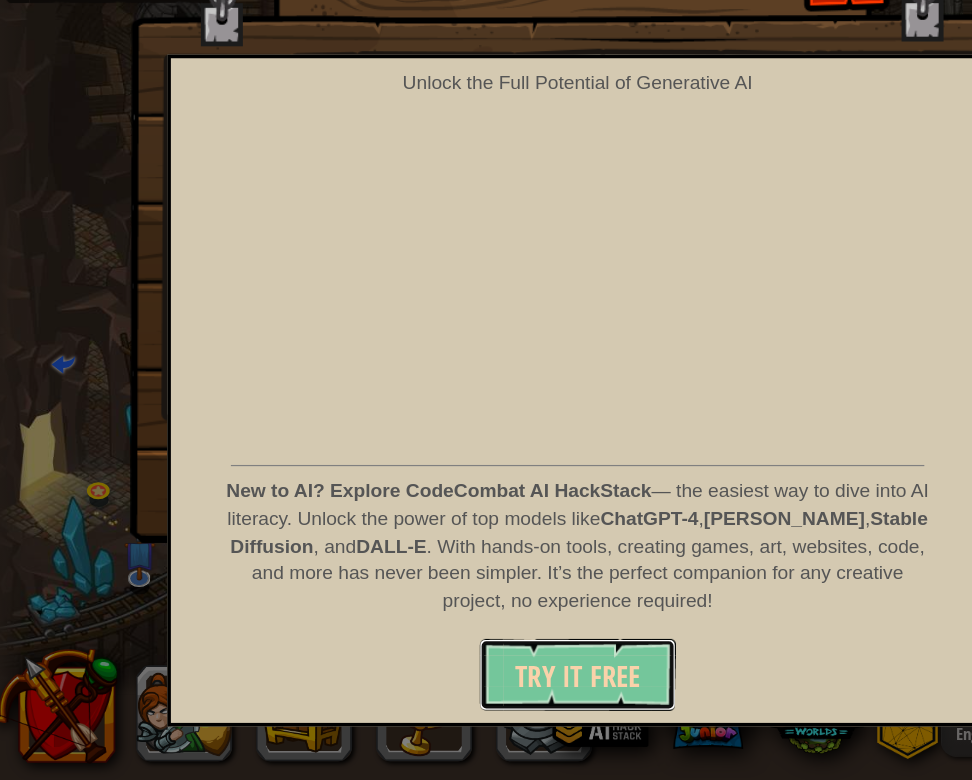 click on "Try It Free" at bounding box center [487, 692] 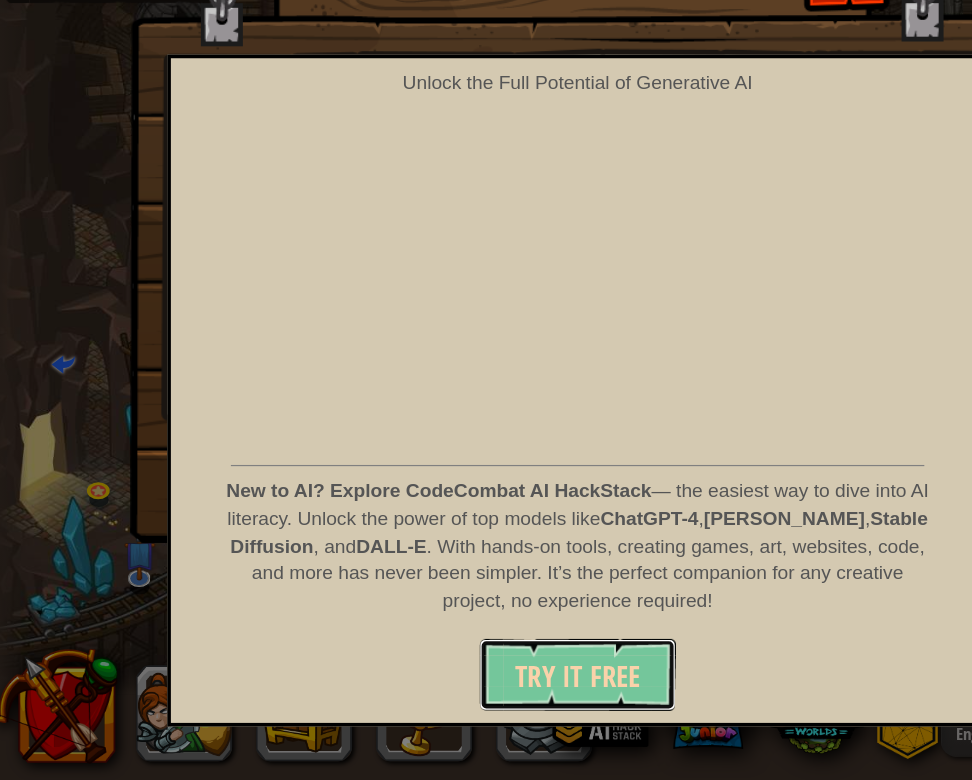 click on "Try It Free" at bounding box center (487, 693) 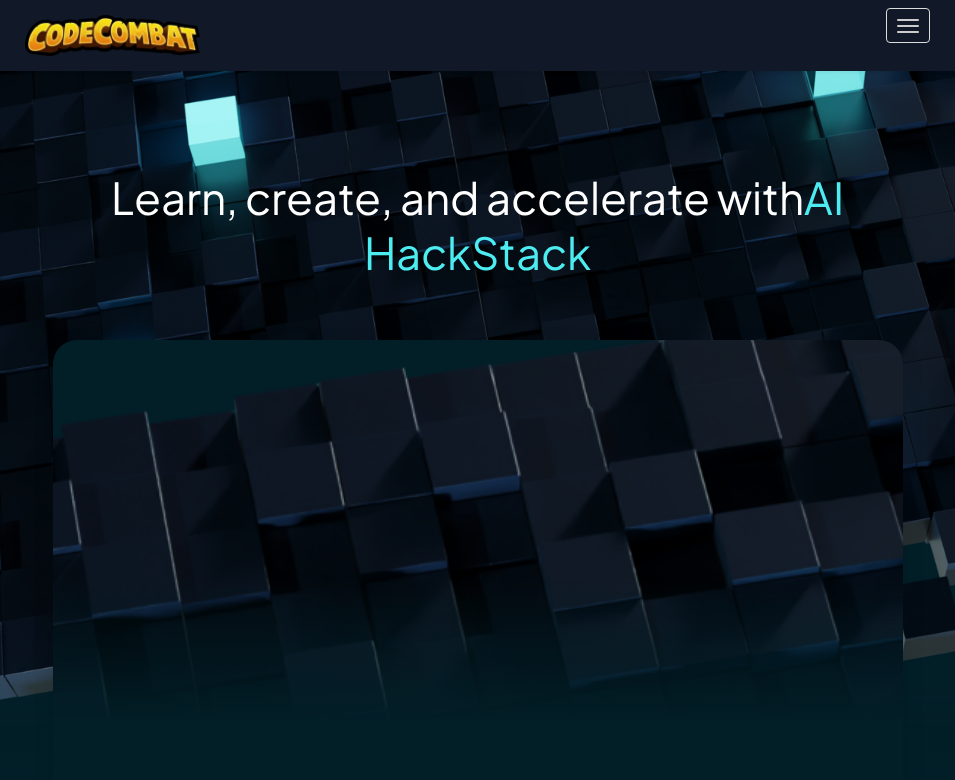 scroll, scrollTop: 0, scrollLeft: 0, axis: both 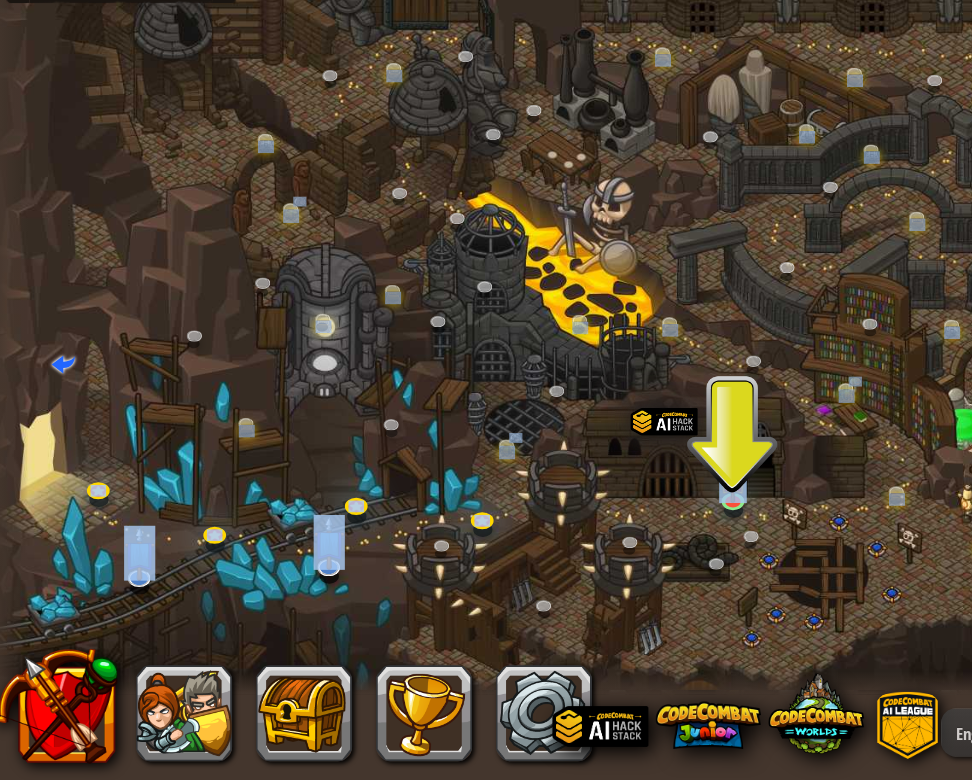 drag, startPoint x: 518, startPoint y: 524, endPoint x: 431, endPoint y: 523, distance: 87.005745 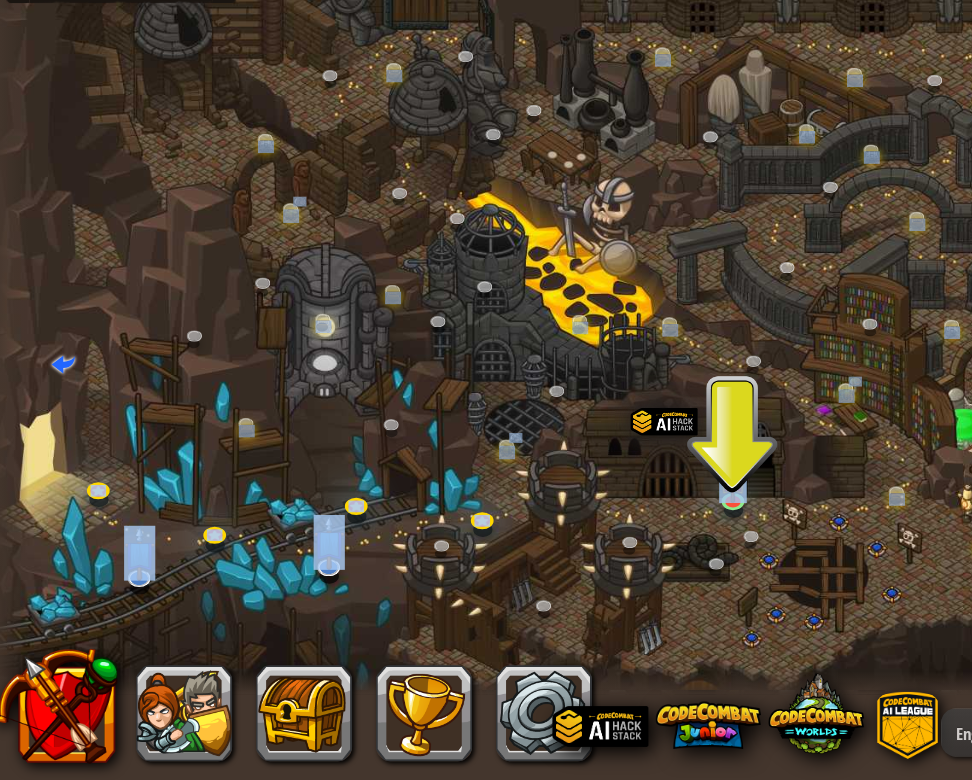 click on "Twisted Canyon (Locked) Challenge: collect the most gold using all the programming skills you've learned so far!
Basic Syntax While Loops Strings Variables Reading the Docs Known Enemy (Locked) Using your first variable to achieve victory.
Arguments Basic Syntax Strings Variables Hack and Dash (Locked) Escape the Dungeon Sprite with the help of a speed potion.
Arguments Basic Syntax Strings While Loops Dread Door (Locked) Behind a dread door lies a chest full of riches.
Arguments Basic Syntax Strings While Loops Master of Names (Locked) Use your new coding powers to target nameless enemies.
Arguments Basic Syntax Variables Pong Pong (Locked) Challenge: write the shortest solution using all the programming skills you've learned so far!
Basic Syntax Reading the Docs Ingredient Identification (Locked) Variables are like labeled bottles that hold data.
Basic Syntax Variables Cupboards of Kithgard (Locked) Who knows what horrors lurk in the Cupboards of Kithgard?
Arguments Basic Syntax Strings" at bounding box center [486, 389] 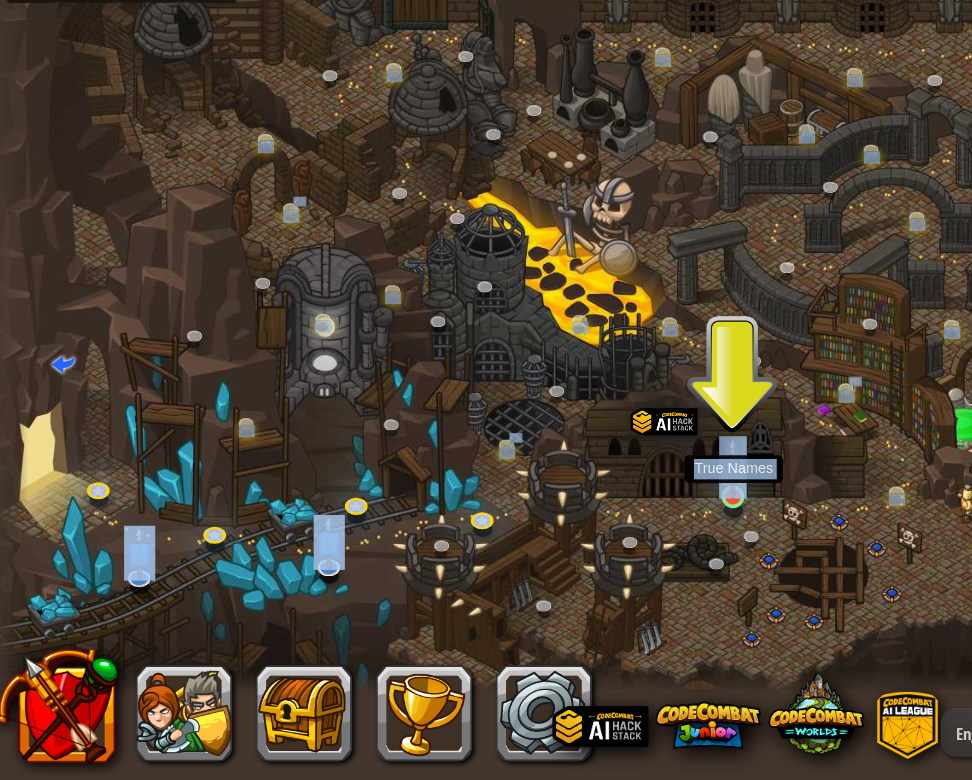 click at bounding box center [616, 519] 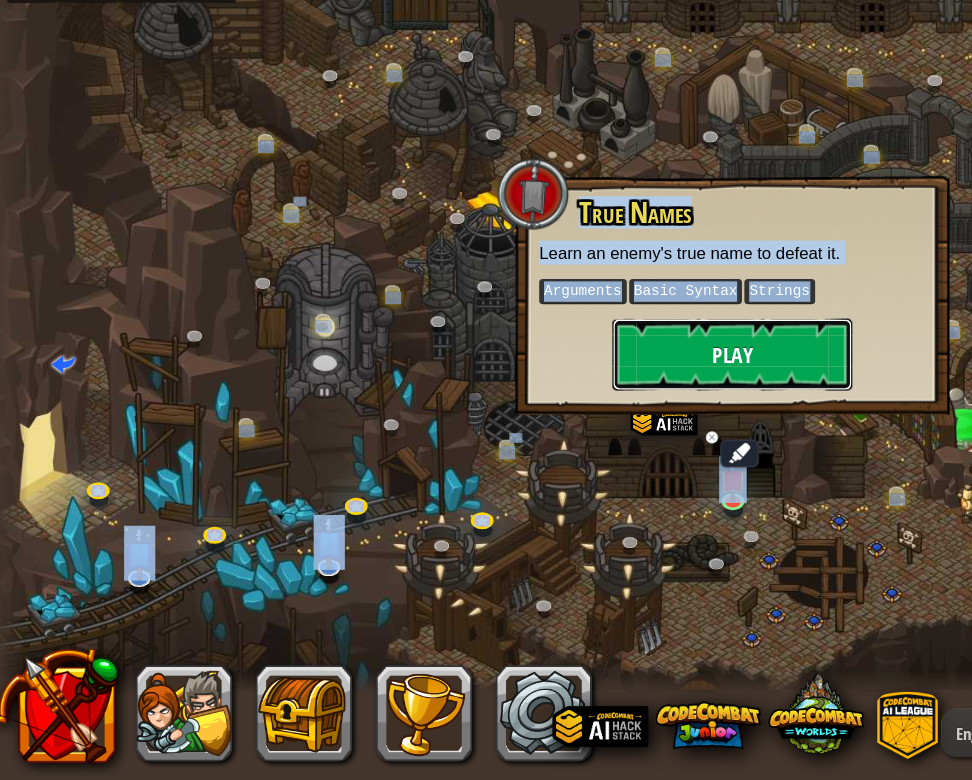 click on "Play" at bounding box center [616, 425] 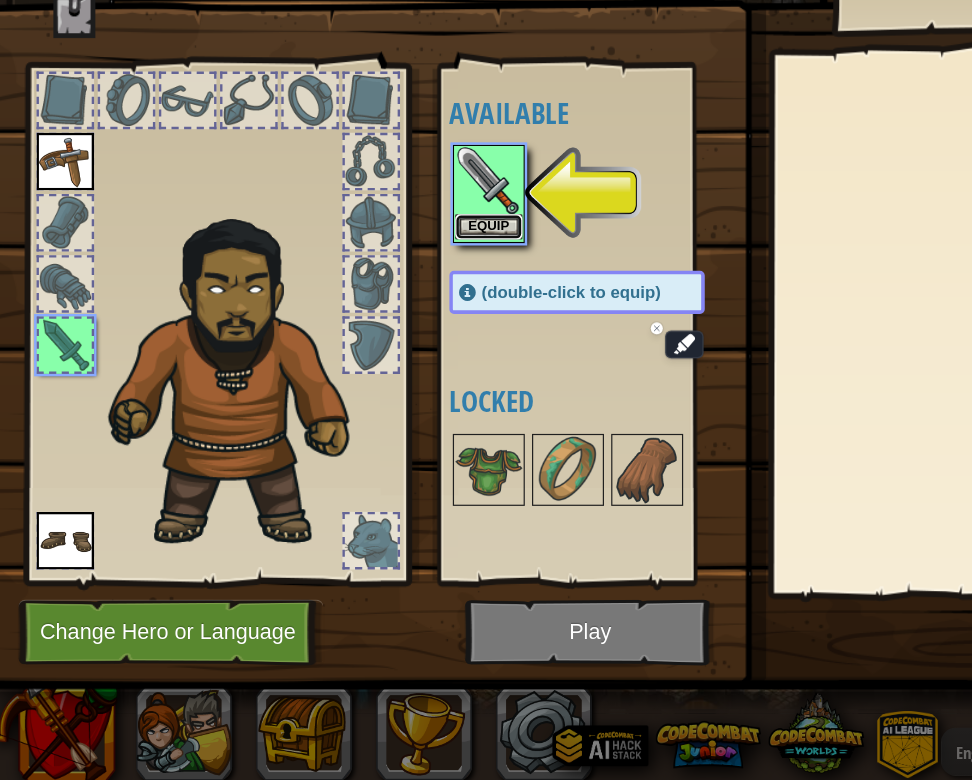 click on "Equip" at bounding box center [413, 302] 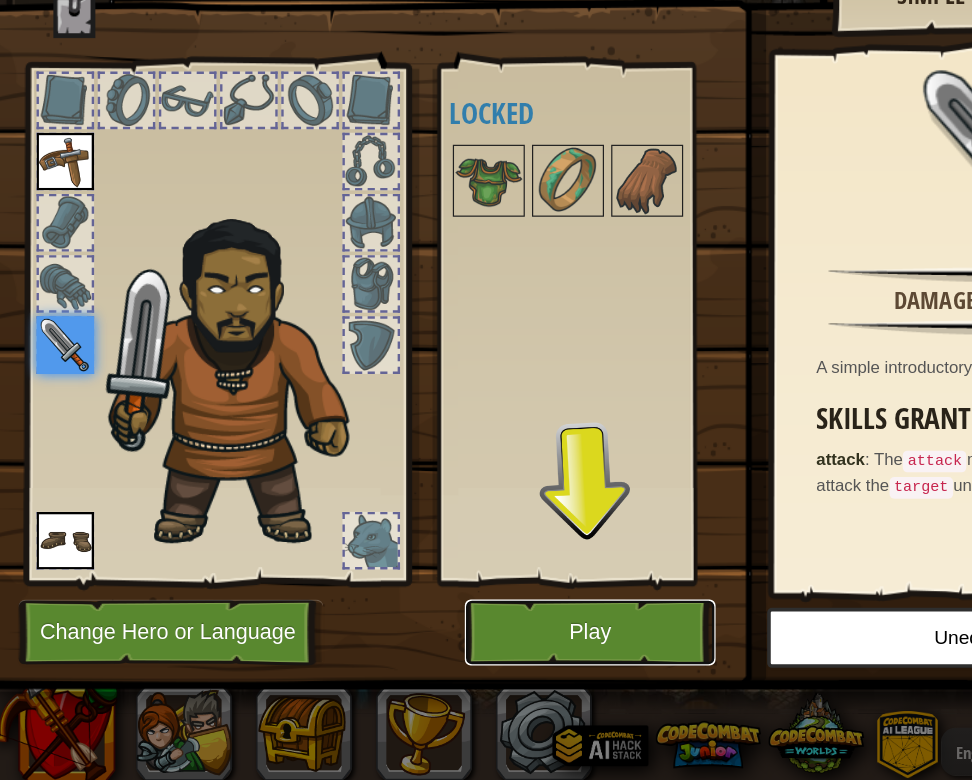 click on "Play" at bounding box center [497, 640] 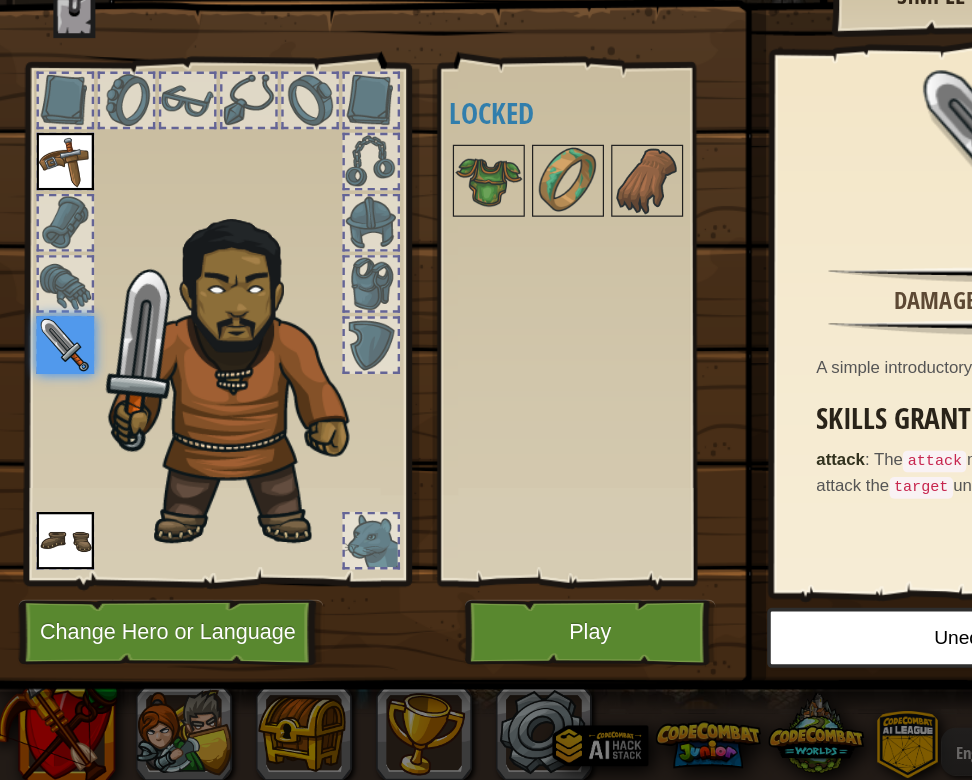 drag, startPoint x: 646, startPoint y: 517, endPoint x: 521, endPoint y: 516, distance: 125.004 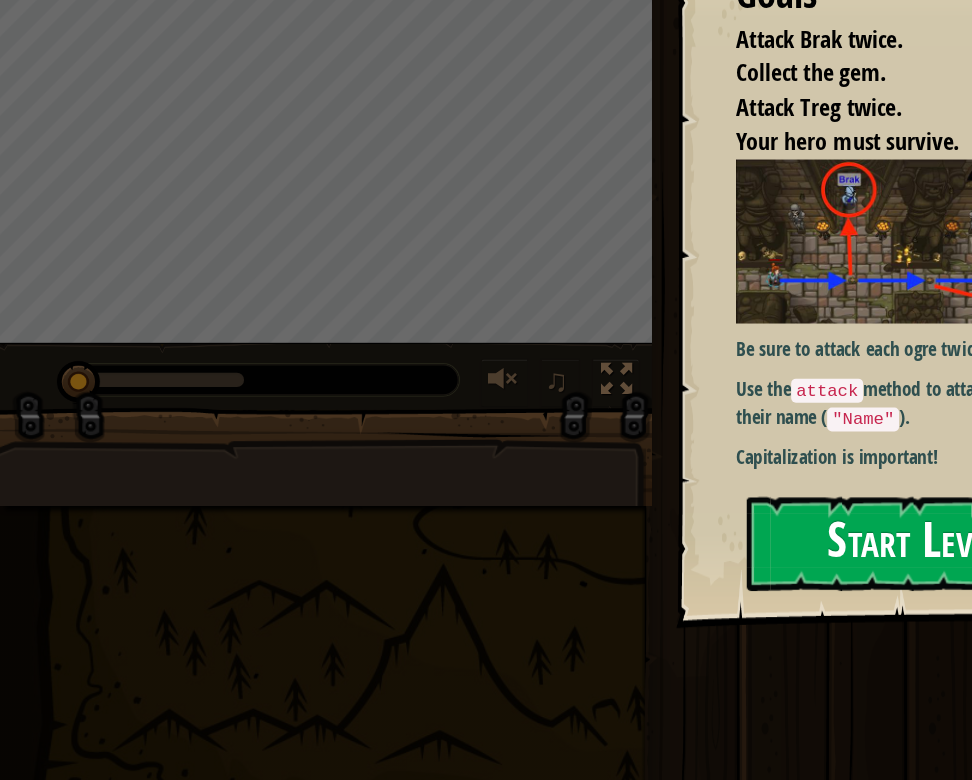 click on "Start Level" at bounding box center [767, 566] 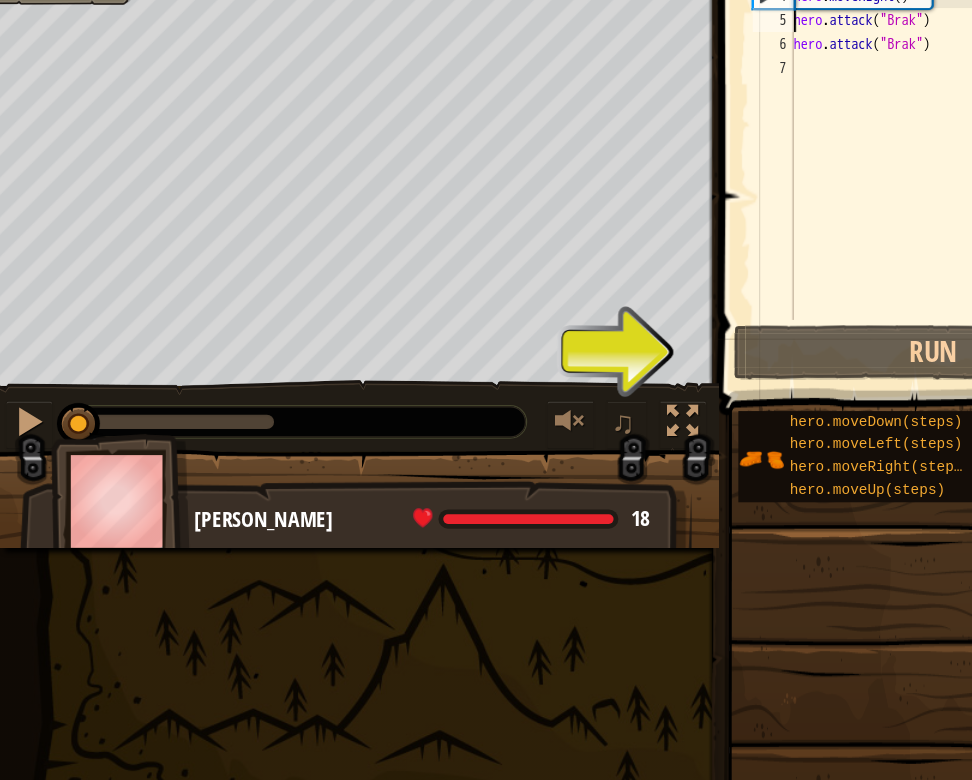 type on "hero.moveRight()" 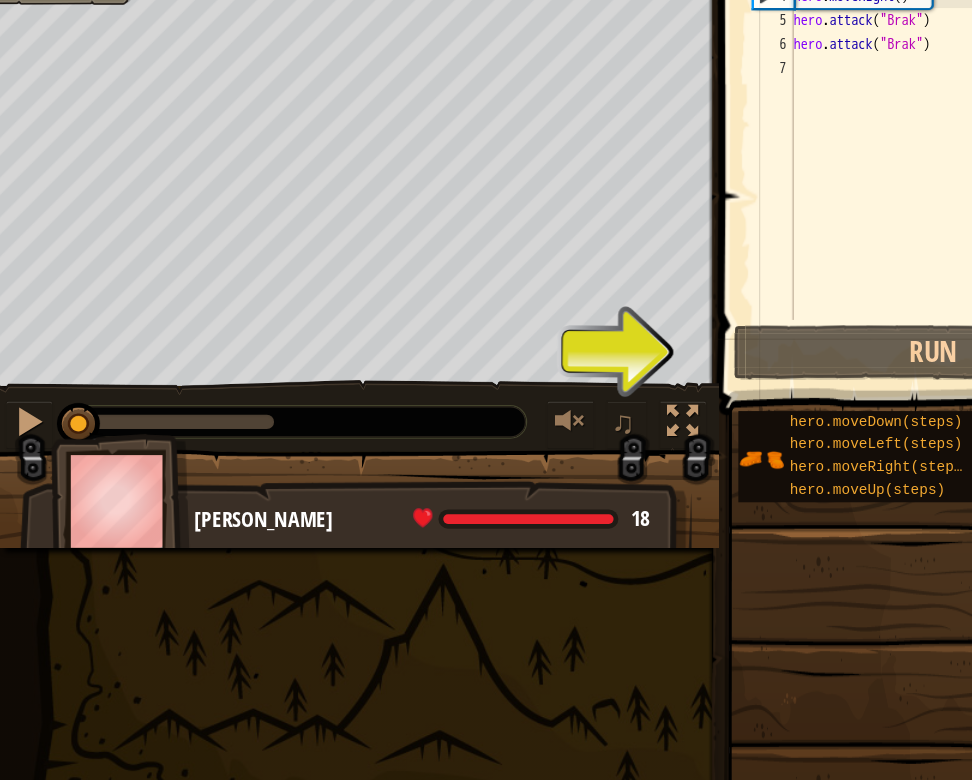 type on "hero.moveRight()" 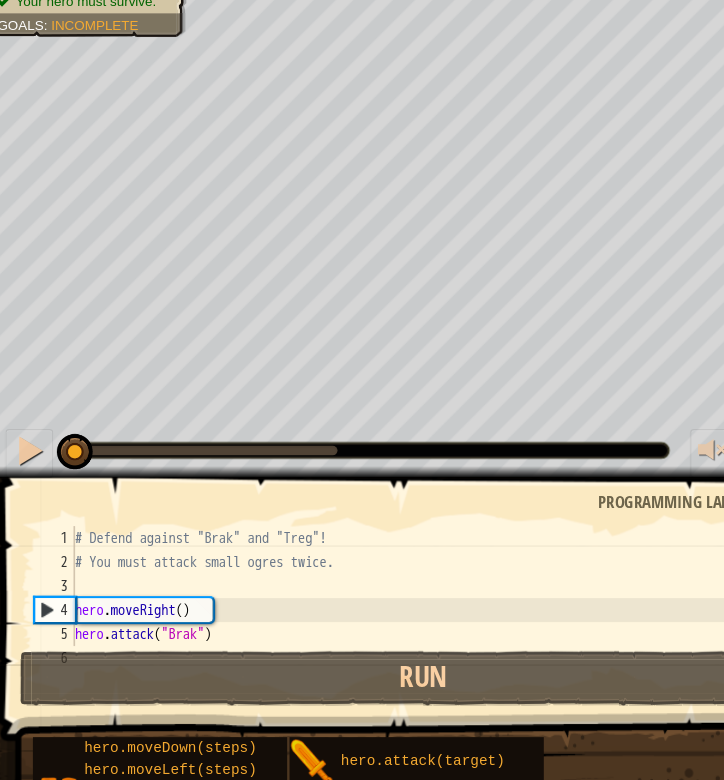 click on "# Defend against "Brak" and "Treg"! # You must attack small ogres twice. hero . moveRight ( ) hero . attack ( "Brak" ) hero . attack ( "Brak" )" at bounding box center [370, 622] 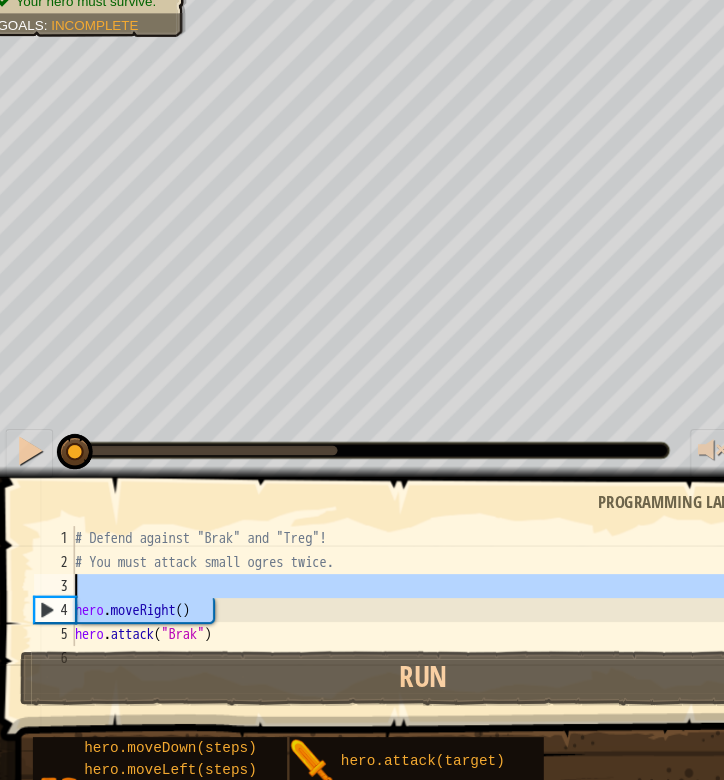 type on "hero.moveRight()" 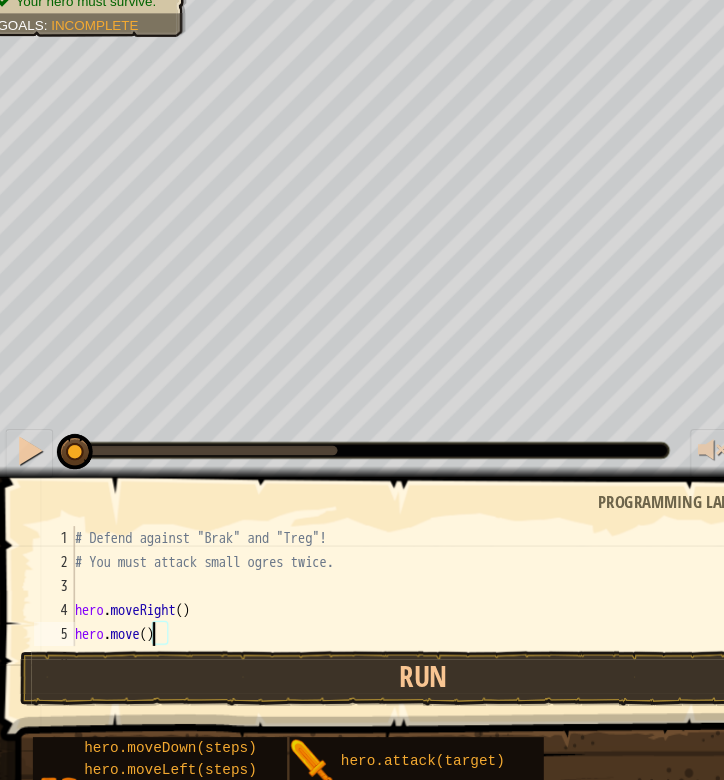 scroll, scrollTop: 8, scrollLeft: 6, axis: both 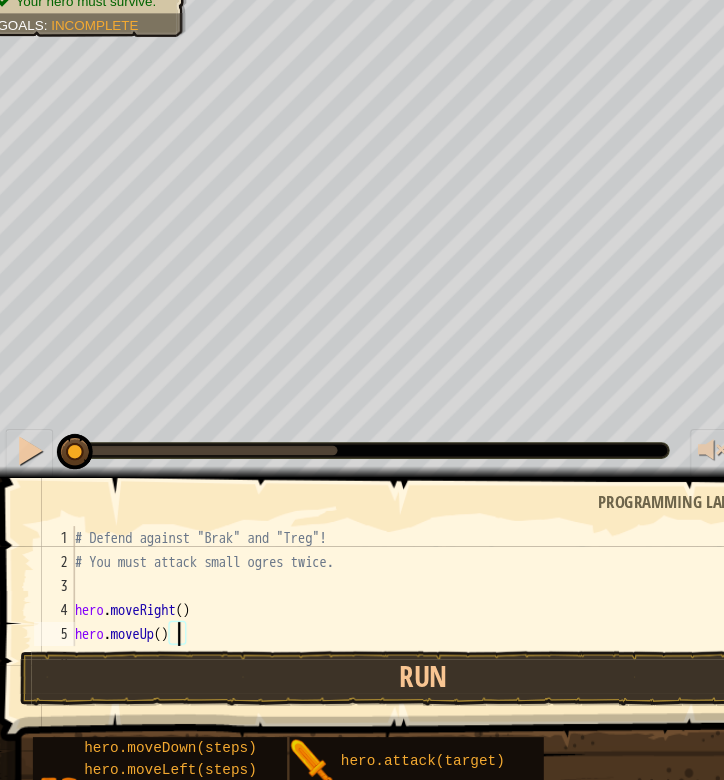 type on "hero.attack("Brak")" 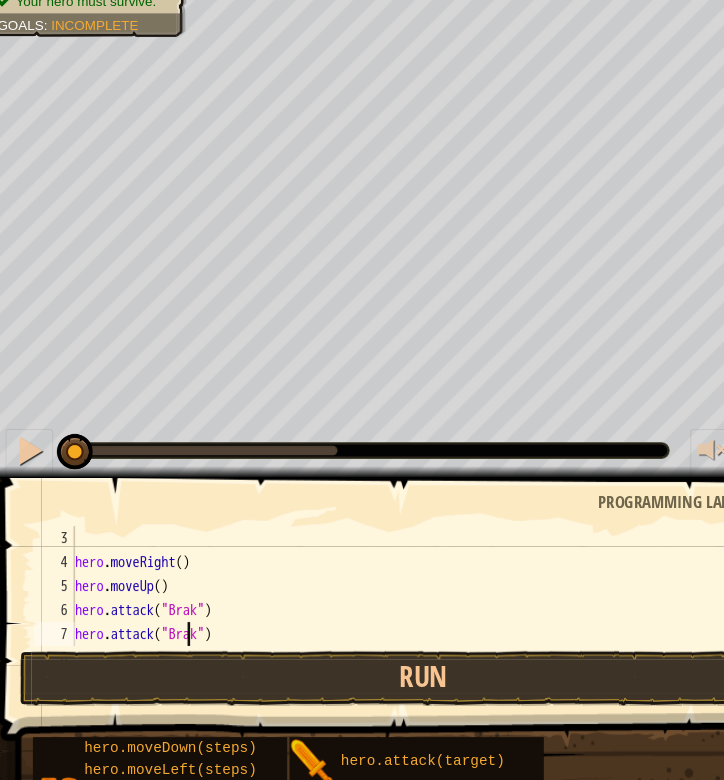 scroll, scrollTop: 40, scrollLeft: 0, axis: vertical 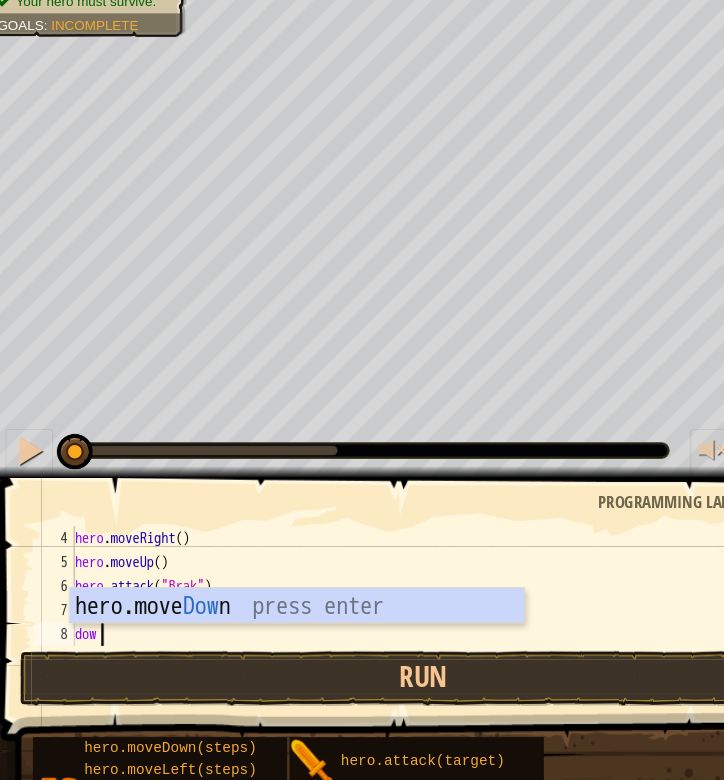 type on "down" 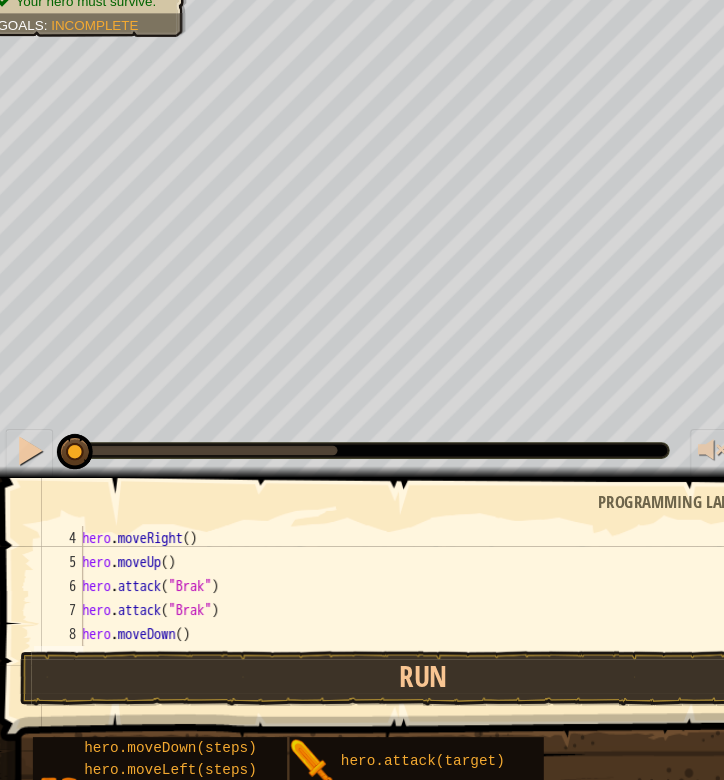 scroll, scrollTop: 8, scrollLeft: 0, axis: vertical 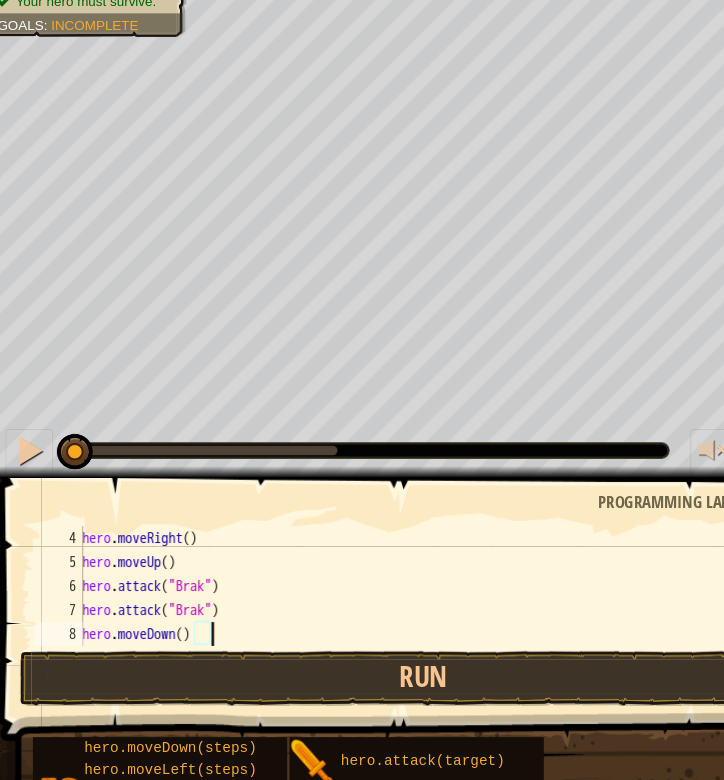 click on "hero . moveRight ( ) hero . moveUp ( ) hero . attack ( "Brak" ) hero . attack ( "Brak" ) hero . moveDown ( )" at bounding box center (373, 622) 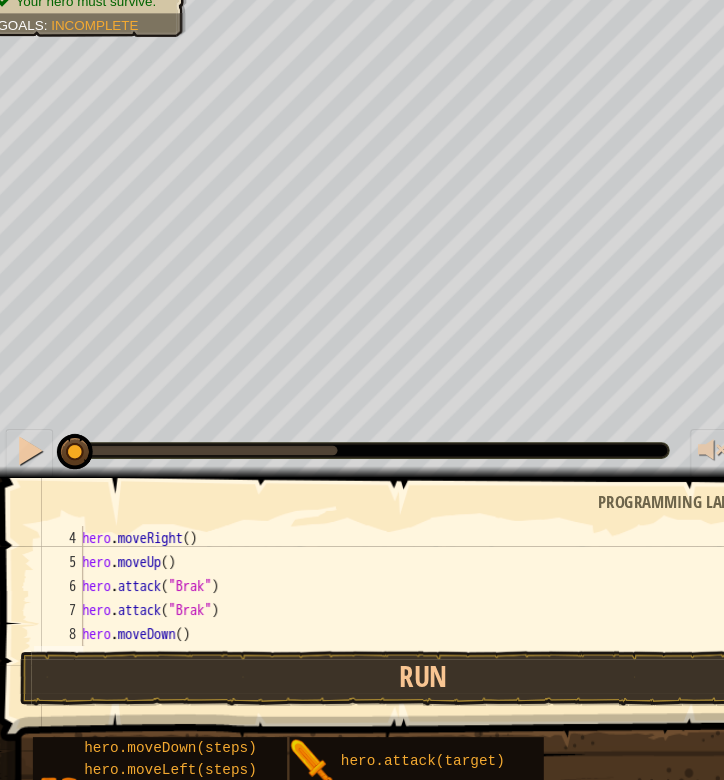scroll, scrollTop: 80, scrollLeft: 0, axis: vertical 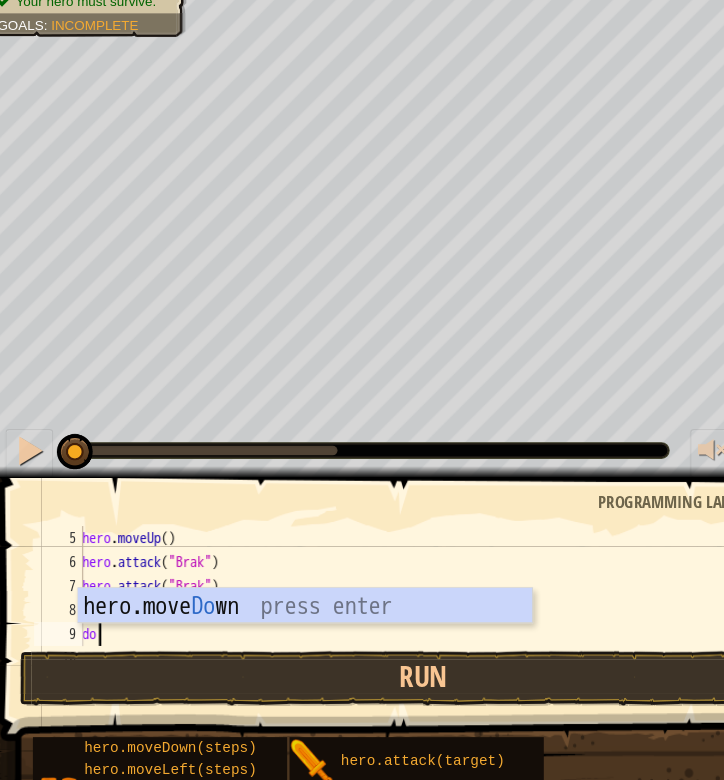 type on "d" 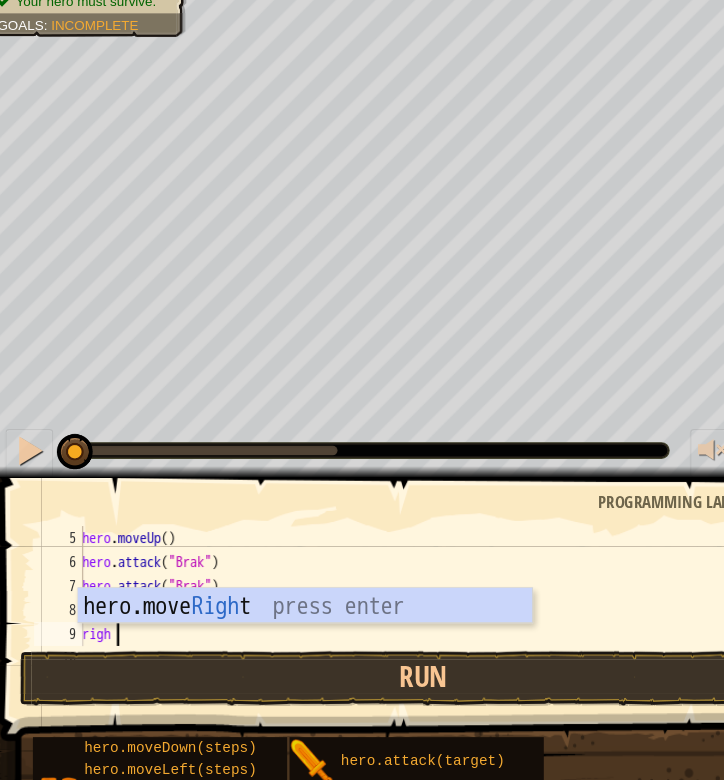 type on "right" 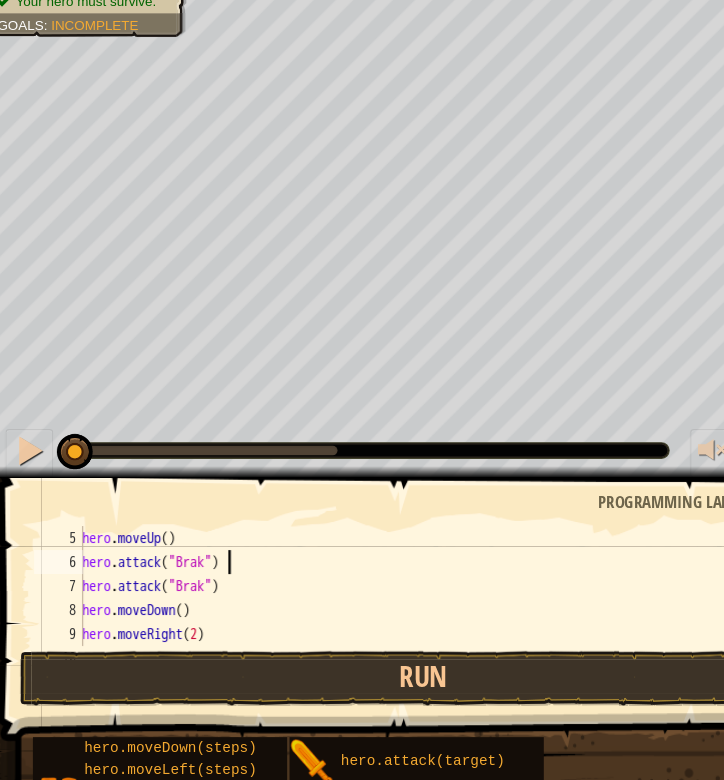 scroll, scrollTop: 8, scrollLeft: 6, axis: both 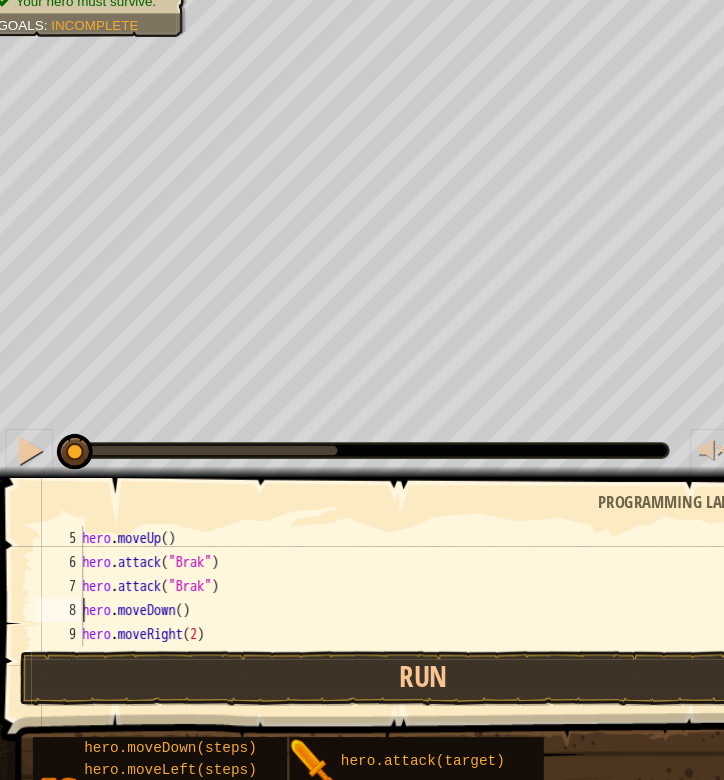 type on "hero.moveRight(2)" 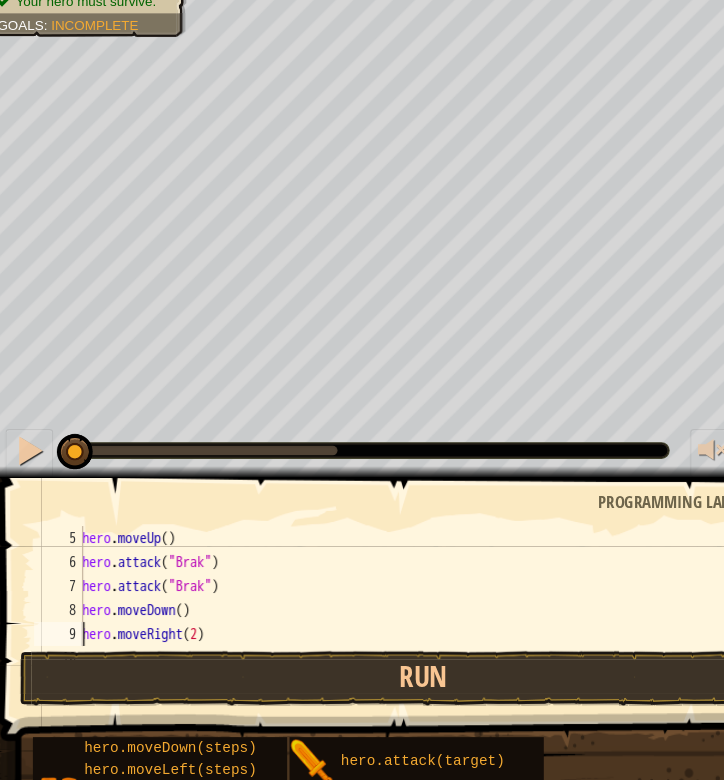 scroll, scrollTop: 8, scrollLeft: 0, axis: vertical 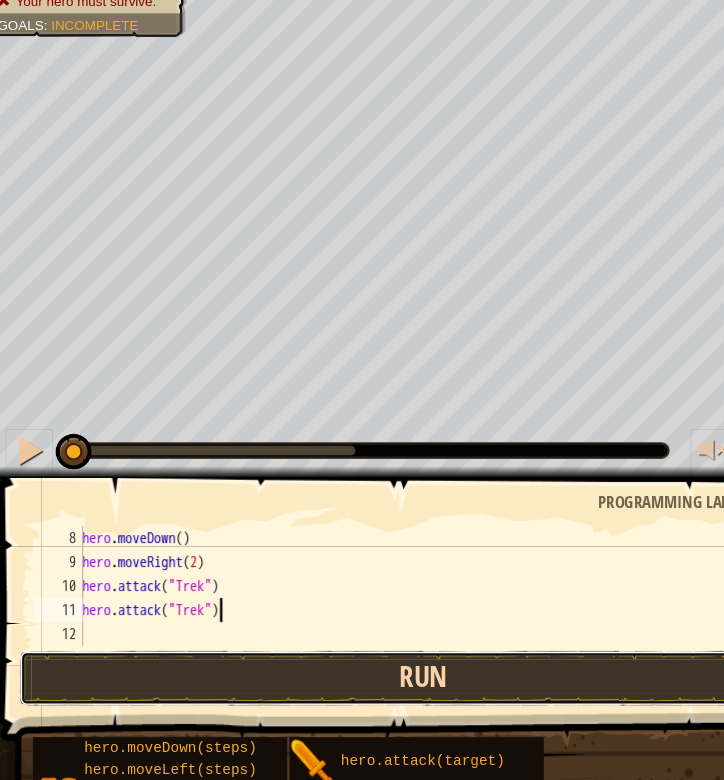 click on "Run" at bounding box center (358, 679) 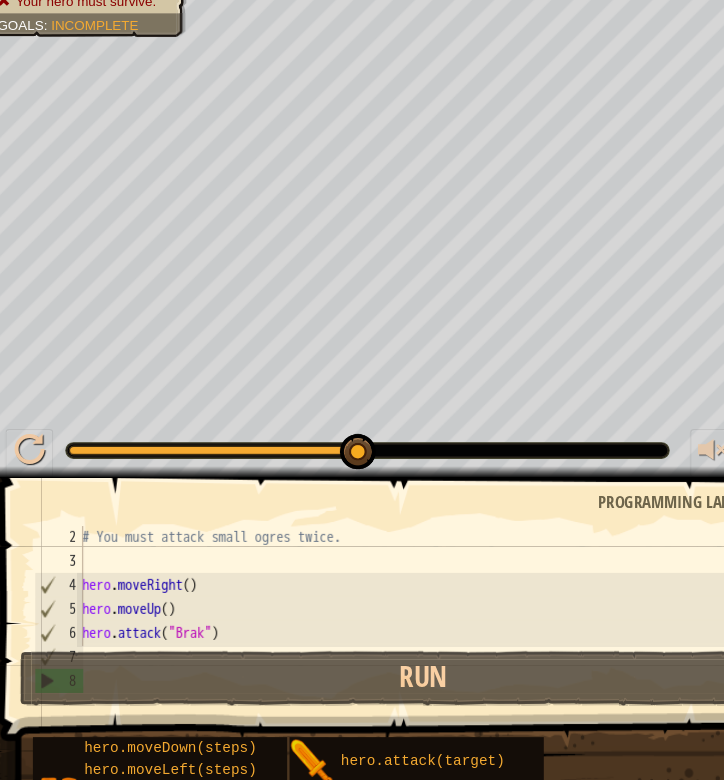 scroll, scrollTop: 50, scrollLeft: 0, axis: vertical 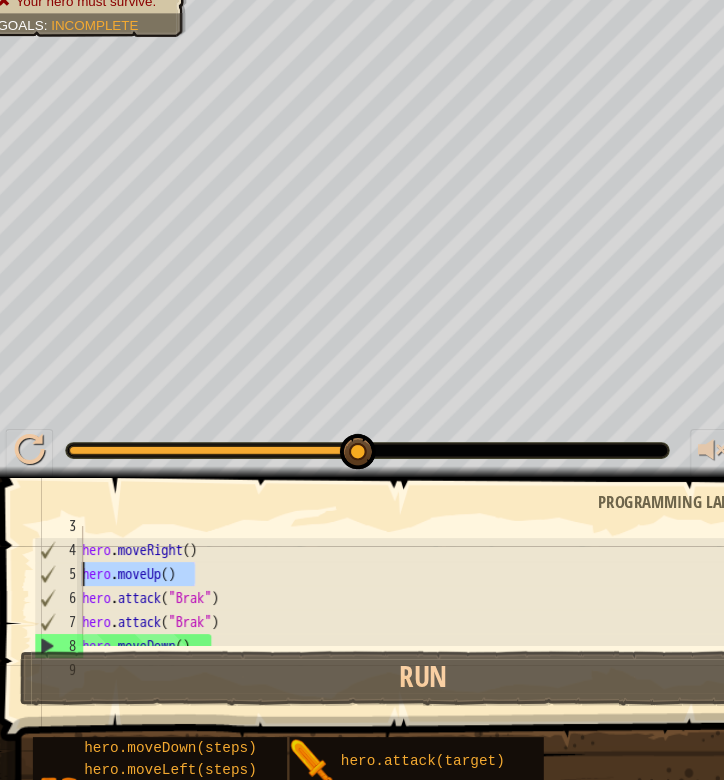 drag, startPoint x: 198, startPoint y: 595, endPoint x: 64, endPoint y: 591, distance: 134.0597 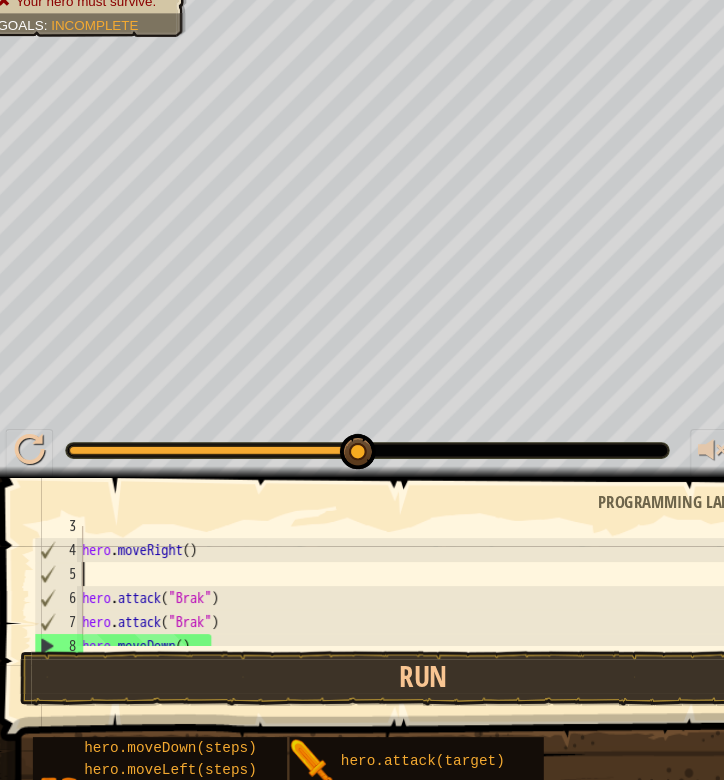 scroll, scrollTop: 8, scrollLeft: 0, axis: vertical 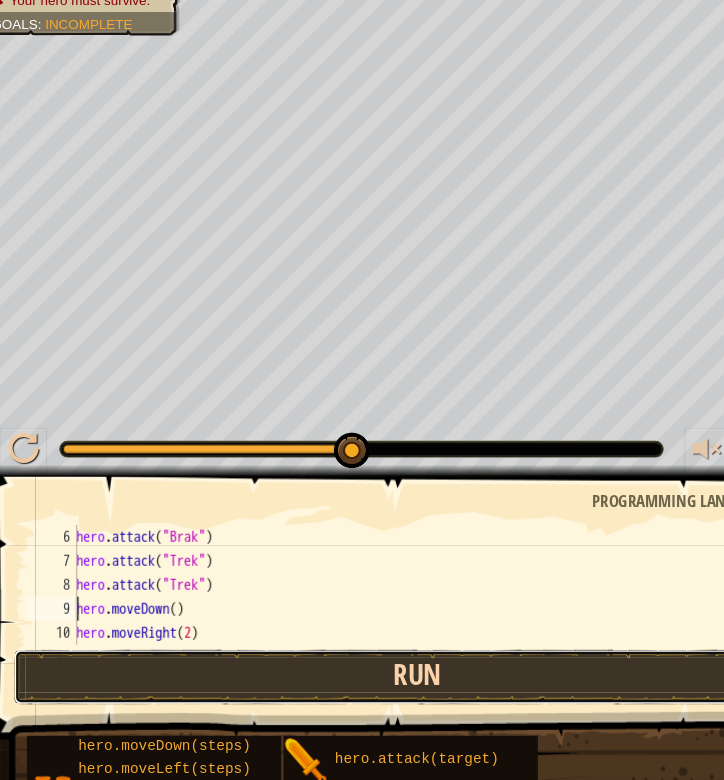 click on "Run" at bounding box center [358, 679] 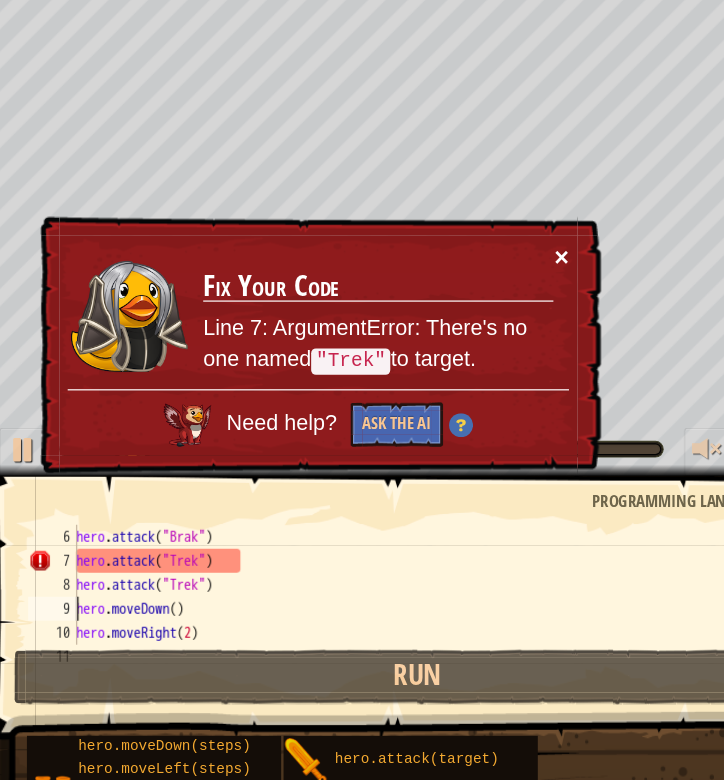 click on "×" at bounding box center [479, 328] 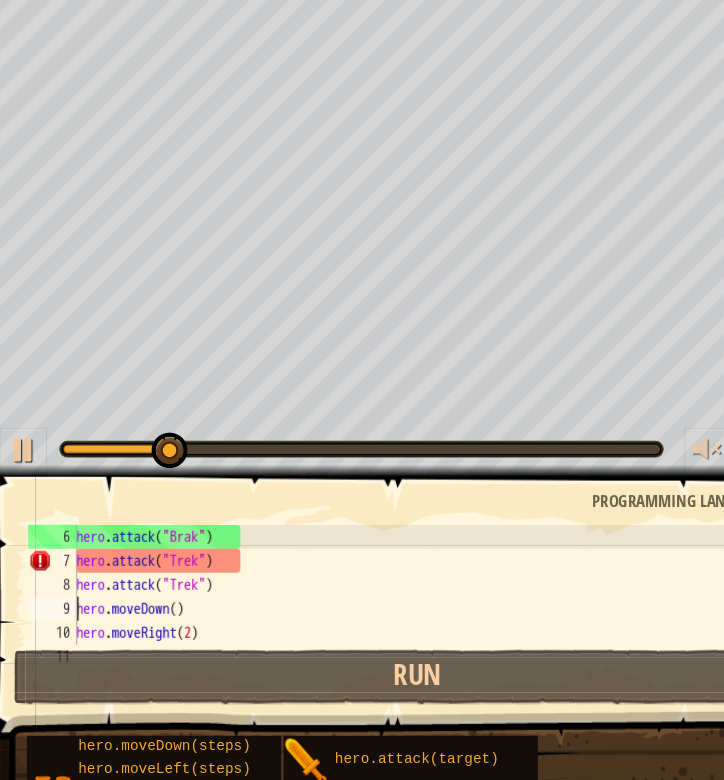 click on "hero . attack ( "Brak" ) hero . attack ( "Trek" ) hero . attack ( "Trek" ) hero . moveDown ( ) hero . moveRight ( 2 ) hero . attack ( "Trek" )" at bounding box center [373, 622] 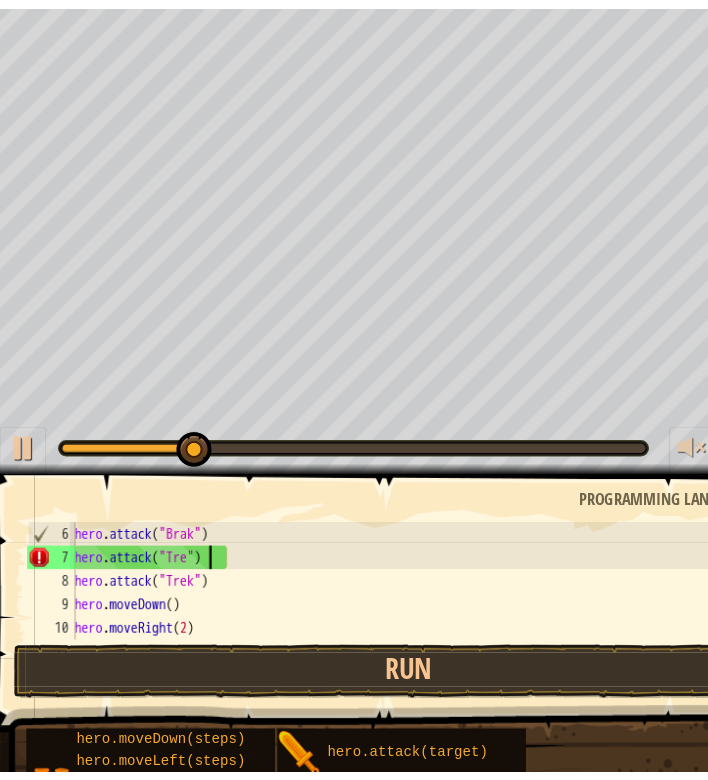 scroll, scrollTop: 8, scrollLeft: 9, axis: both 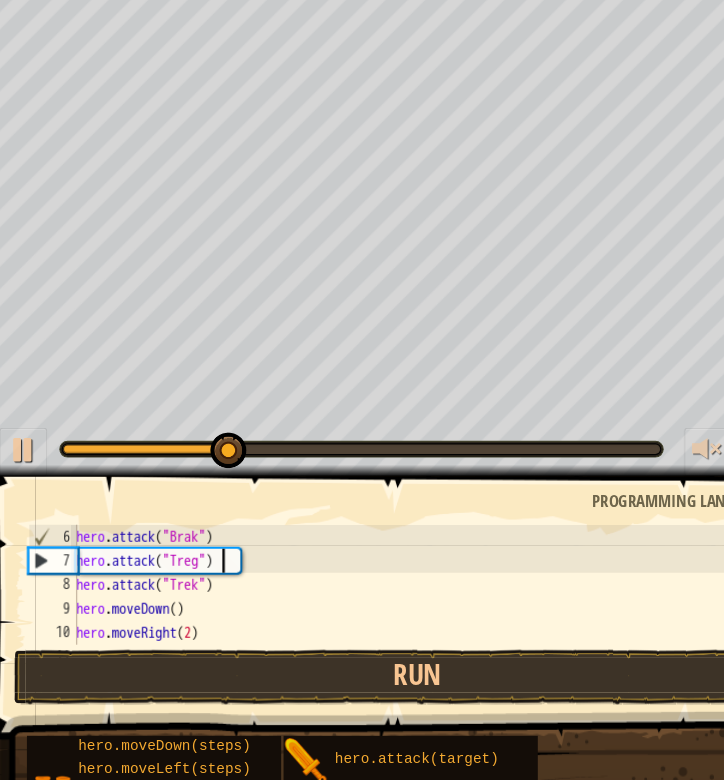 click on "hero . attack ( "Brak" ) hero . attack ( "Treg" ) hero . attack ( "Trek" ) hero . moveDown ( ) hero . moveRight ( 2 ) hero . attack ( "Trek" )" at bounding box center (373, 622) 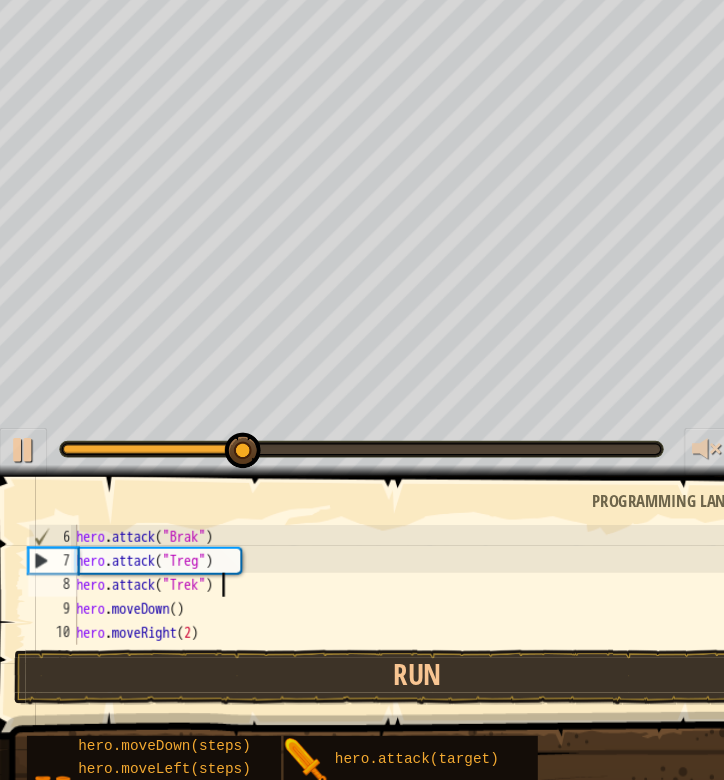 click on "hero . attack ( "Brak" ) hero . attack ( "Treg" ) hero . attack ( "Trek" ) hero . moveDown ( ) hero . moveRight ( 2 ) hero . attack ( "Trek" )" at bounding box center [373, 622] 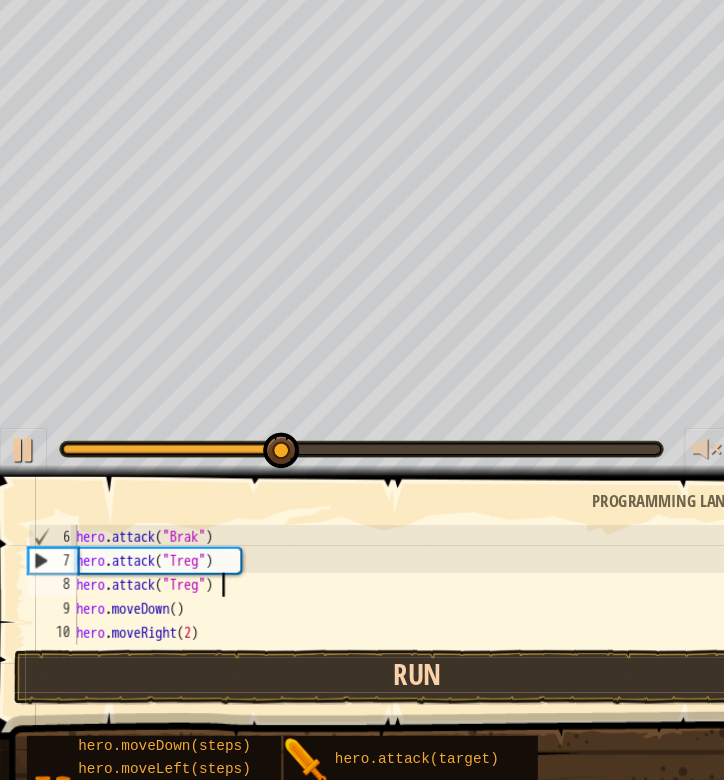 type on "hero.attack("Treg")" 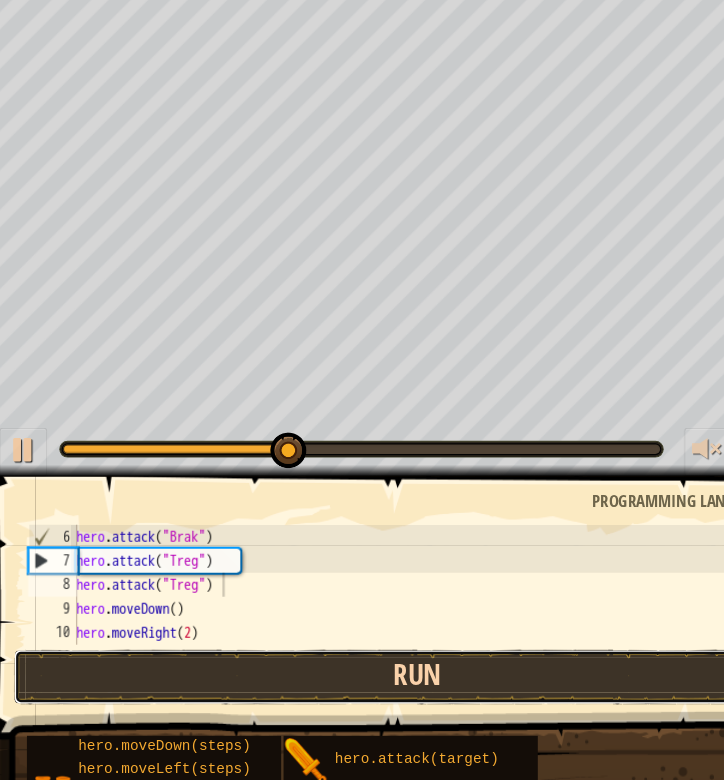 click on "Run" at bounding box center (358, 679) 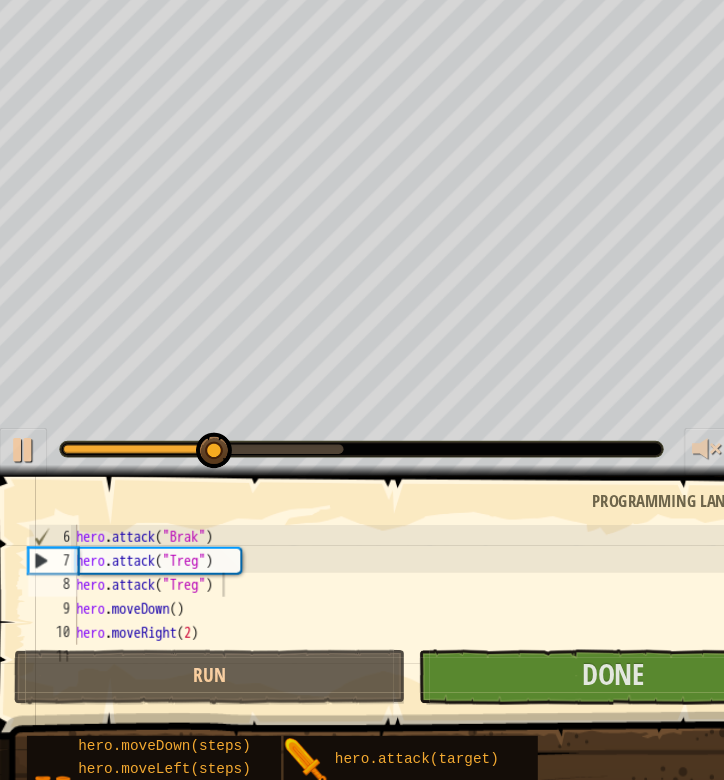 drag, startPoint x: 343, startPoint y: 457, endPoint x: 261, endPoint y: 457, distance: 82 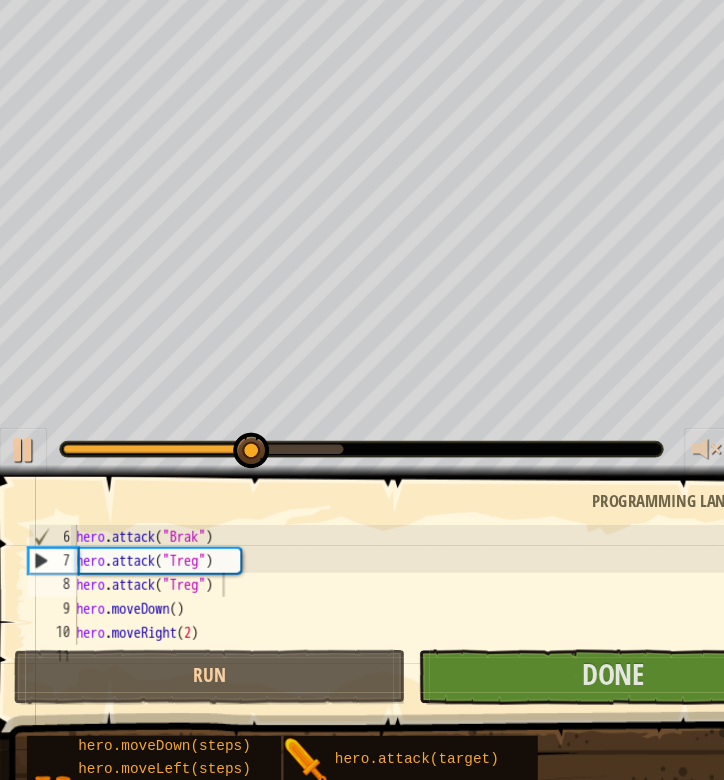 drag, startPoint x: 383, startPoint y: 469, endPoint x: 333, endPoint y: 475, distance: 50.358715 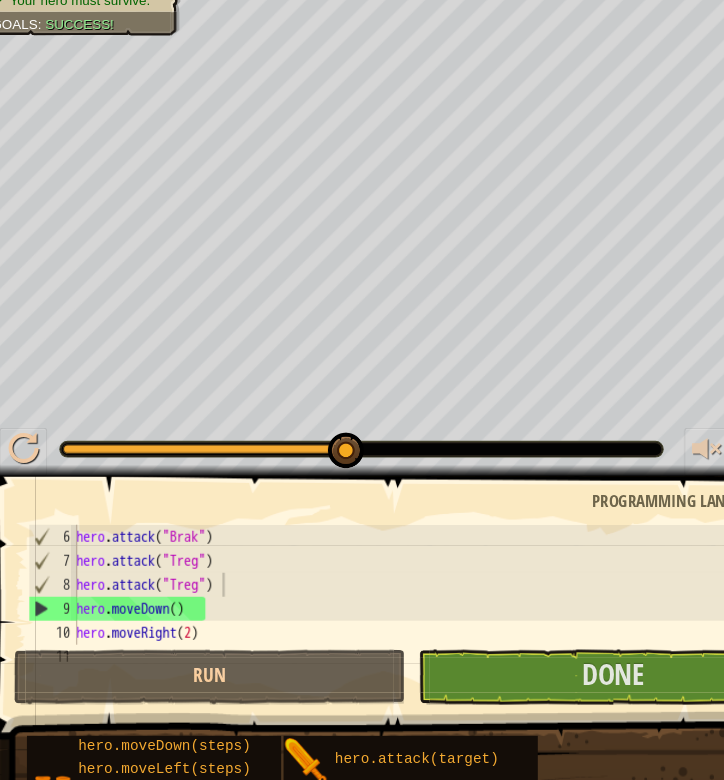 drag, startPoint x: 457, startPoint y: 489, endPoint x: 391, endPoint y: 488, distance: 66.007576 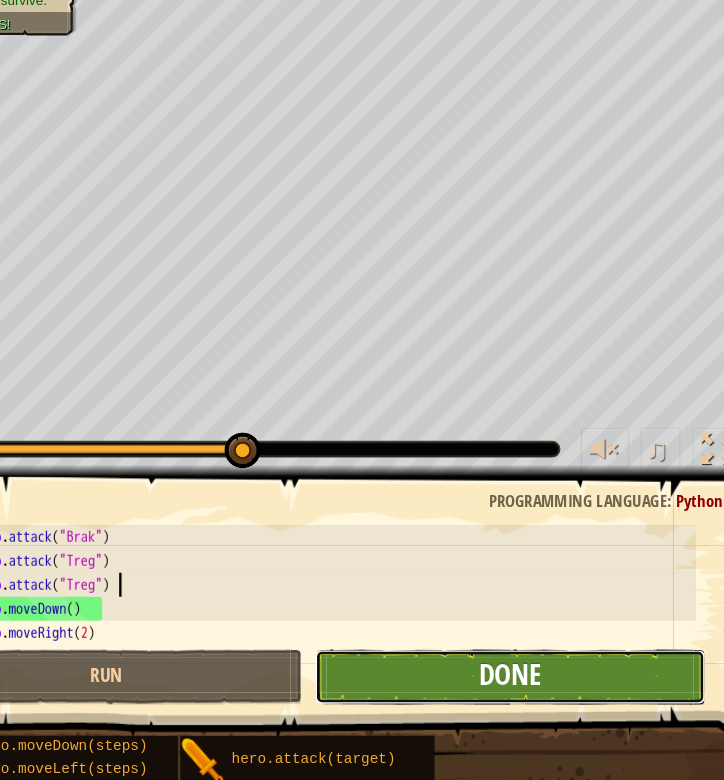 click on "Done" at bounding box center [522, 677] 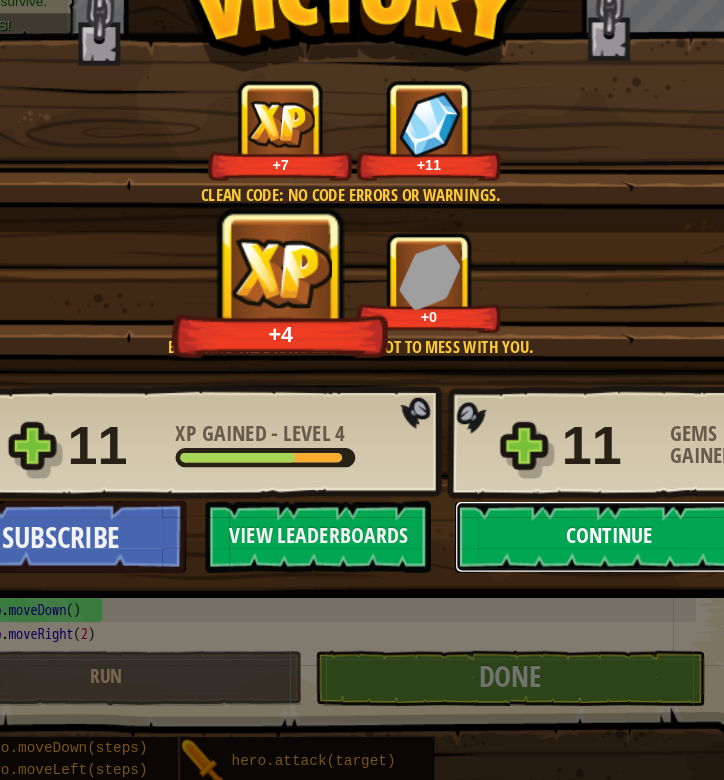 click on "Continue" at bounding box center (605, 561) 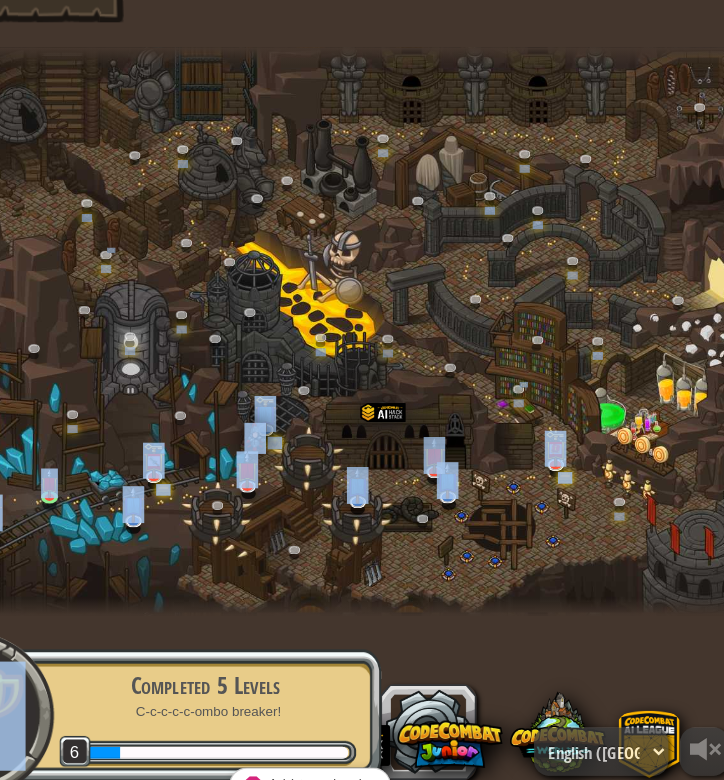 drag, startPoint x: 371, startPoint y: 660, endPoint x: 448, endPoint y: 625, distance: 84.58132 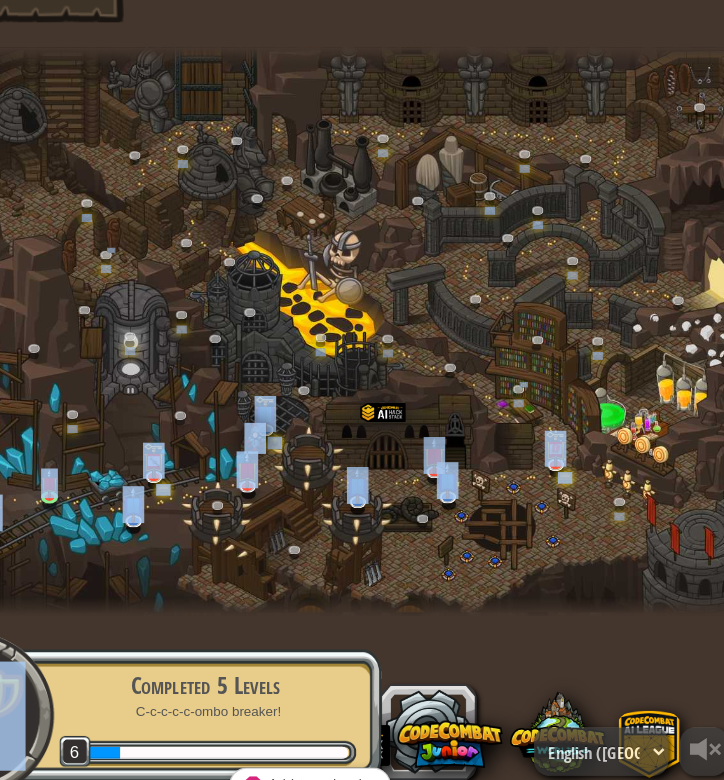 click on "powered by Back to Map Twisted Canyon (Locked) Challenge: collect the most gold using all the programming skills you've learned so far!
Basic Syntax While Loops Strings Variables Reading the Docs Known Enemy (Locked) Using your first variable to achieve victory.
Arguments Basic Syntax Strings Variables Hack and Dash (Locked) Escape the Dungeon Sprite with the help of a speed potion.
Arguments Basic Syntax Strings While Loops Dread Door (Locked) Behind a dread door lies a chest full of riches.
Arguments Basic Syntax Strings While Loops Master of Names (Locked) Use your new coding powers to target nameless enemies.
Arguments Basic Syntax Variables Pong Pong (Locked) Challenge: write the shortest solution using all the programming skills you've learned so far!
Basic Syntax Reading the Docs Ingredient Identification (Locked) Variables are like labeled bottles that hold data.
Basic Syntax Variables Cupboards of Kithgard (Locked) Who knows what horrors lurk in the Cupboards of Kithgard?
Arguments" at bounding box center [362, 0] 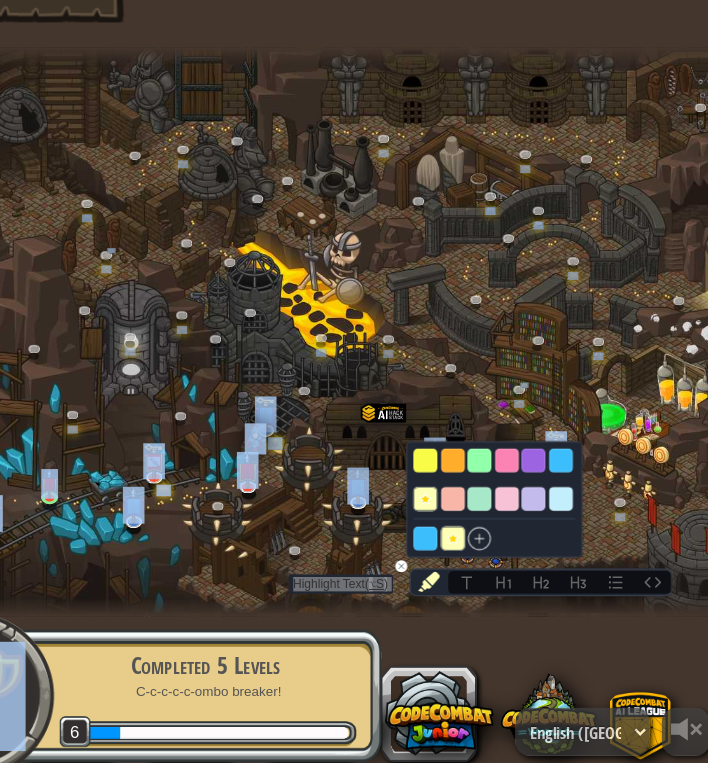 click at bounding box center [454, 598] 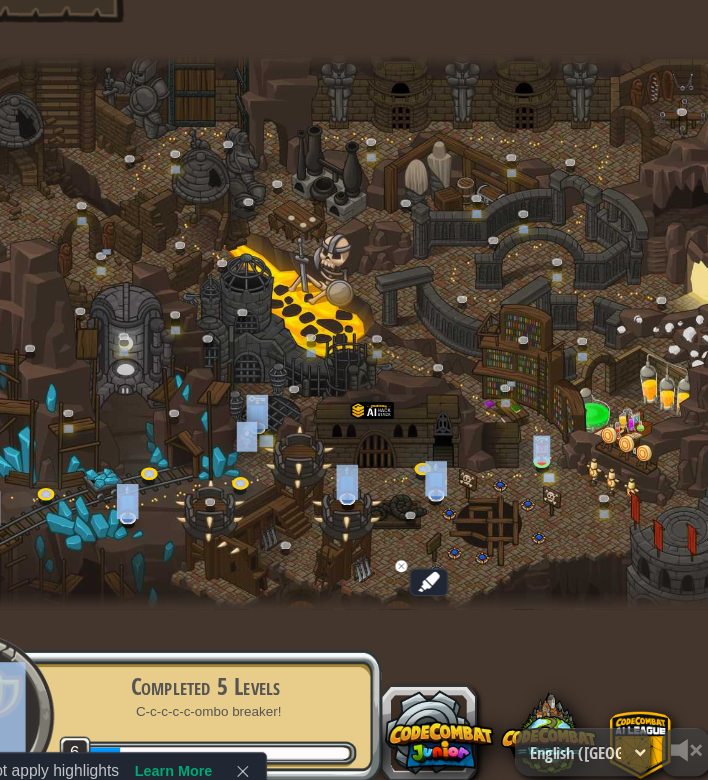 click at bounding box center (354, 390) 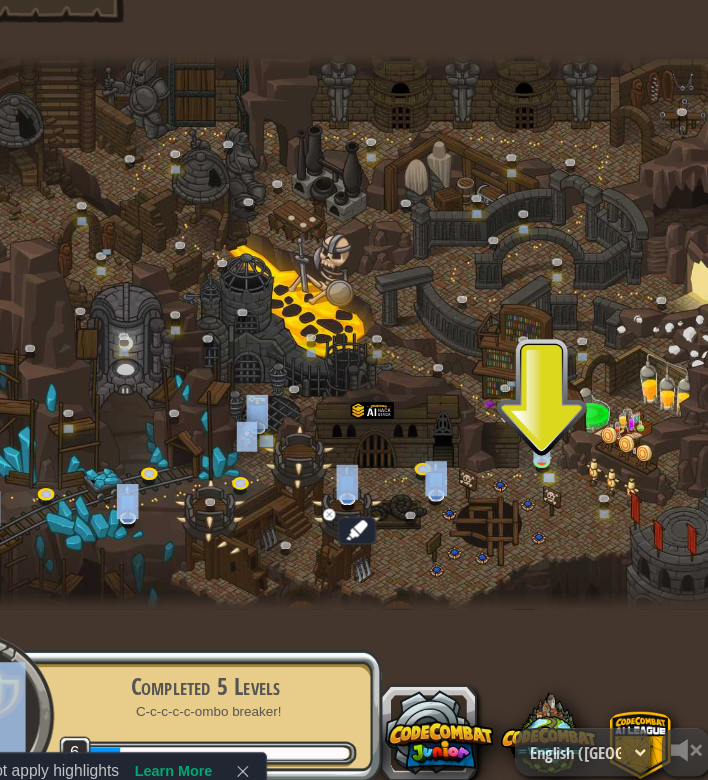 click at bounding box center [354, 390] 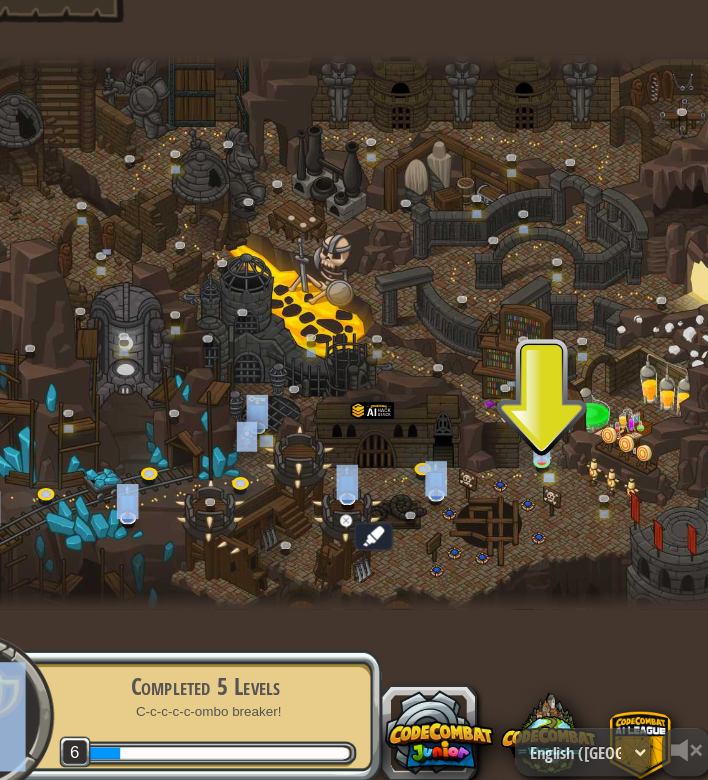 click 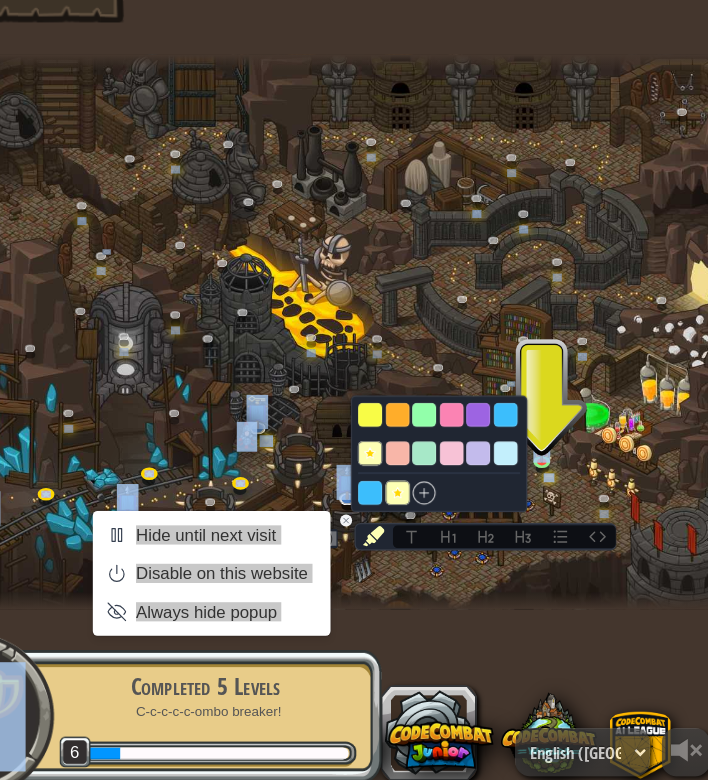 click on "#000000" at bounding box center [479, 487] 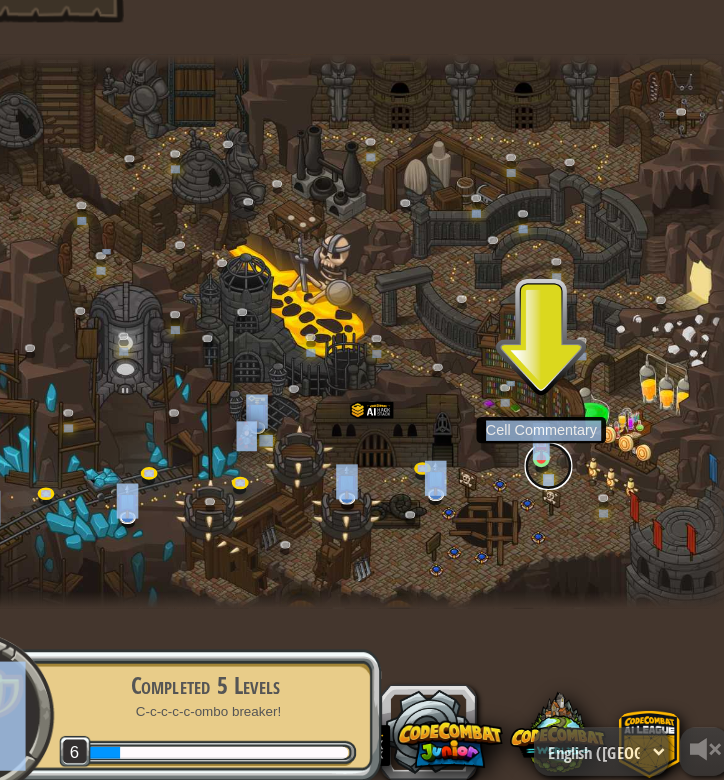 click at bounding box center [554, 502] 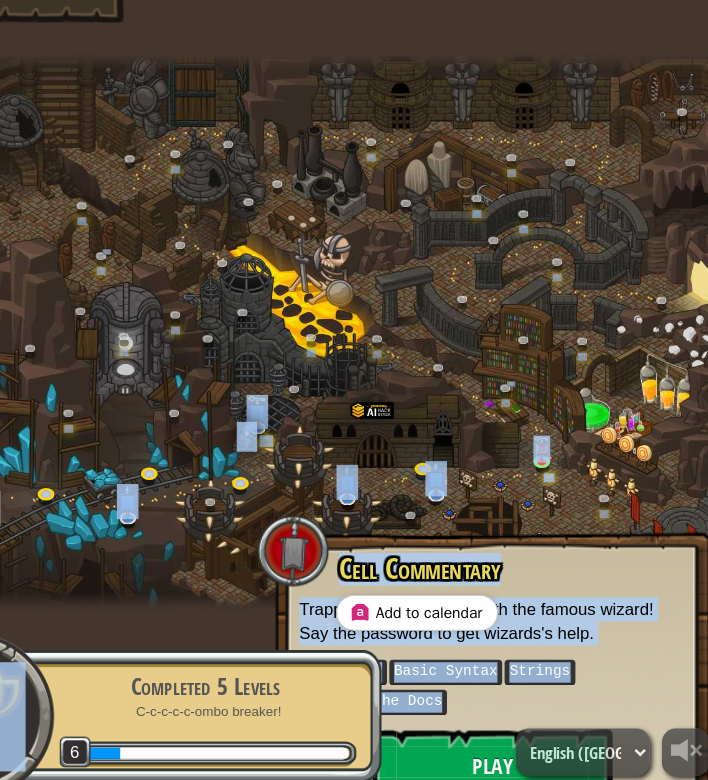 drag, startPoint x: 515, startPoint y: 582, endPoint x: 518, endPoint y: 572, distance: 10.440307 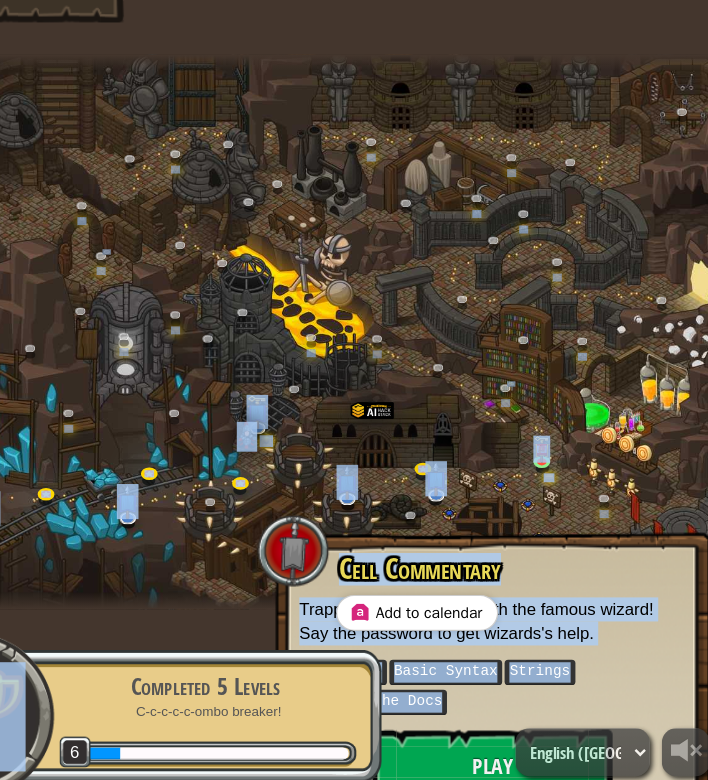 click on "Cell Commentary Trapped in a prison cell with the famous wizard! Say the password to get wizards's help.
Arguments Basic Syntax Strings Reading the Docs Play" at bounding box center (507, 679) 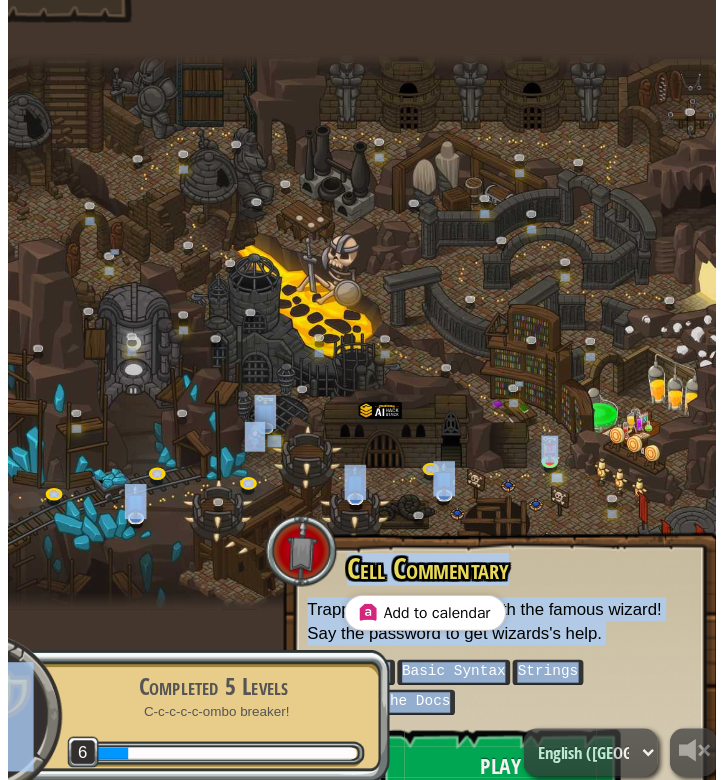 scroll, scrollTop: 18, scrollLeft: 0, axis: vertical 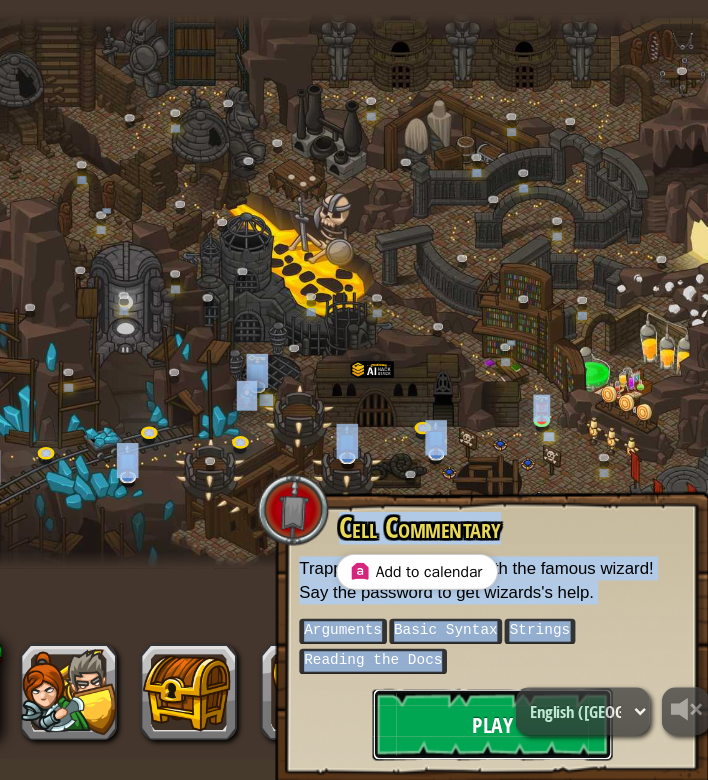 click on "Play" at bounding box center (507, 733) 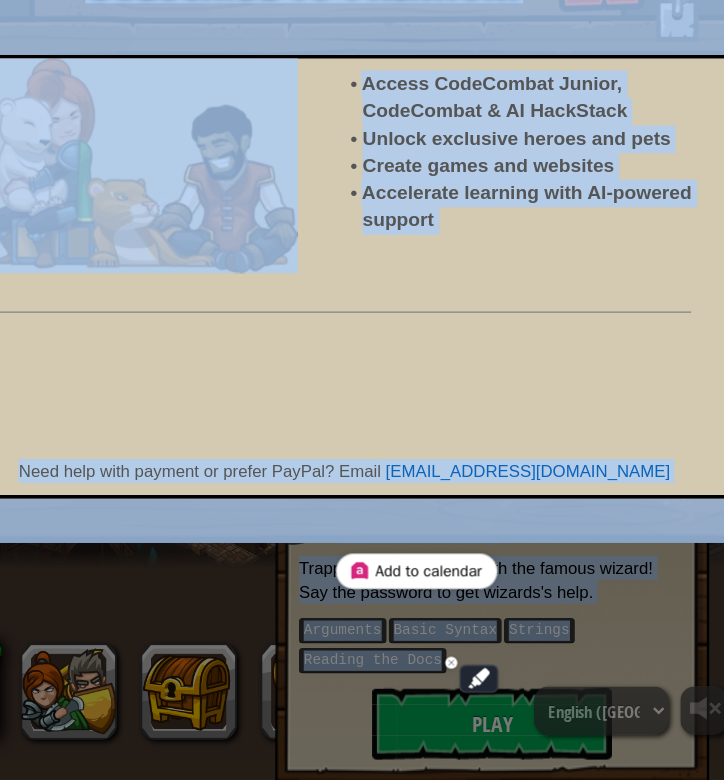 scroll, scrollTop: 18, scrollLeft: 0, axis: vertical 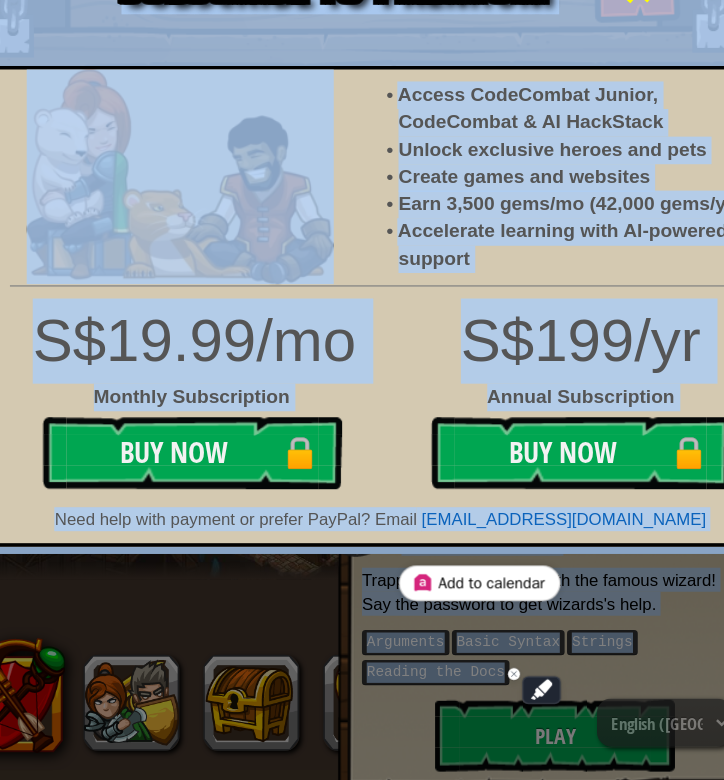 click at bounding box center [576, 107] 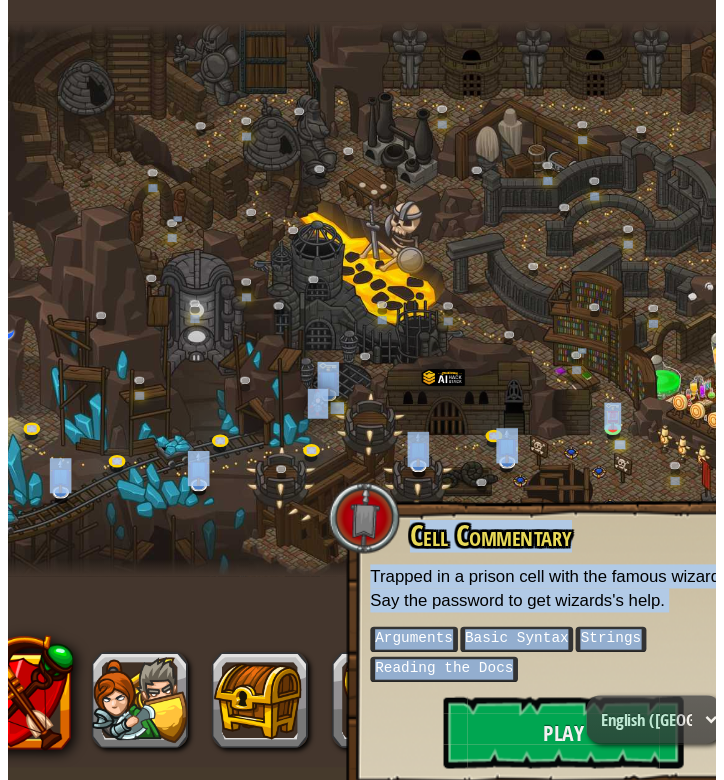 scroll, scrollTop: 18, scrollLeft: 0, axis: vertical 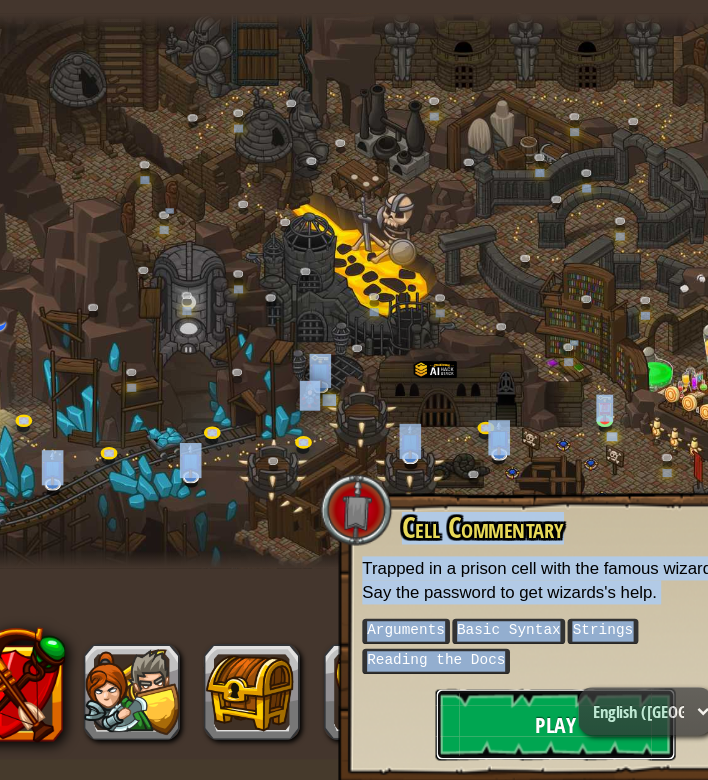 click on "Play" at bounding box center (507, 733) 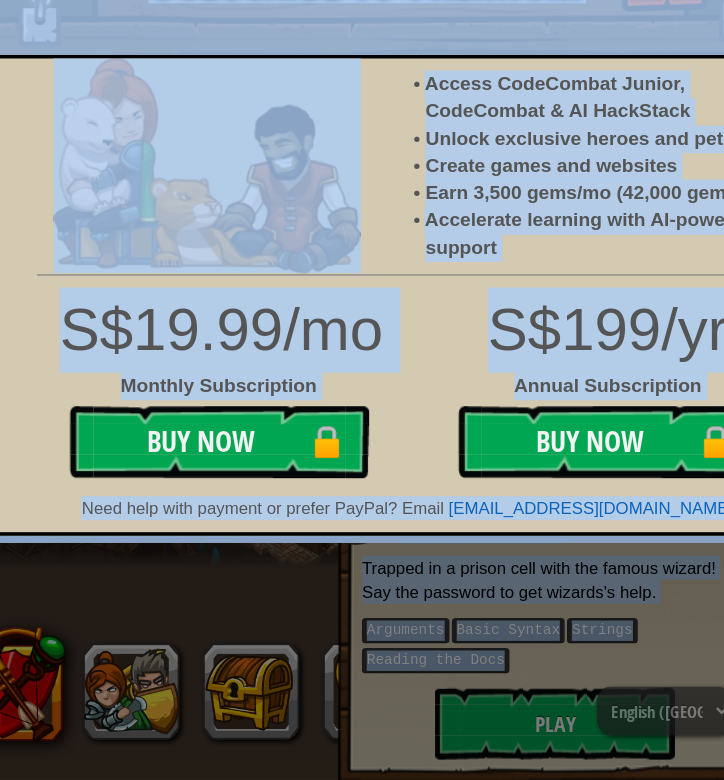 scroll, scrollTop: 18, scrollLeft: 0, axis: vertical 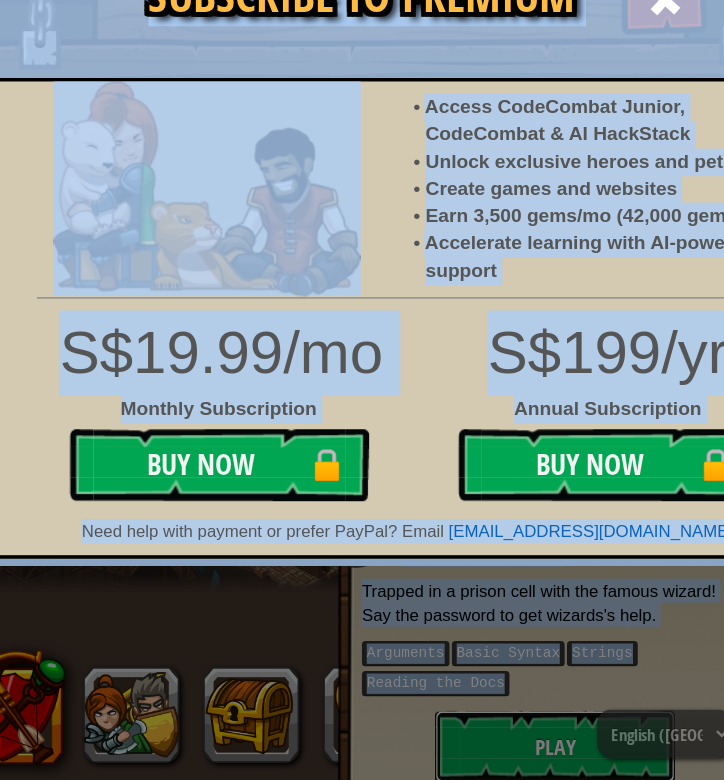 type 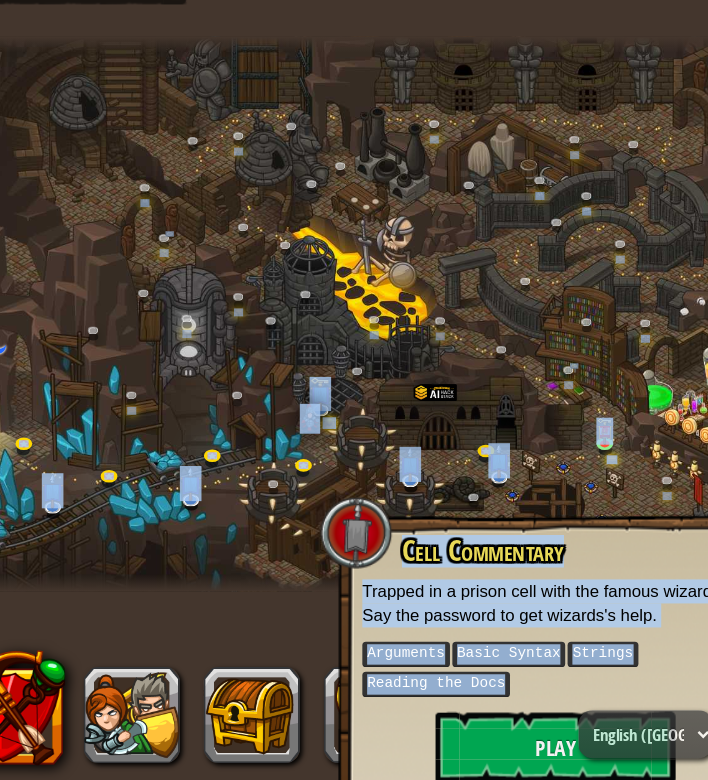 drag, startPoint x: 479, startPoint y: 472, endPoint x: 371, endPoint y: 491, distance: 109.65856 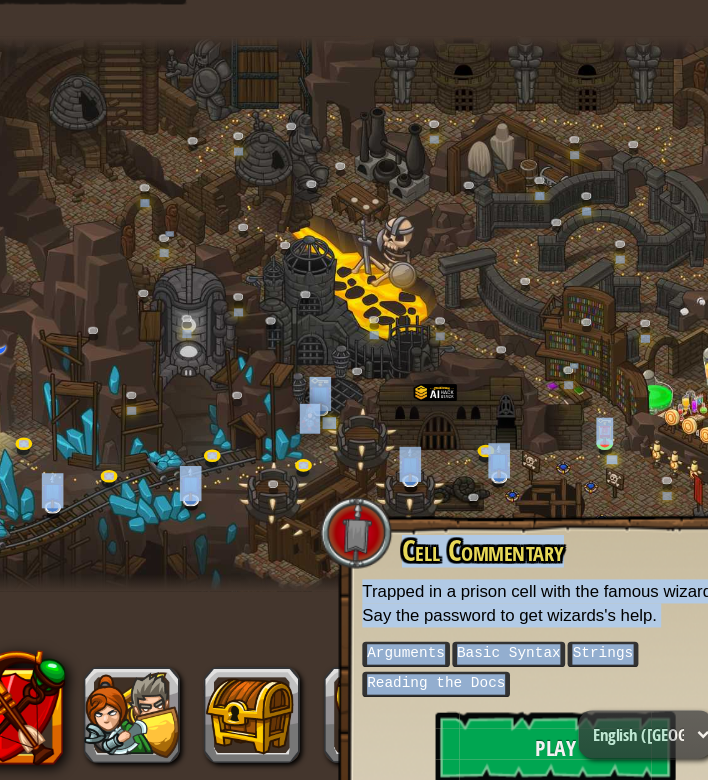 click at bounding box center (354, 372) 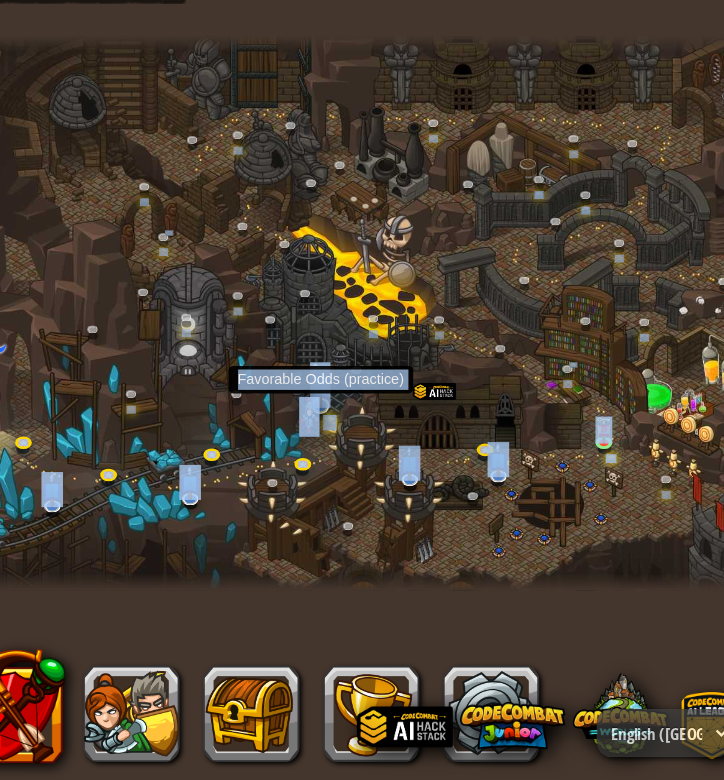 click at bounding box center [302, 477] 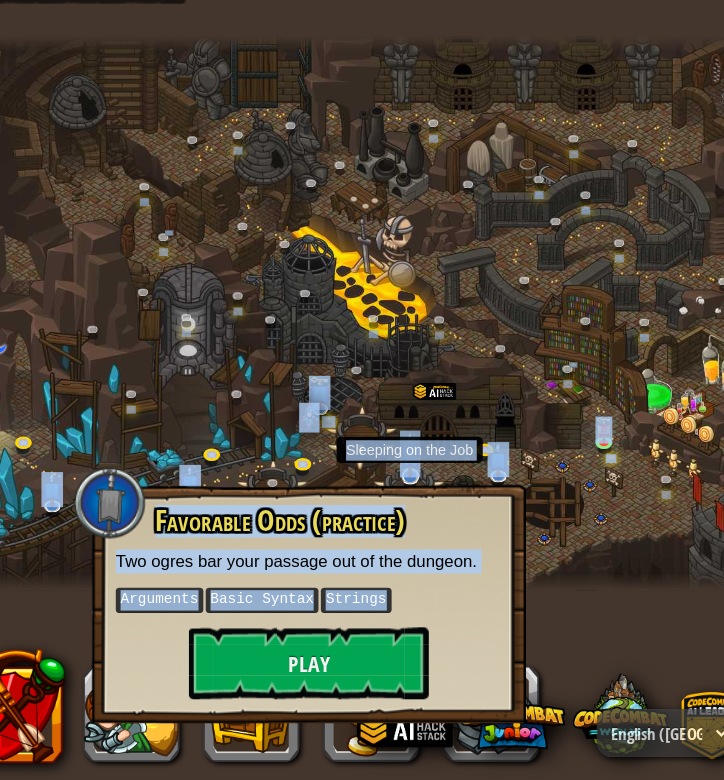 click at bounding box center [386, 508] 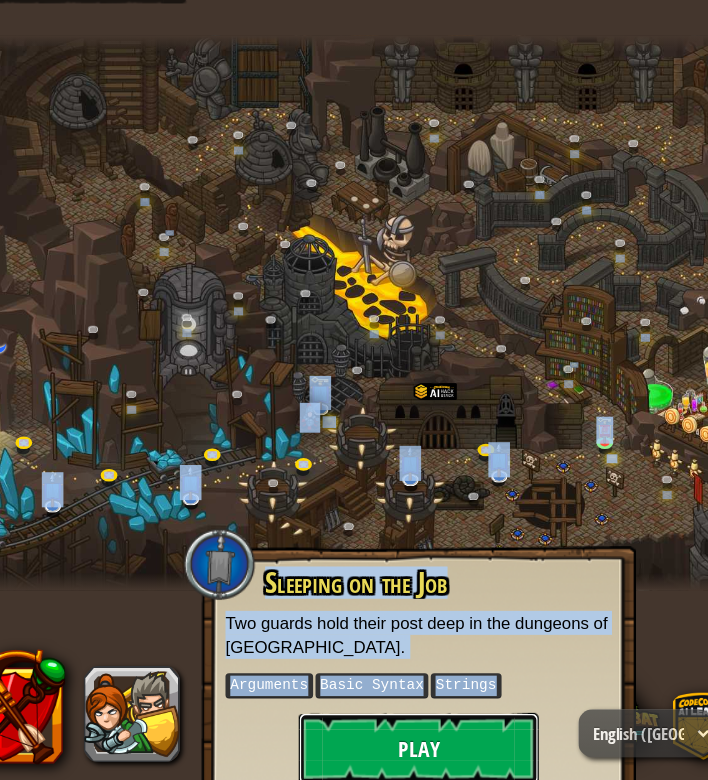 click on "Play" at bounding box center (393, 753) 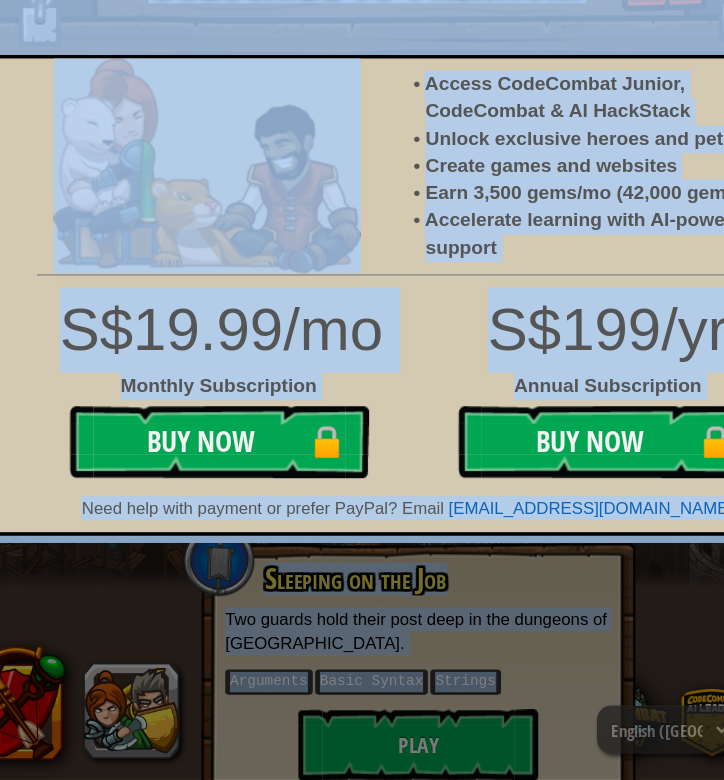 scroll, scrollTop: 2, scrollLeft: 0, axis: vertical 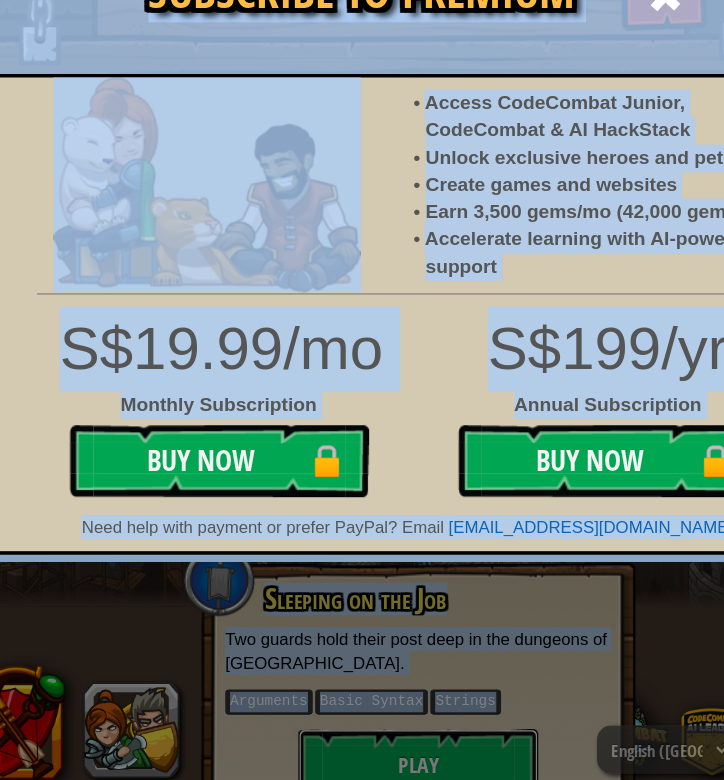 type 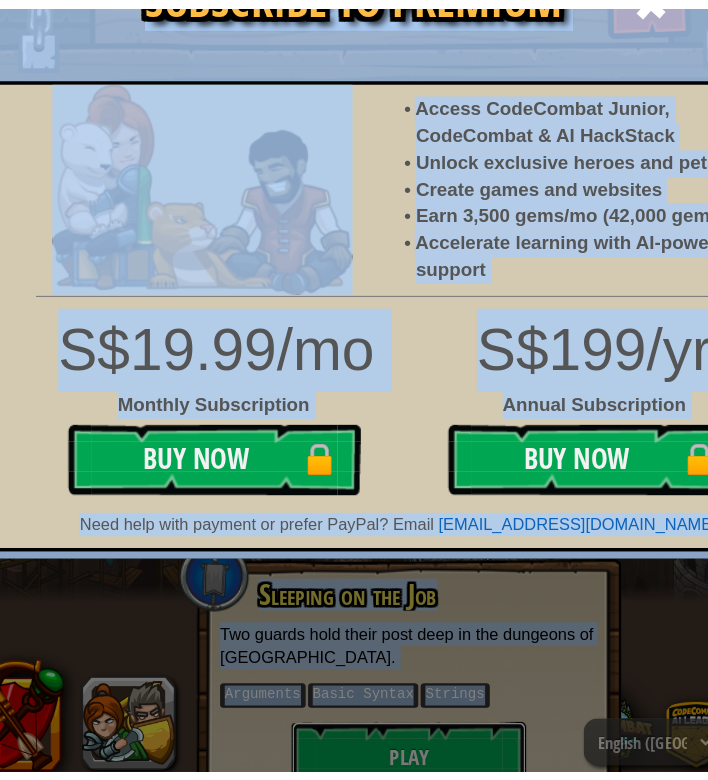 scroll, scrollTop: 2, scrollLeft: 0, axis: vertical 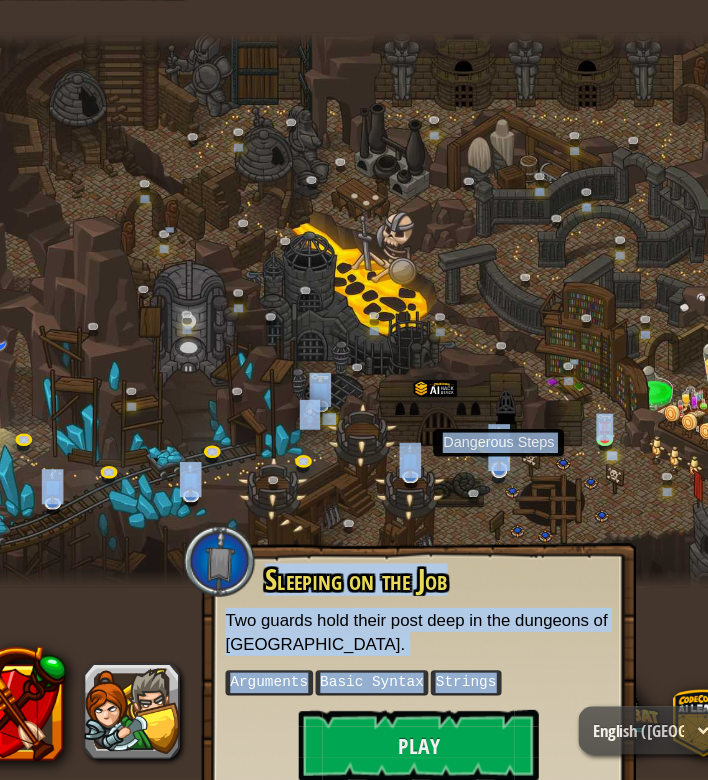click at bounding box center (459, 503) 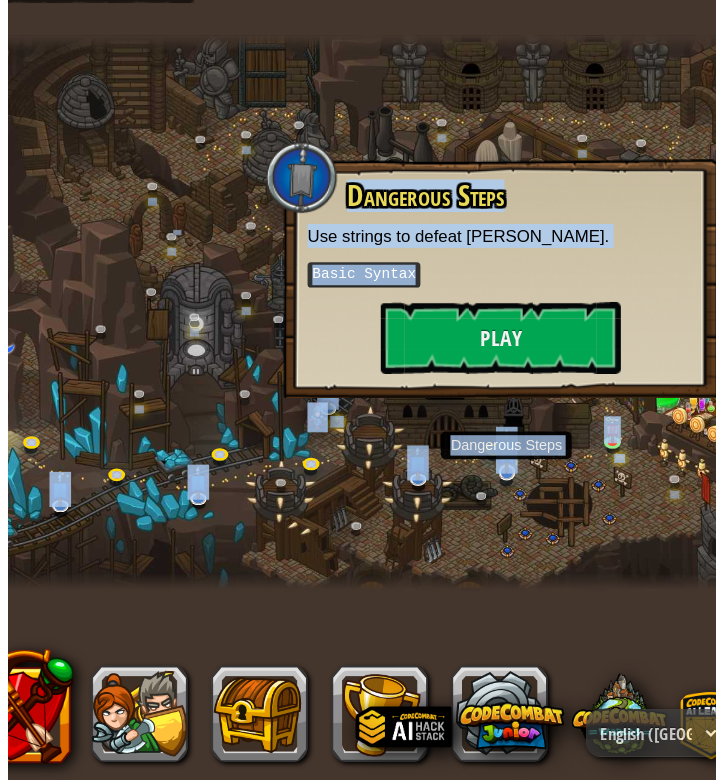 scroll, scrollTop: 0, scrollLeft: 0, axis: both 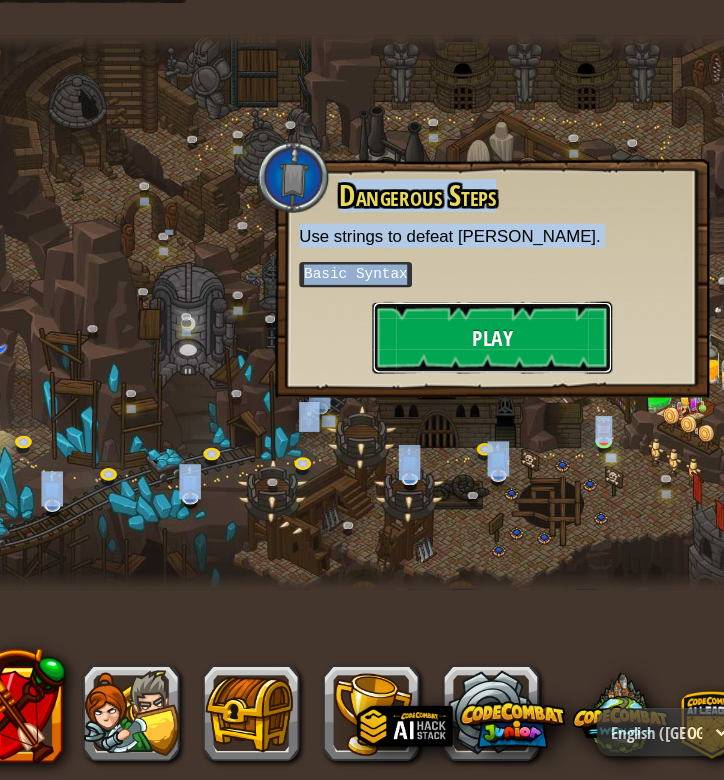 click on "Play" at bounding box center (455, 411) 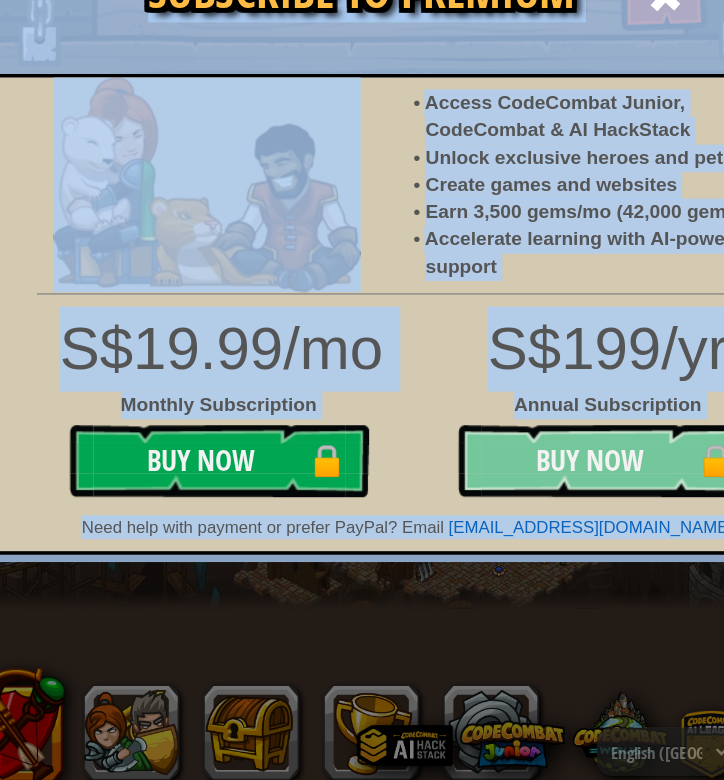 type 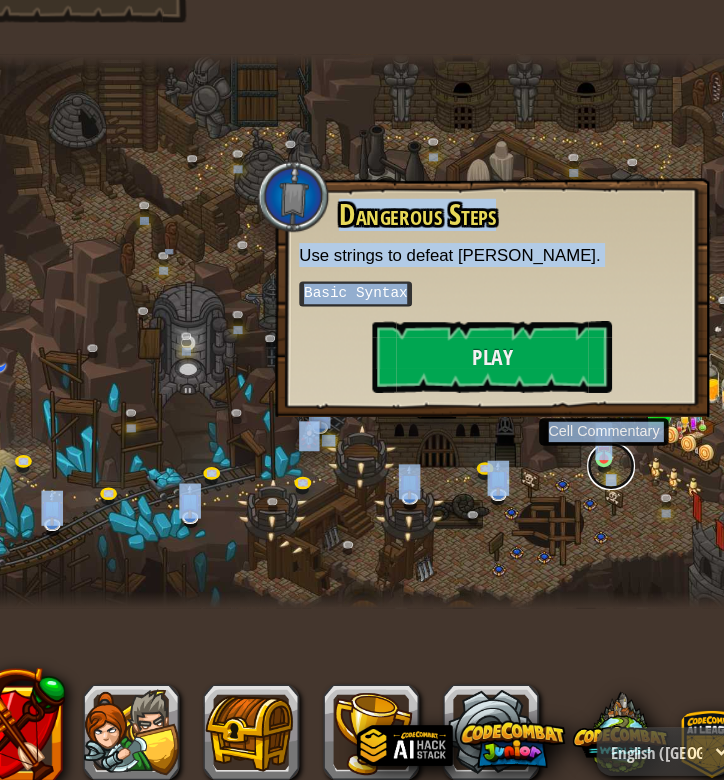 click at bounding box center [554, 502] 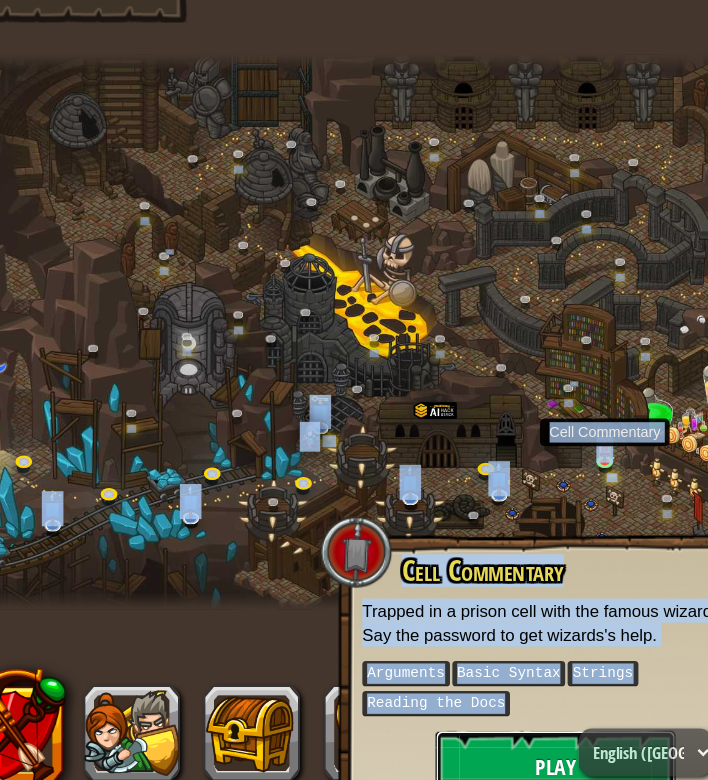 click on "Play" at bounding box center [507, 752] 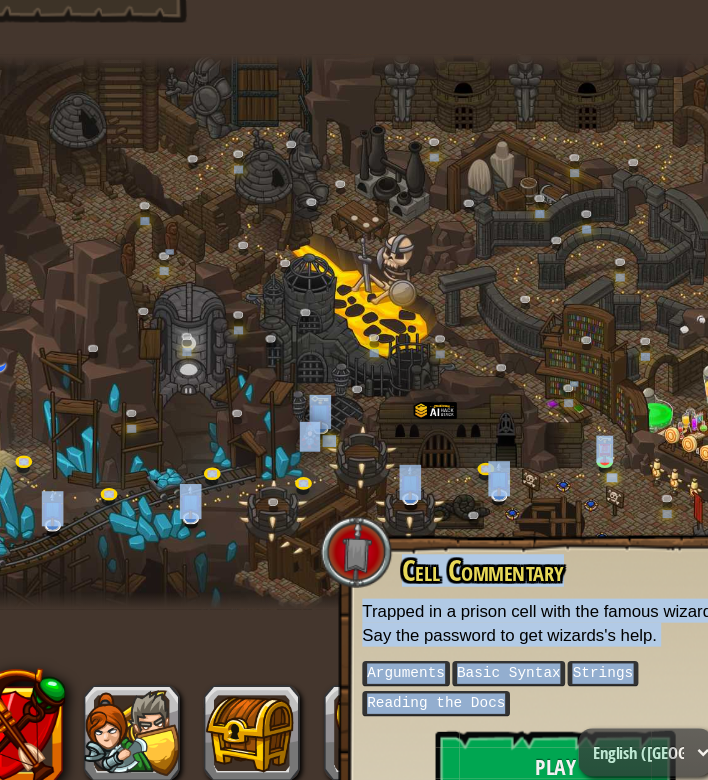 drag, startPoint x: 416, startPoint y: 542, endPoint x: 313, endPoint y: 542, distance: 103 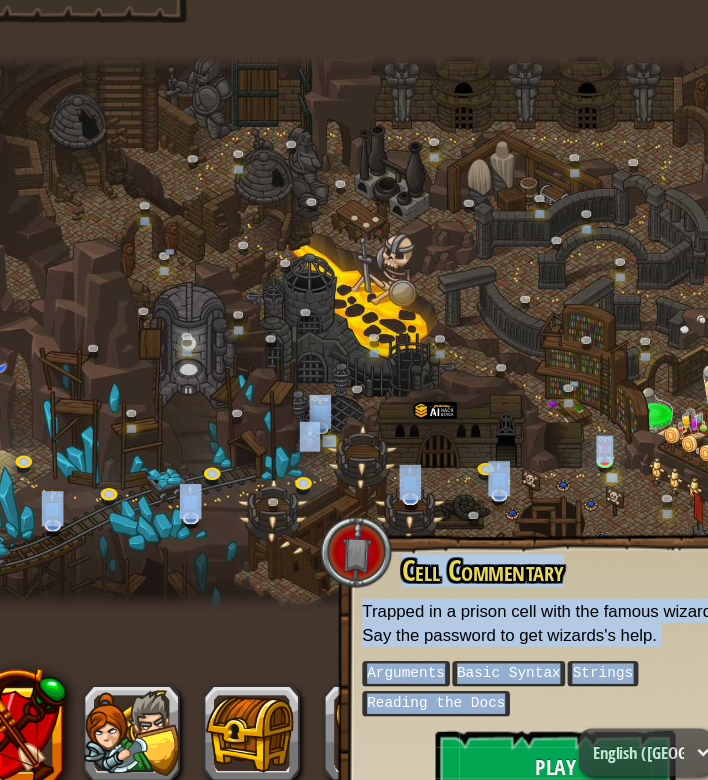 click on "Twisted Canyon (Locked) Challenge: collect the most gold using all the programming skills you've learned so far!
Basic Syntax While Loops Strings Variables Reading the Docs Known Enemy (Locked) Using your first variable to achieve victory.
Arguments Basic Syntax Strings Variables Hack and Dash (Locked) Escape the Dungeon Sprite with the help of a speed potion.
Arguments Basic Syntax Strings While Loops Dread Door (Locked) Behind a dread door lies a chest full of riches.
Arguments Basic Syntax Strings While Loops Master of Names (Locked) Use your new coding powers to target nameless enemies.
Arguments Basic Syntax Variables Pong Pong (Locked) Challenge: write the shortest solution using all the programming skills you've learned so far!
Basic Syntax Reading the Docs Ingredient Identification (Locked) Variables are like labeled bottles that hold data.
Basic Syntax Variables Cupboards of Kithgard (Locked) Who knows what horrors lurk in the Cupboards of Kithgard?
Arguments Basic Syntax Strings" at bounding box center [354, 390] 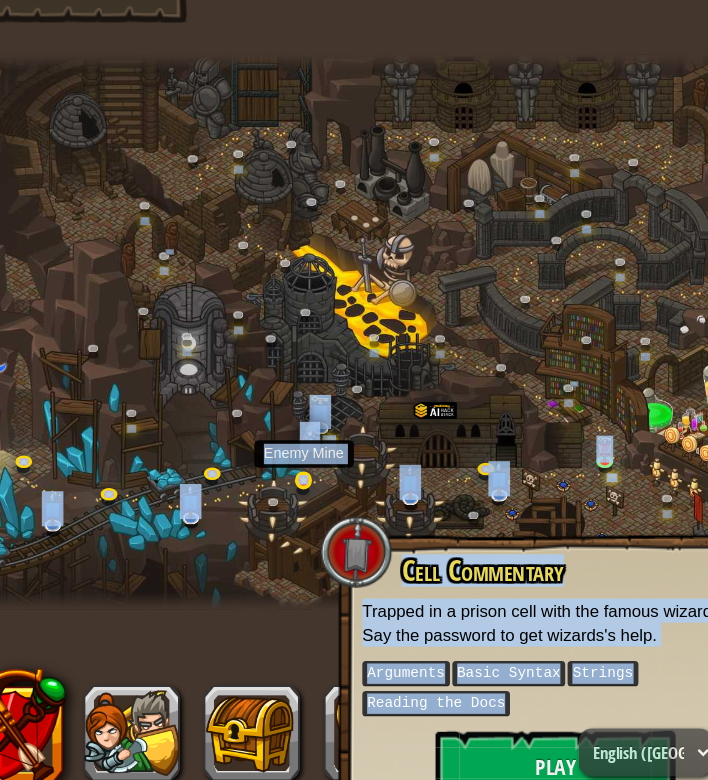 drag, startPoint x: 429, startPoint y: 518, endPoint x: 284, endPoint y: 518, distance: 145 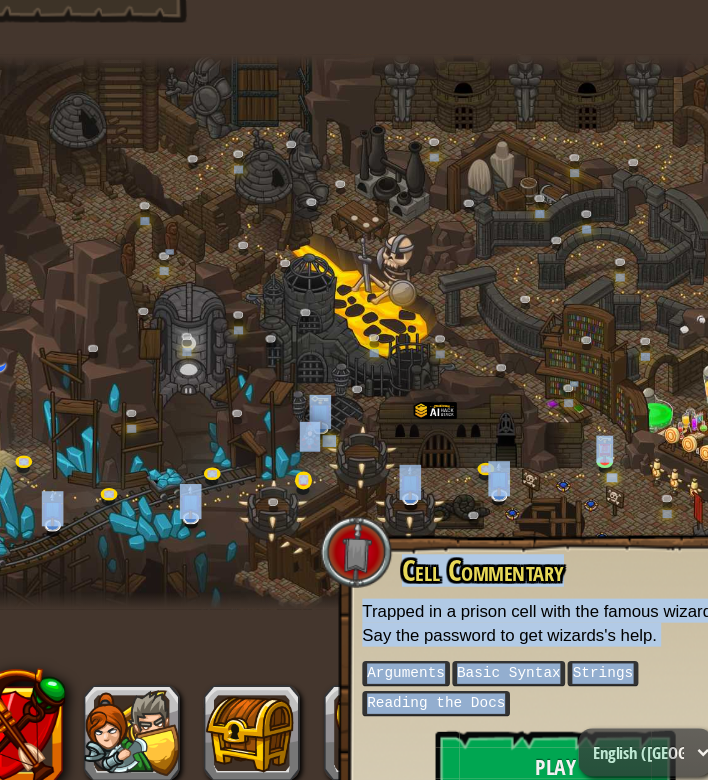 drag, startPoint x: 411, startPoint y: 527, endPoint x: 302, endPoint y: 516, distance: 109.55364 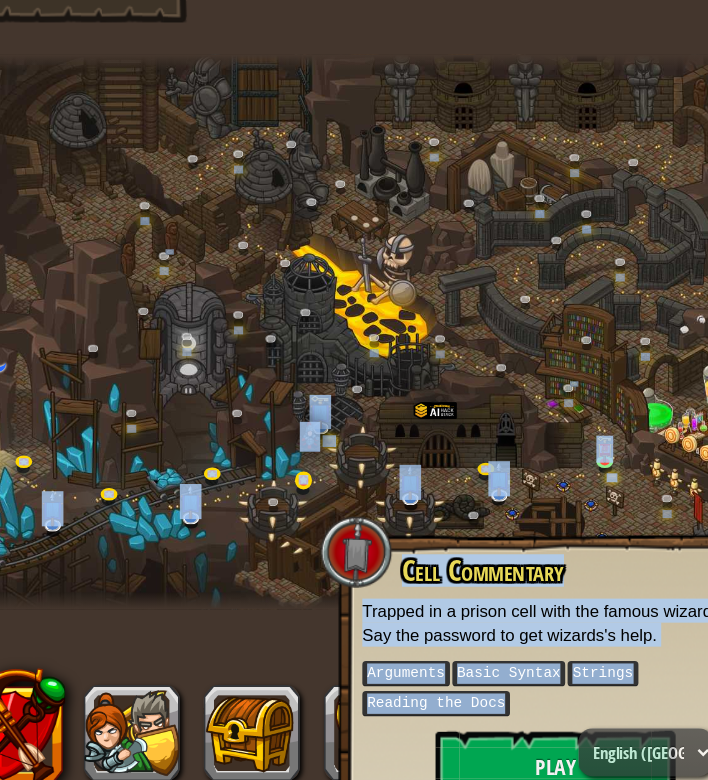 click on "Twisted Canyon (Locked) Challenge: collect the most gold using all the programming skills you've learned so far!
Basic Syntax While Loops Strings Variables Reading the Docs Known Enemy (Locked) Using your first variable to achieve victory.
Arguments Basic Syntax Strings Variables Hack and Dash (Locked) Escape the Dungeon Sprite with the help of a speed potion.
Arguments Basic Syntax Strings While Loops Dread Door (Locked) Behind a dread door lies a chest full of riches.
Arguments Basic Syntax Strings While Loops Master of Names (Locked) Use your new coding powers to target nameless enemies.
Arguments Basic Syntax Variables Pong Pong (Locked) Challenge: write the shortest solution using all the programming skills you've learned so far!
Basic Syntax Reading the Docs Ingredient Identification (Locked) Variables are like labeled bottles that hold data.
Basic Syntax Variables Cupboards of Kithgard (Locked) Who knows what horrors lurk in the Cupboards of Kithgard?
Arguments Basic Syntax Strings" at bounding box center (354, 390) 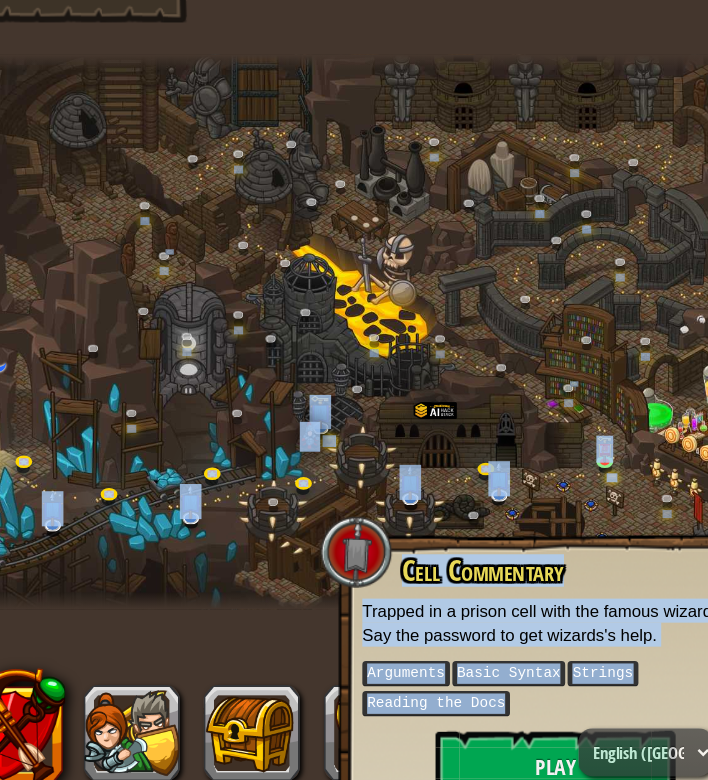drag, startPoint x: 481, startPoint y: 516, endPoint x: 342, endPoint y: 493, distance: 140.89003 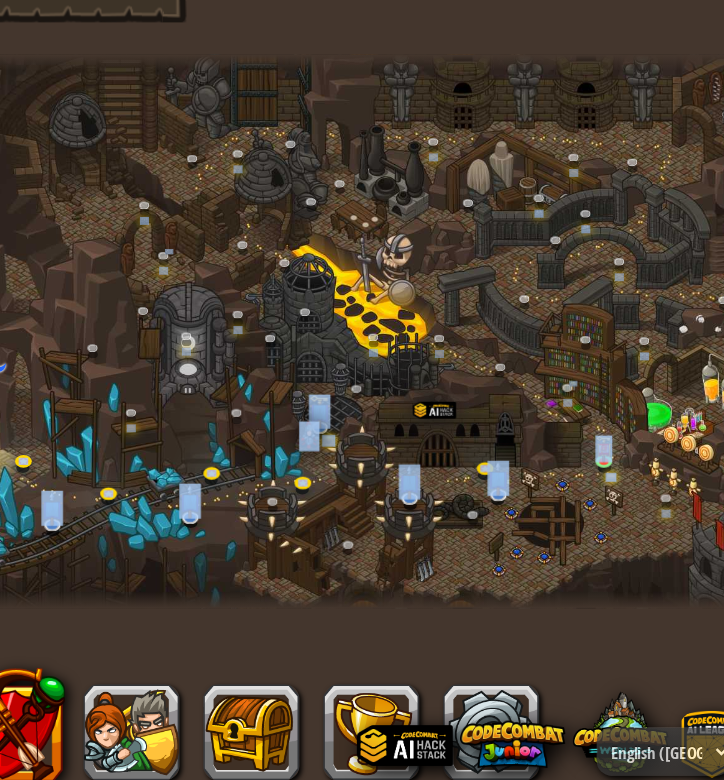 drag, startPoint x: 342, startPoint y: 523, endPoint x: 304, endPoint y: 539, distance: 41.231056 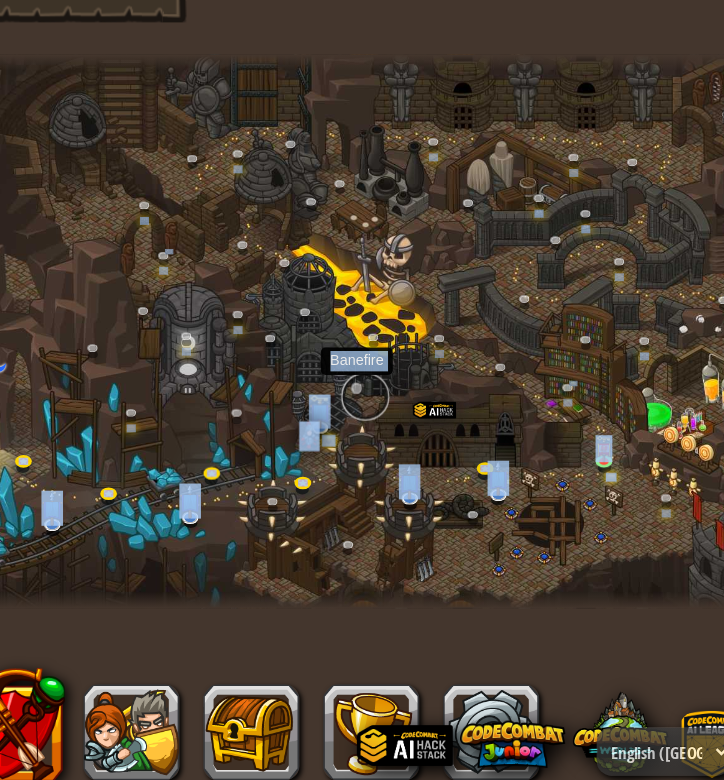 click at bounding box center [349, 444] 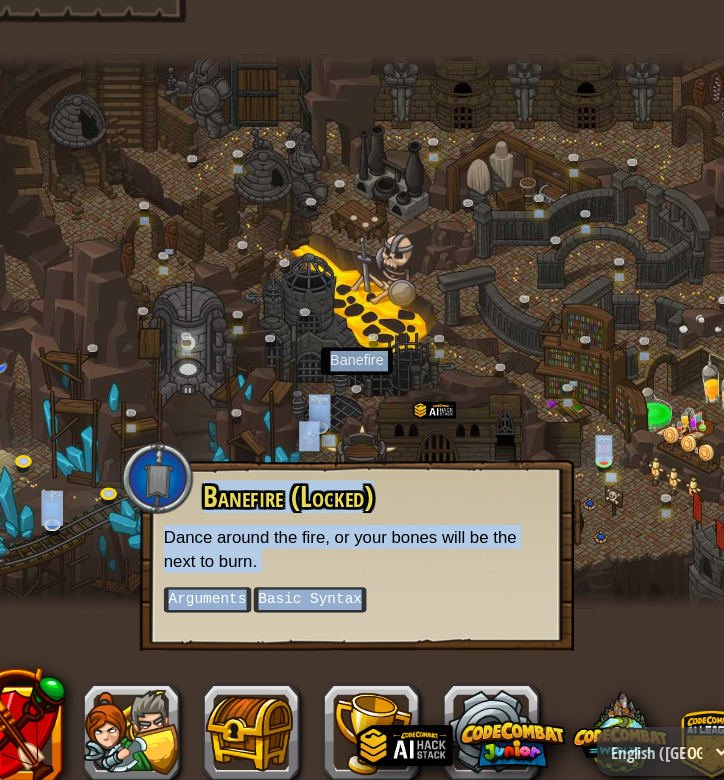 click at bounding box center (354, 390) 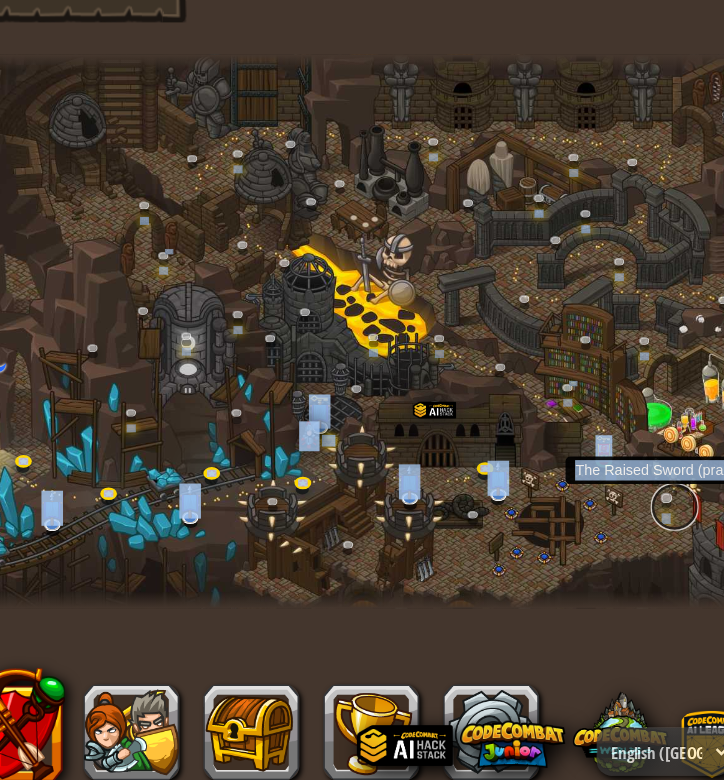 click at bounding box center [607, 536] 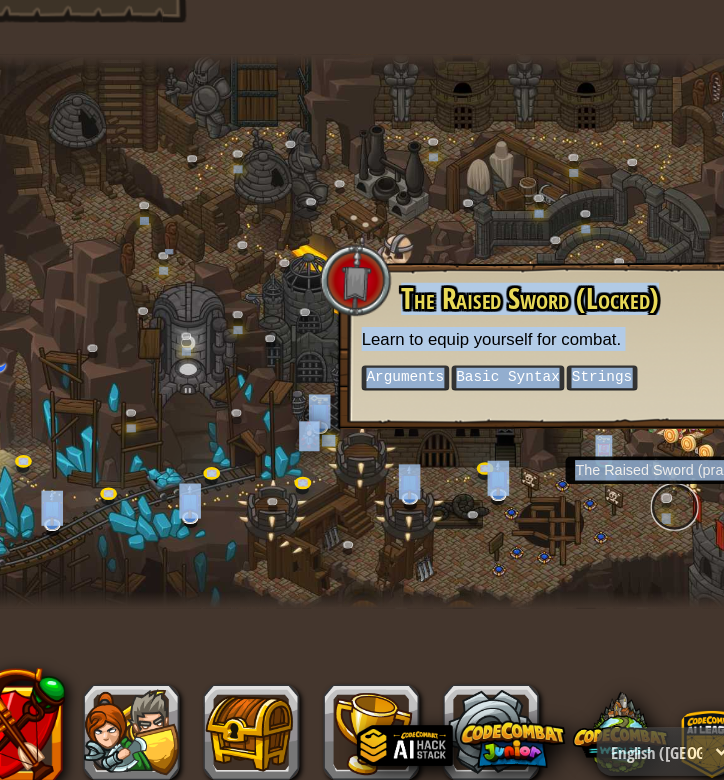 click at bounding box center [607, 536] 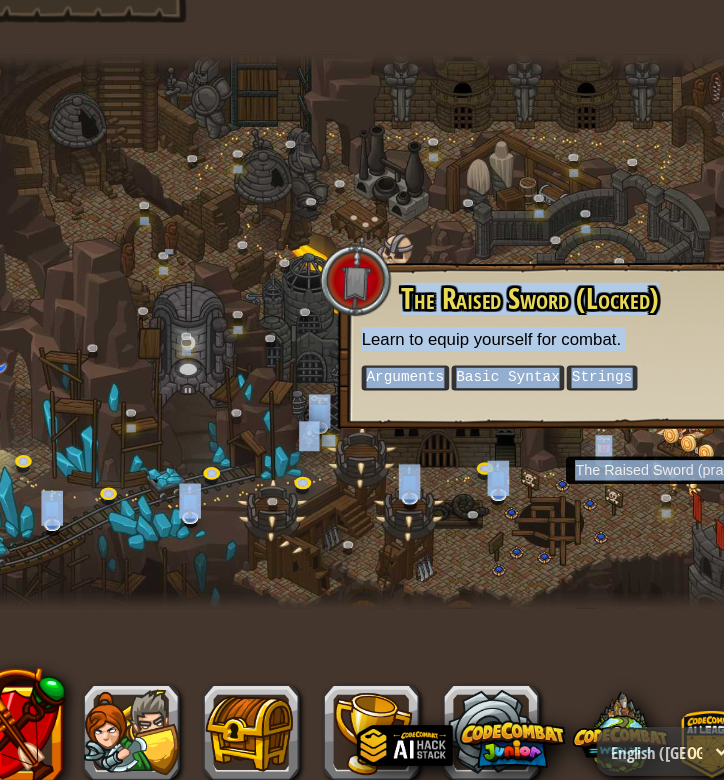 click at bounding box center (354, 390) 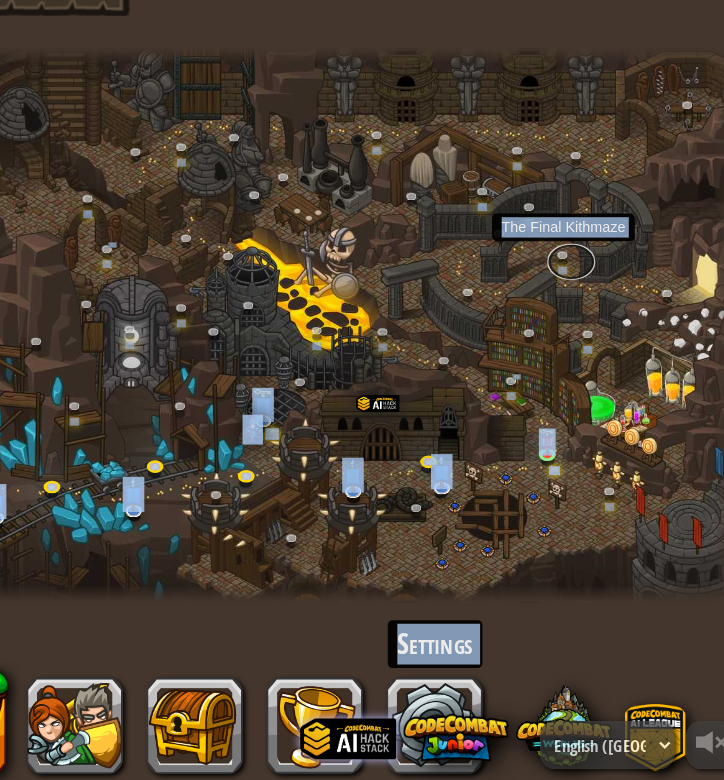 scroll, scrollTop: 0, scrollLeft: 0, axis: both 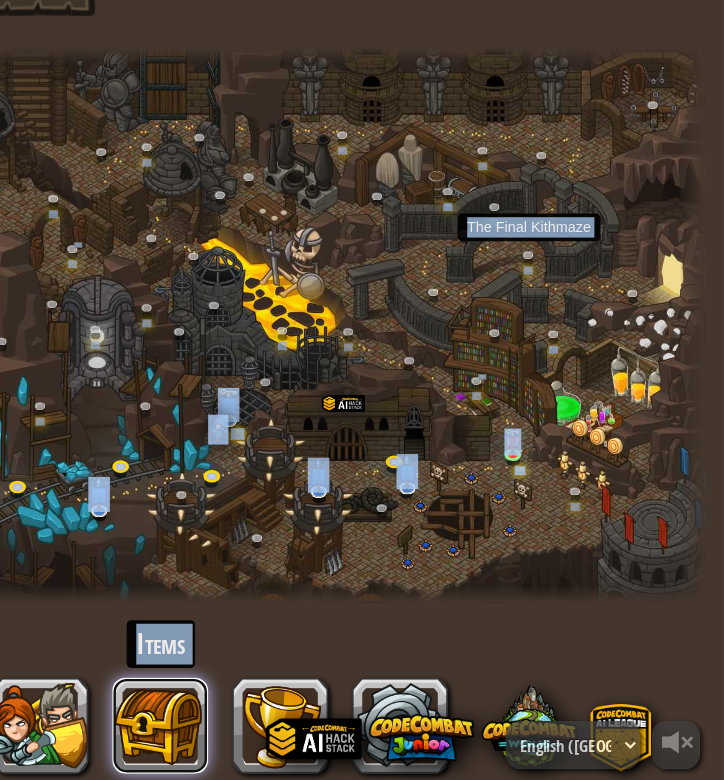 click at bounding box center (254, 724) 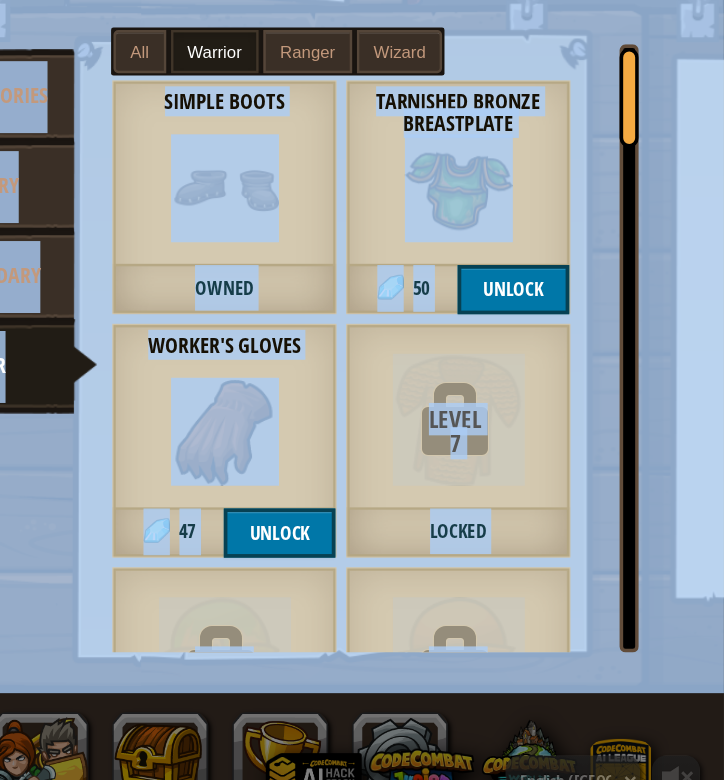 scroll, scrollTop: 0, scrollLeft: 0, axis: both 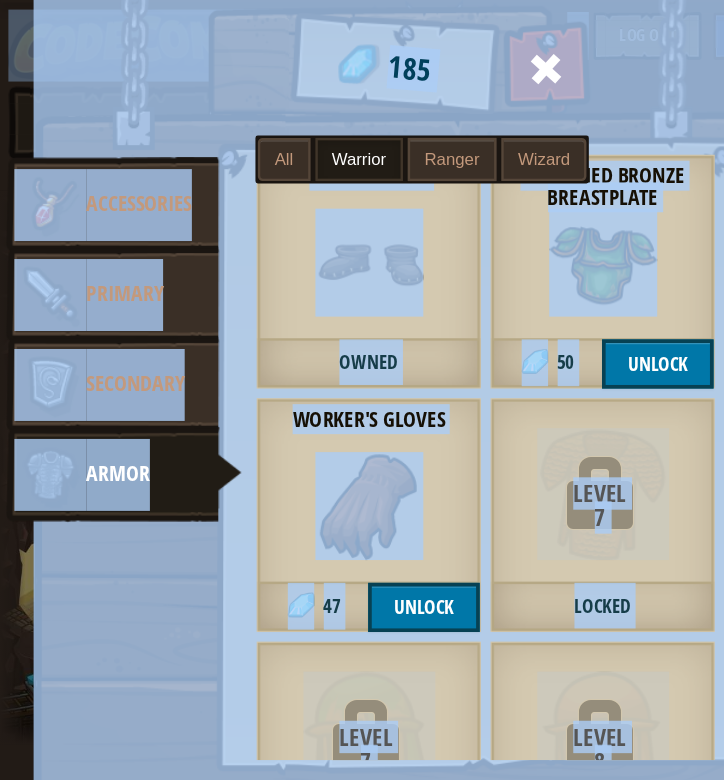 click on "Ranger" at bounding box center (377, 133) 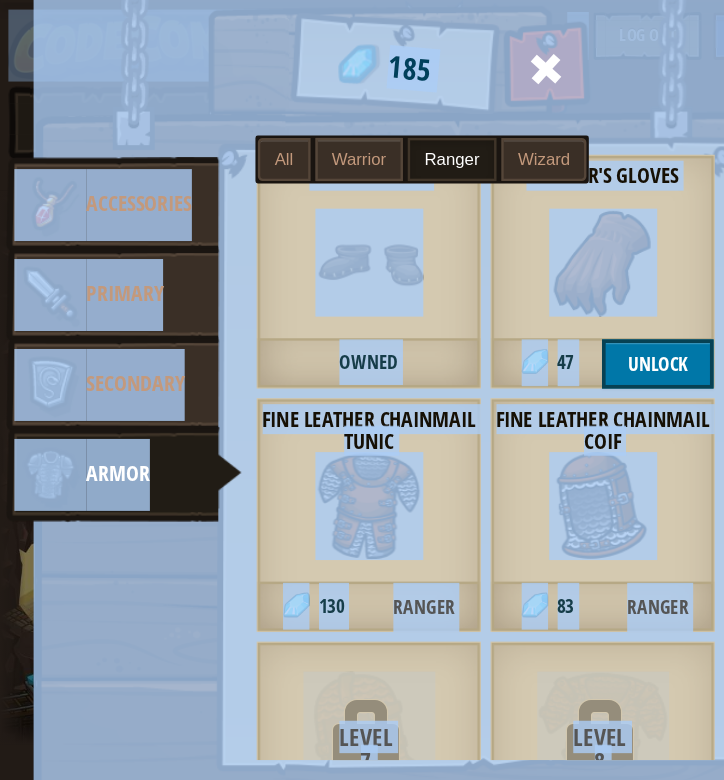 click on "Warrior" at bounding box center [299, 133] 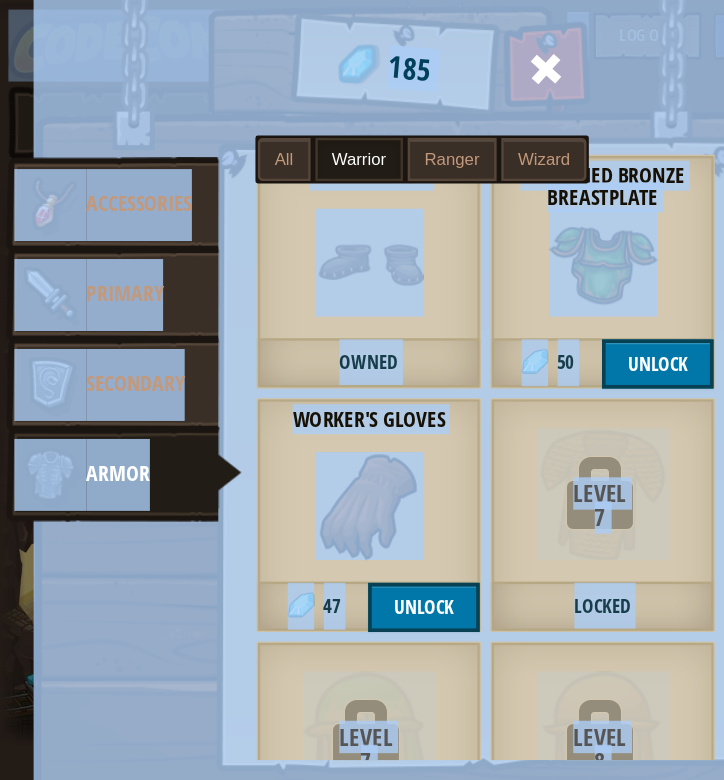 click on "All" at bounding box center (237, 133) 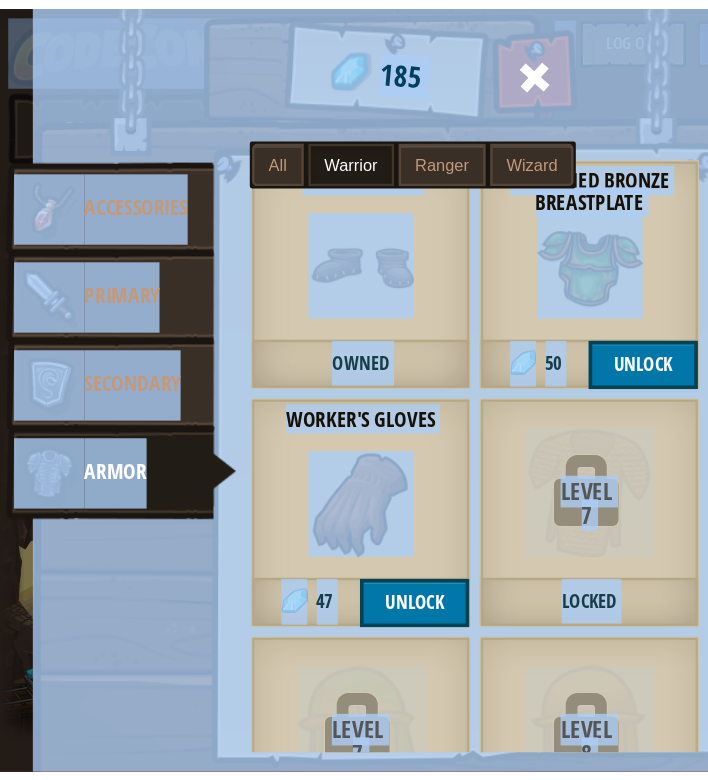 scroll, scrollTop: 231, scrollLeft: 0, axis: vertical 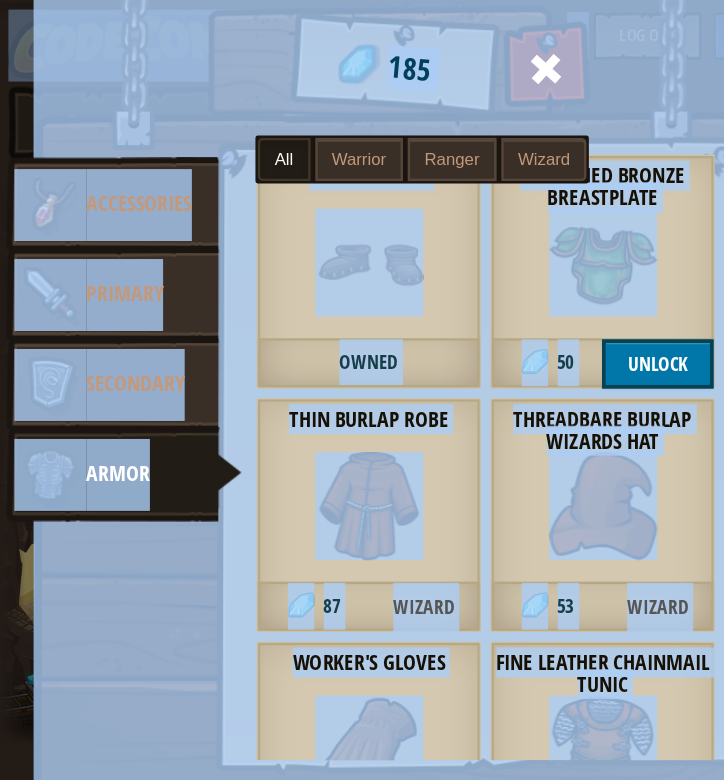 click at bounding box center [536, 305] 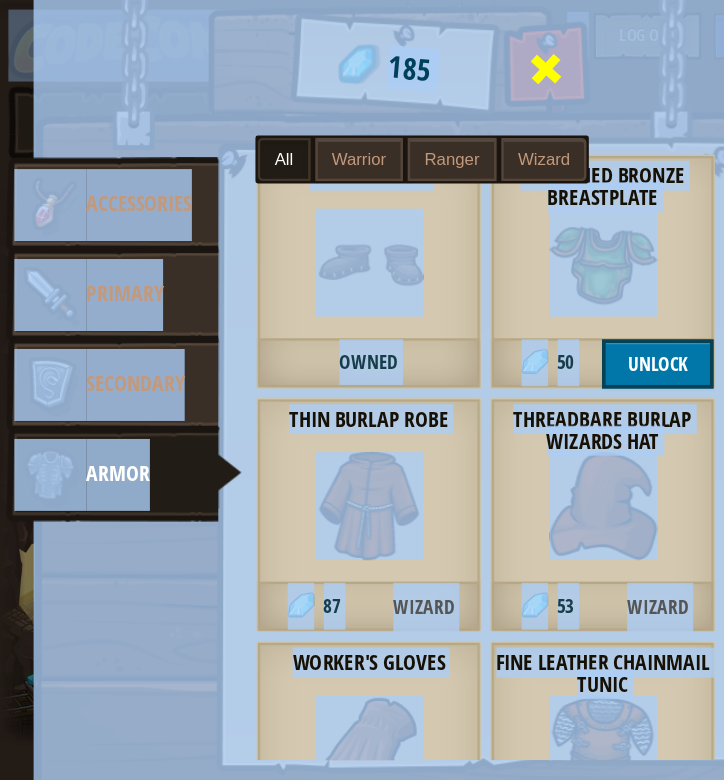 click at bounding box center [455, 63] 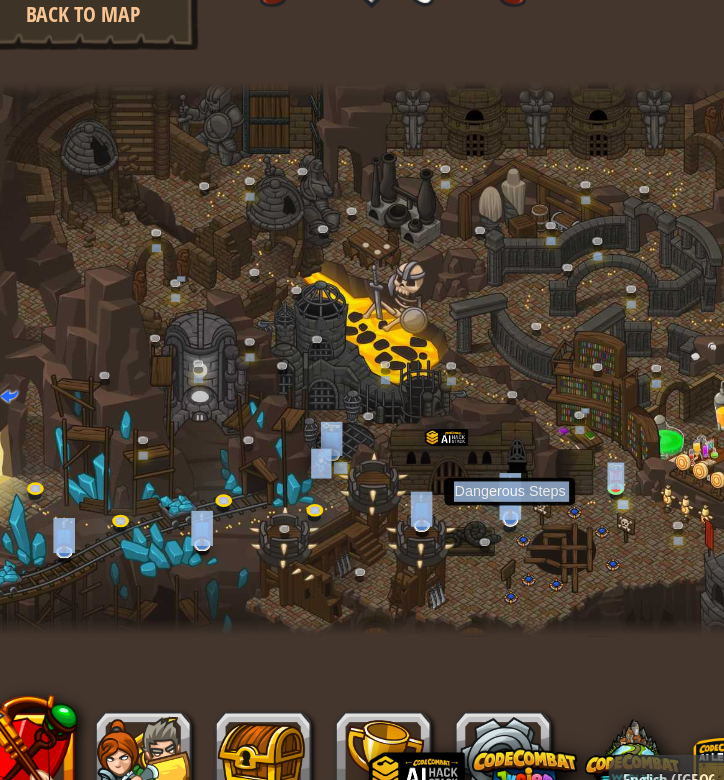 click at bounding box center (459, 505) 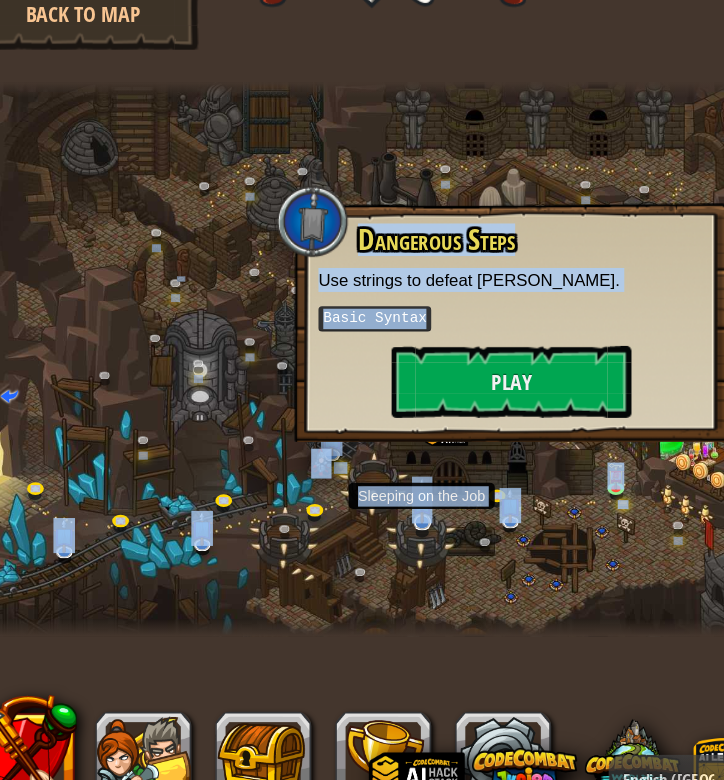 click at bounding box center [386, 508] 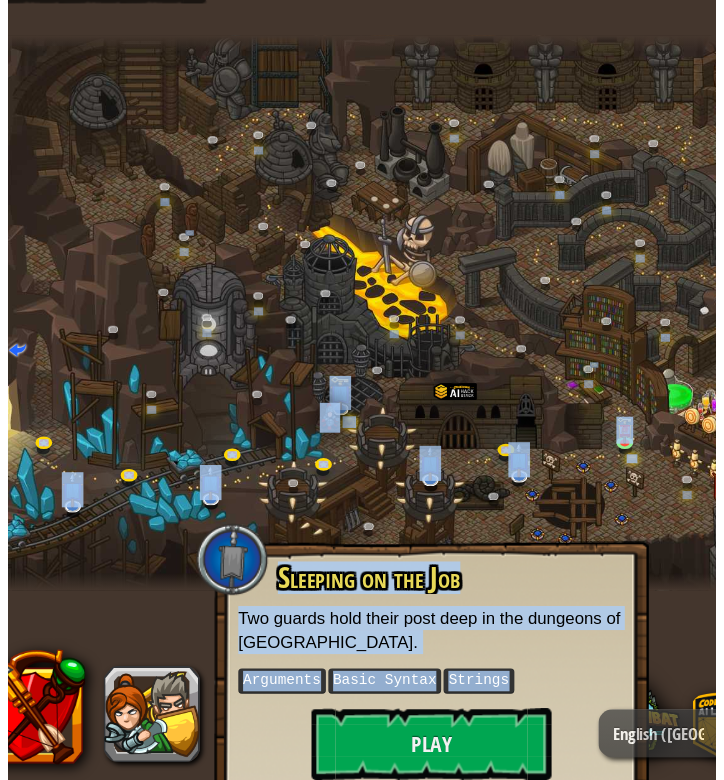scroll, scrollTop: 17, scrollLeft: 0, axis: vertical 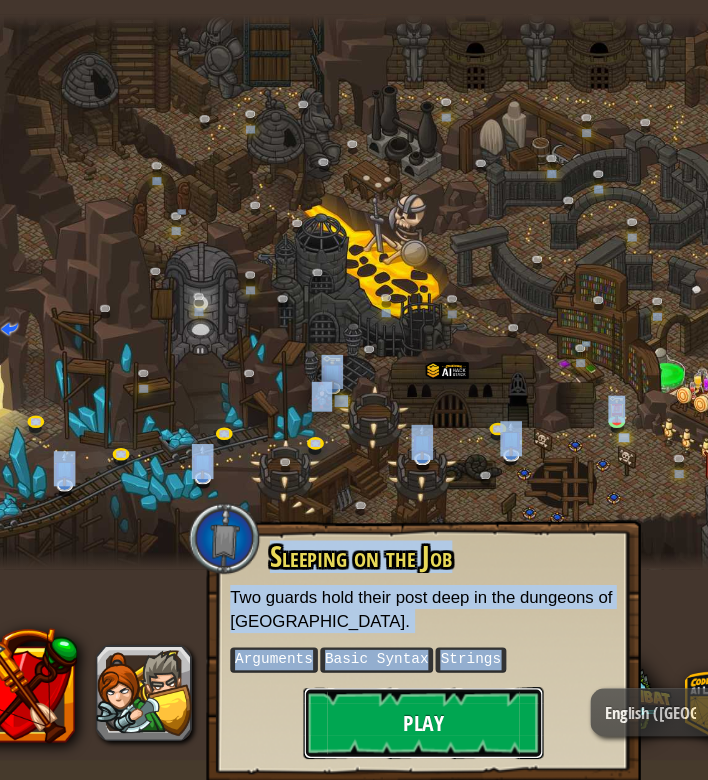 click on "Play" at bounding box center [387, 732] 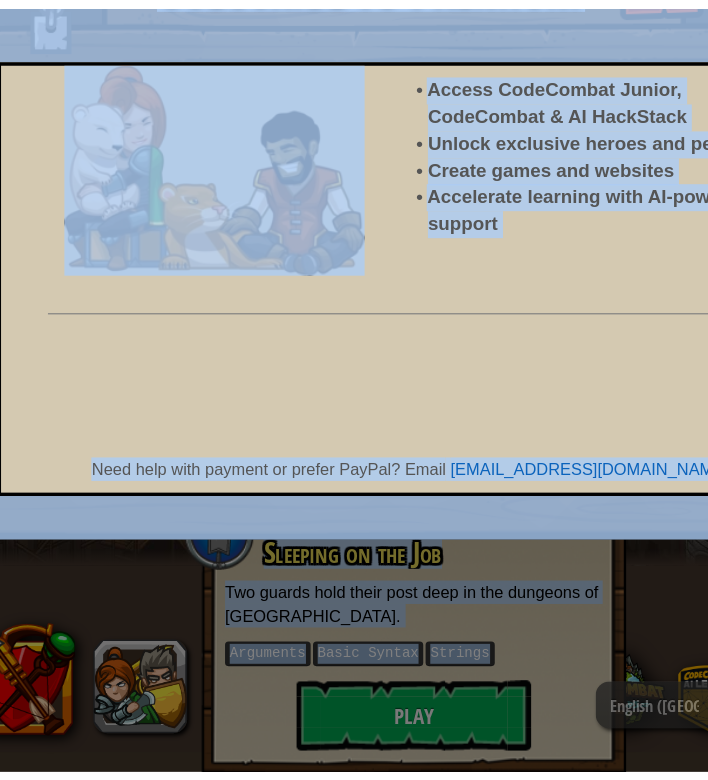 scroll, scrollTop: 17, scrollLeft: 0, axis: vertical 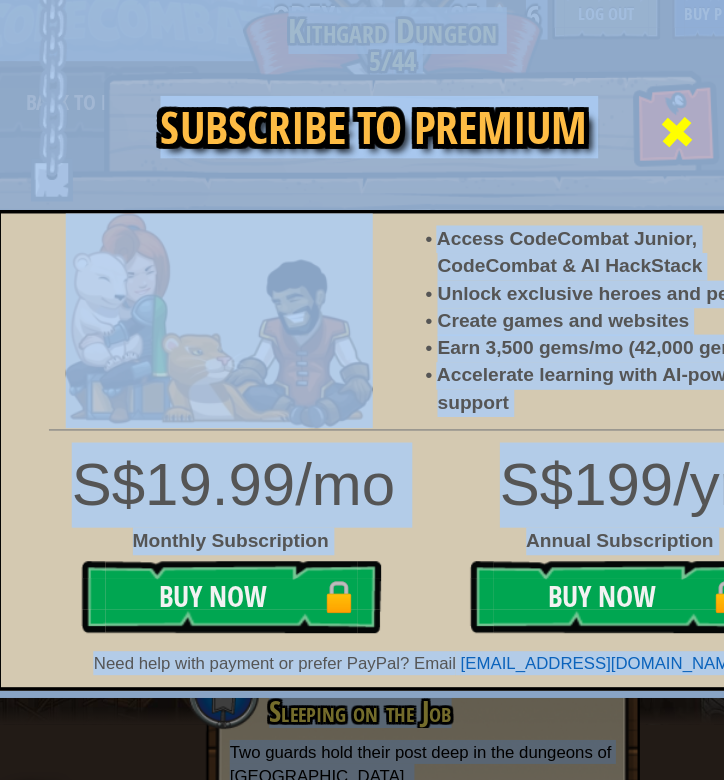 click at bounding box center (599, 110) 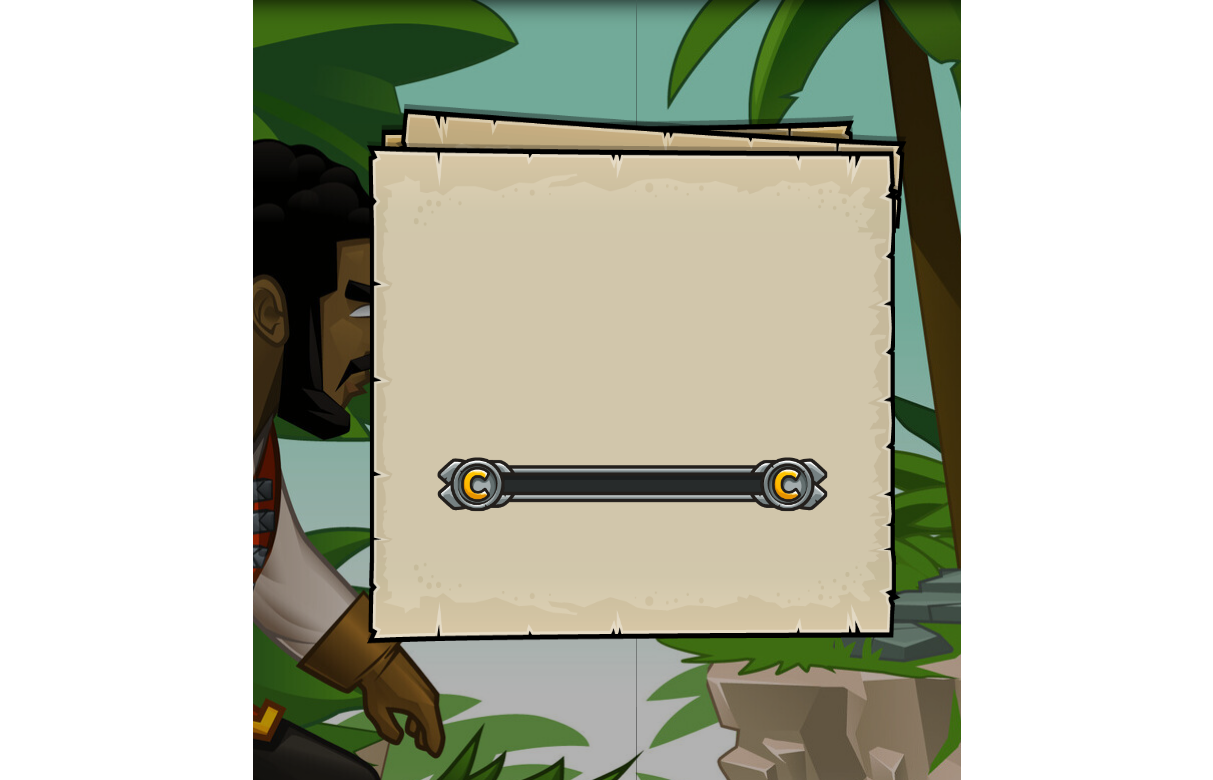 scroll, scrollTop: 0, scrollLeft: 0, axis: both 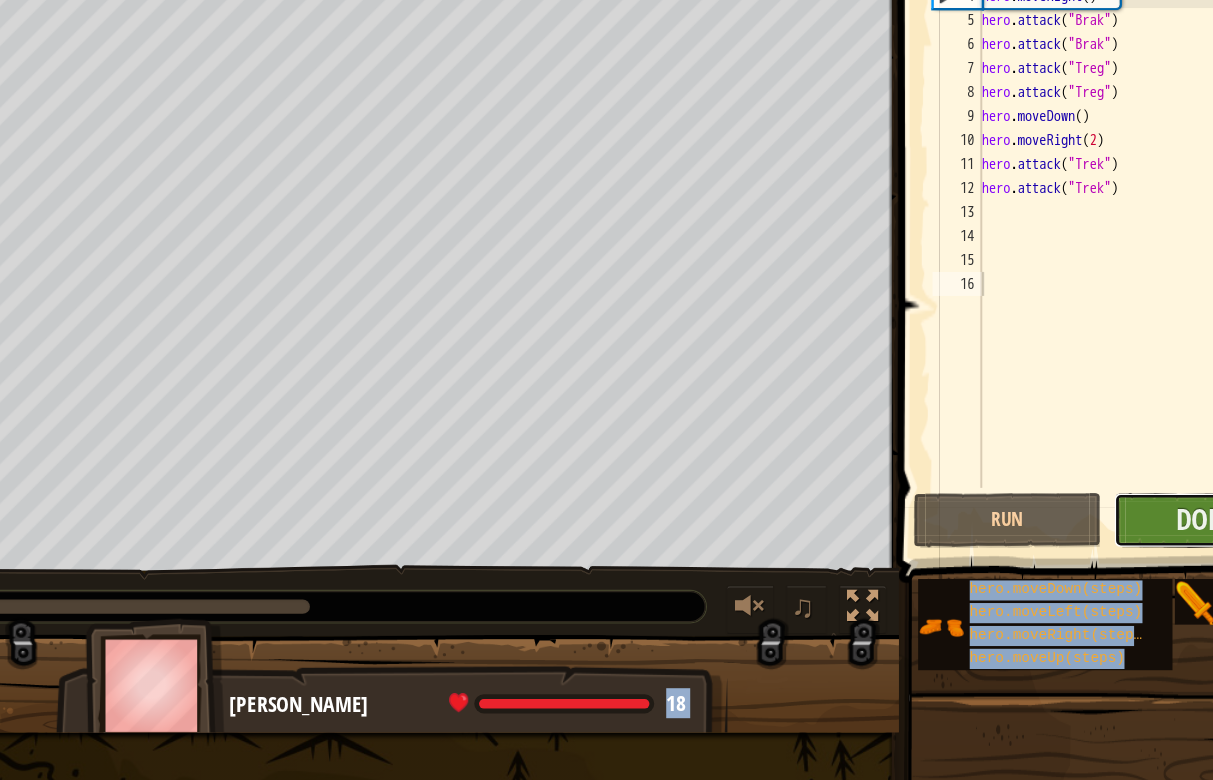 click on "Done" at bounding box center [1103, 547] 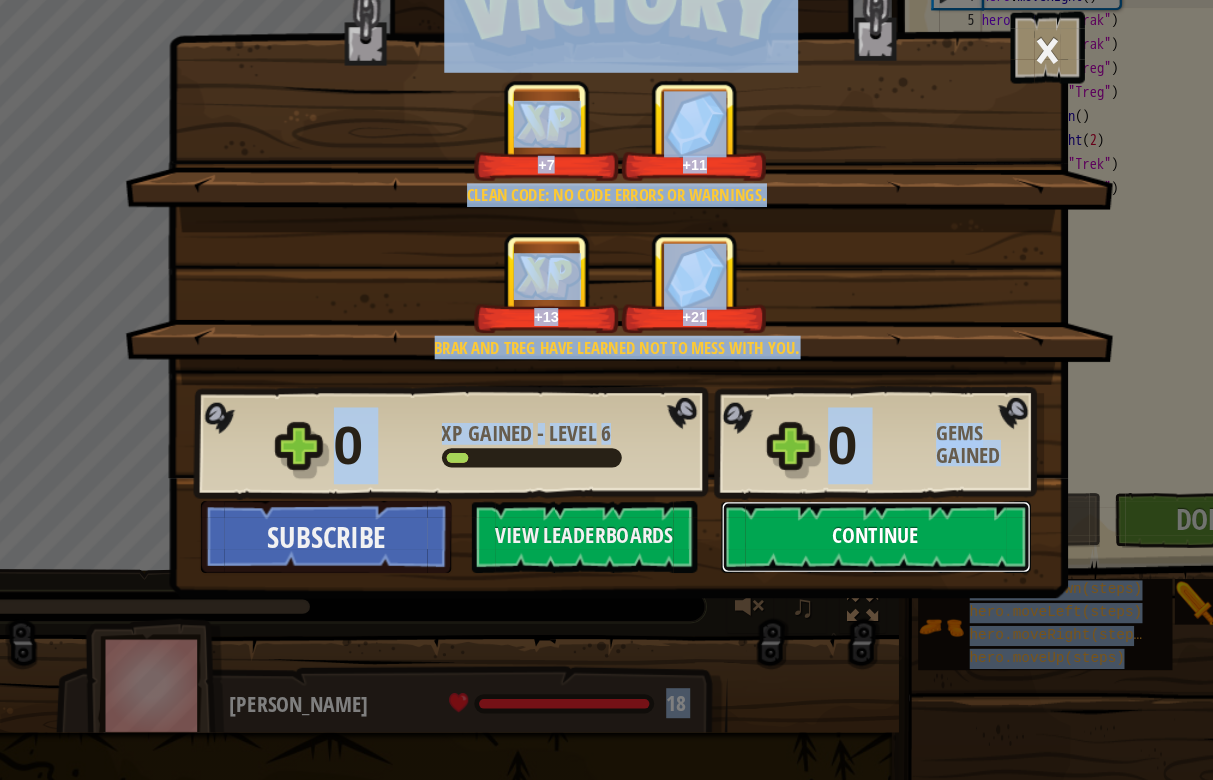 click on "Continue" at bounding box center [827, 561] 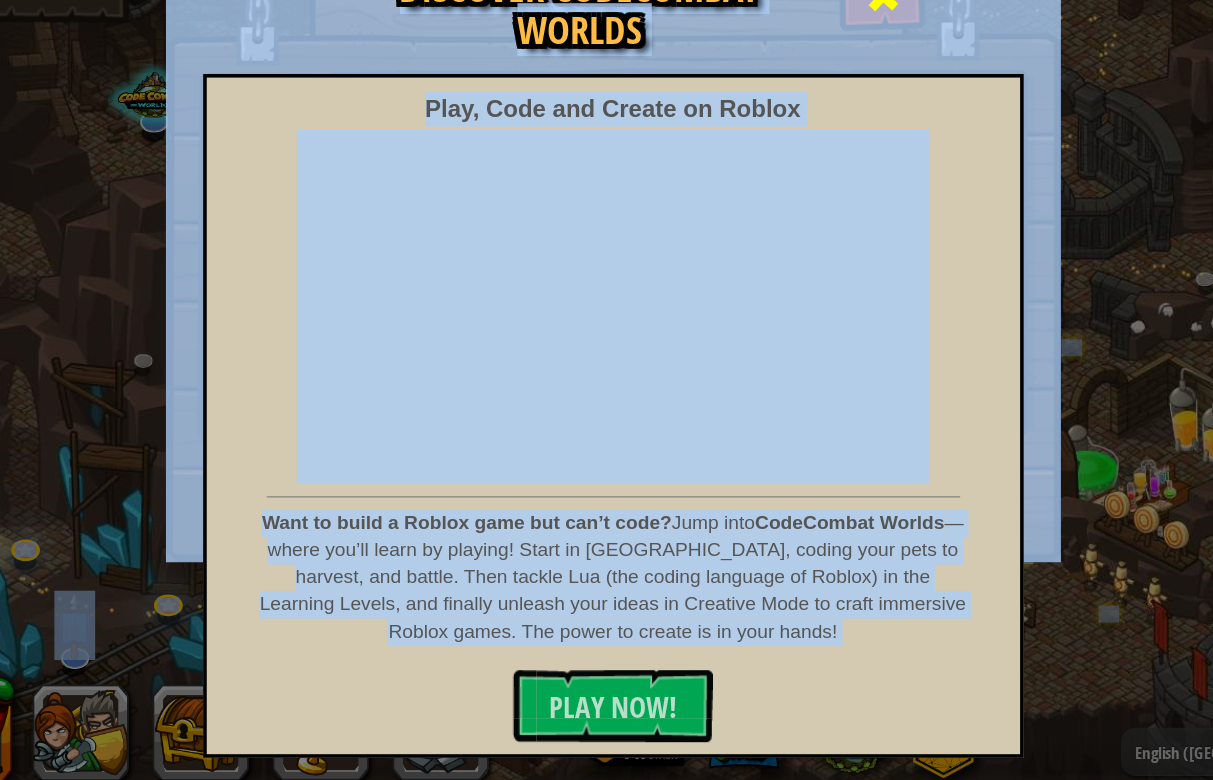 click at bounding box center [833, 110] 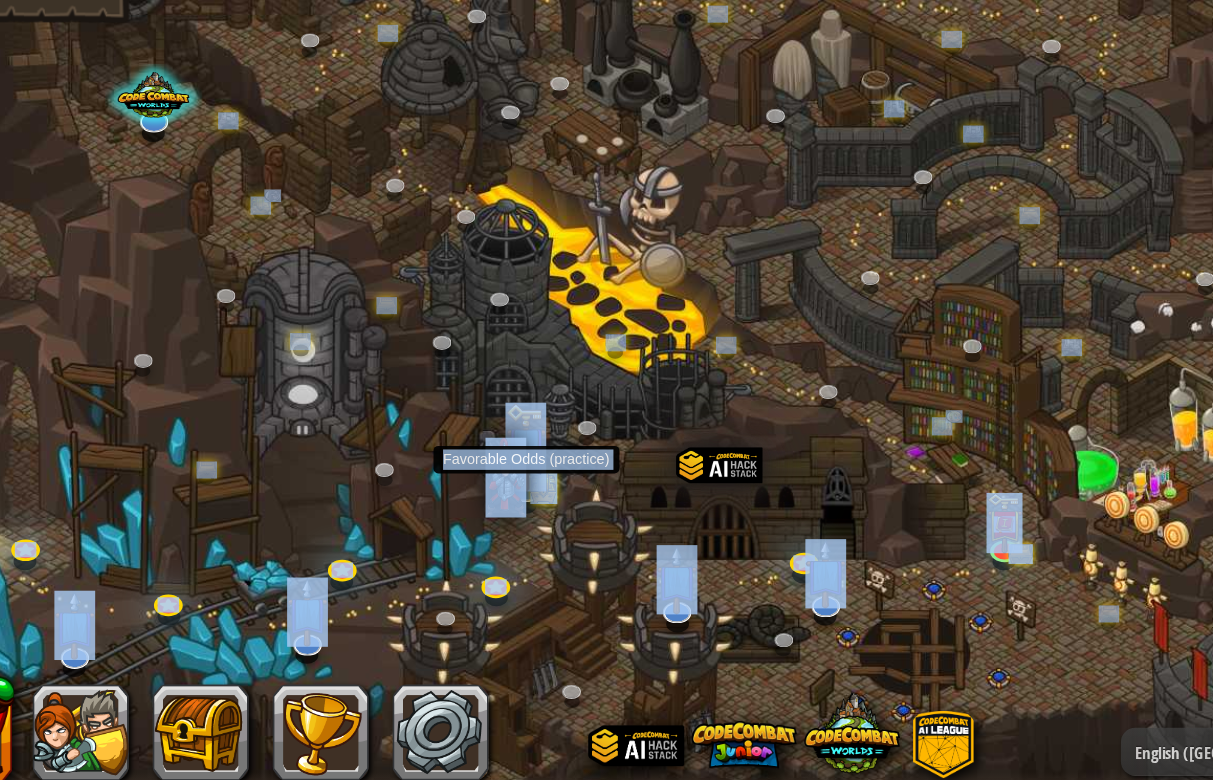 click at bounding box center [535, 486] 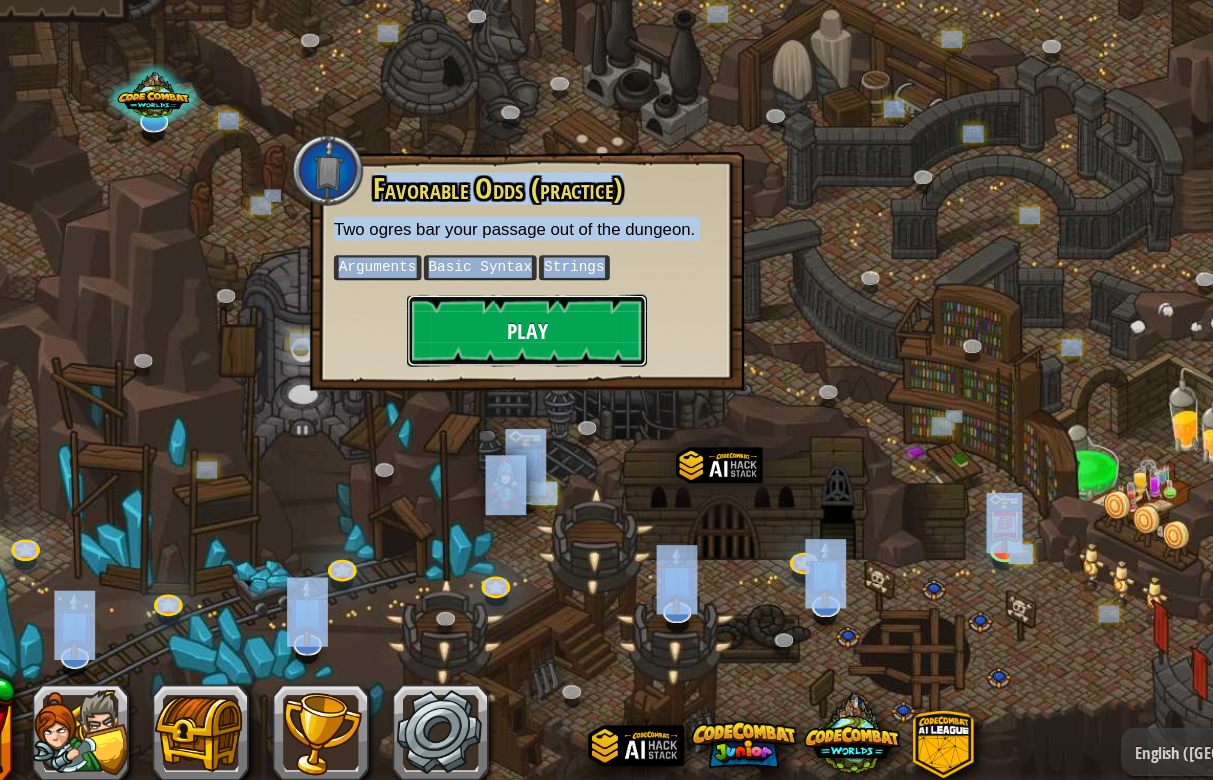 click on "Play" at bounding box center [536, 389] 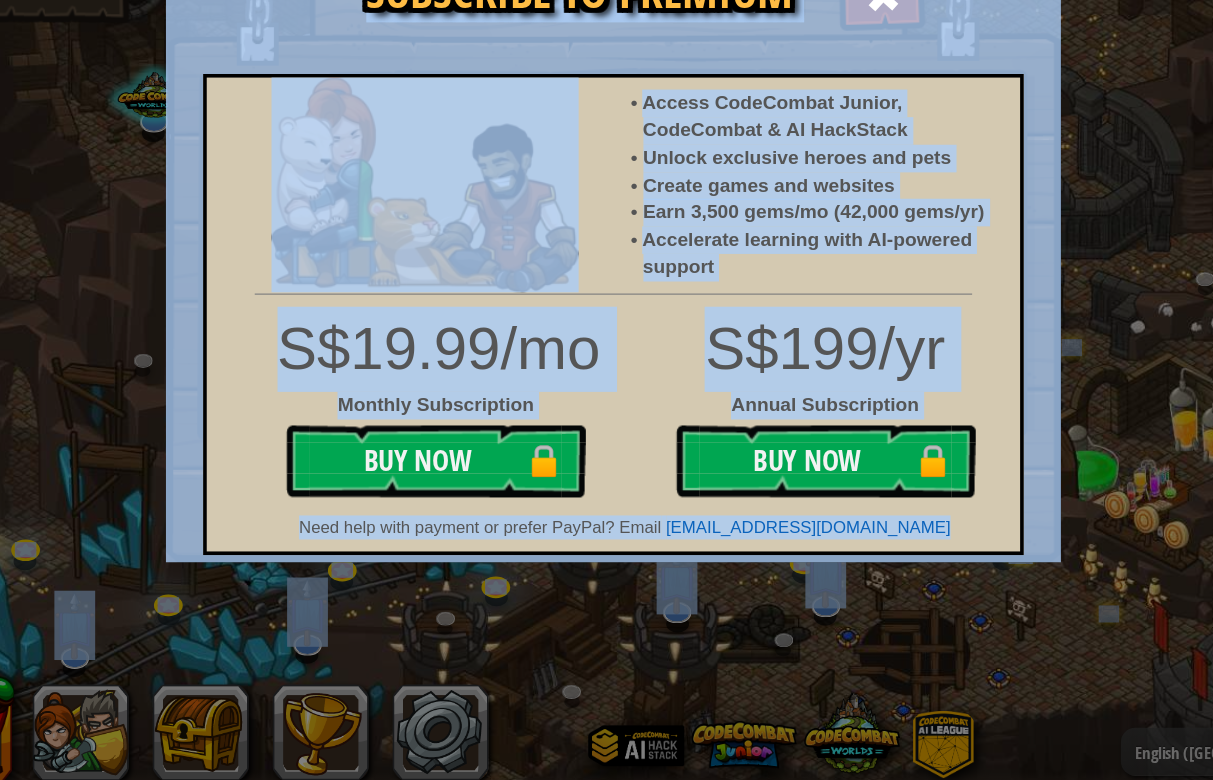 type 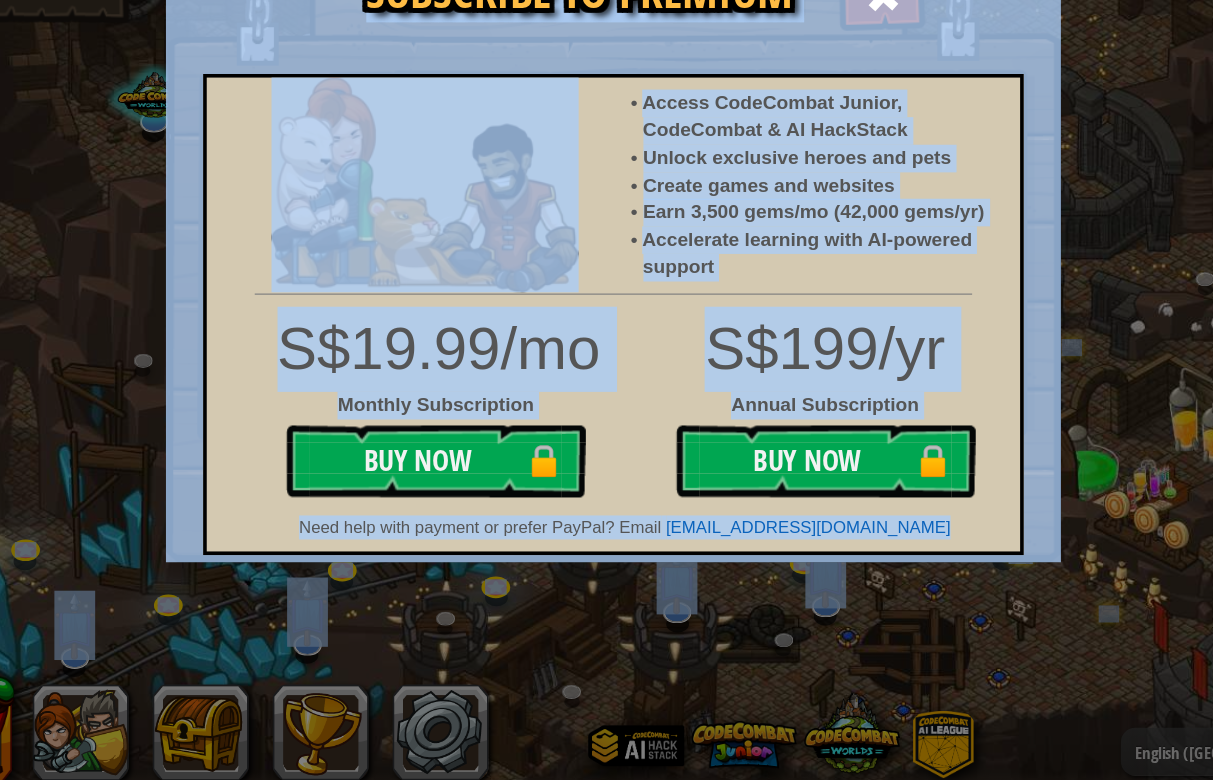 type 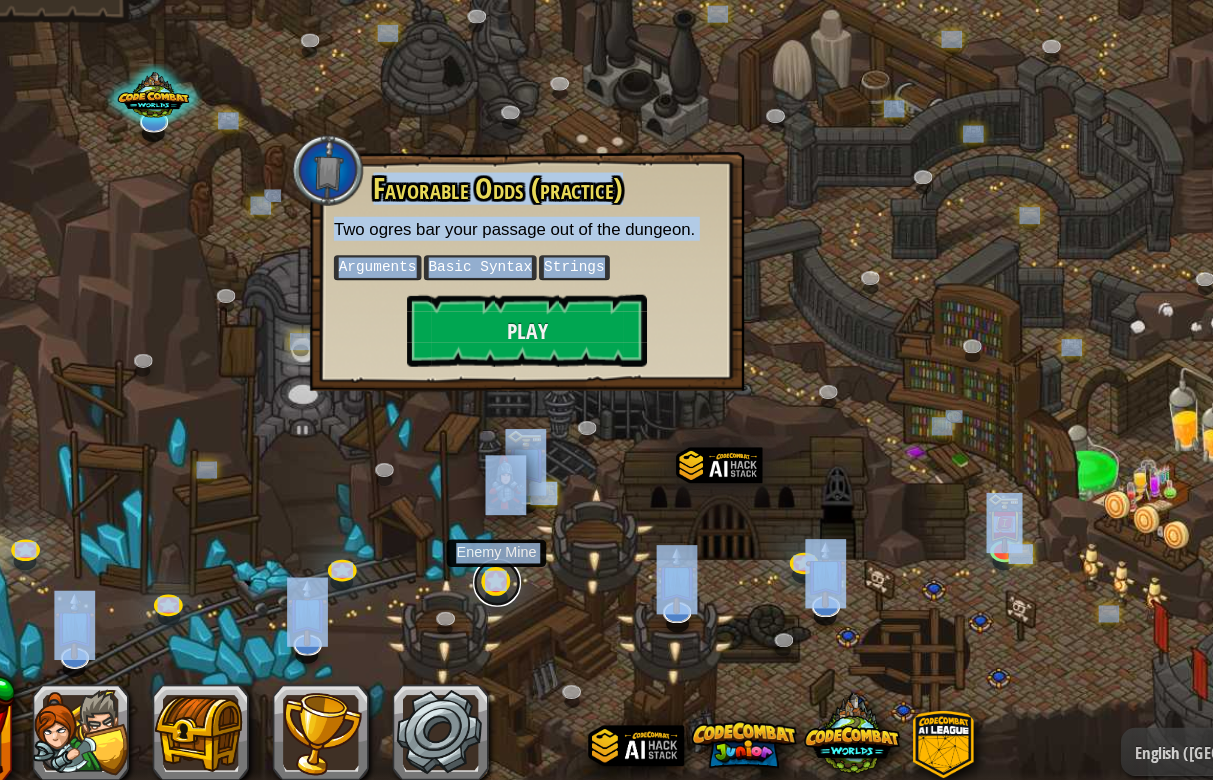 click at bounding box center [511, 599] 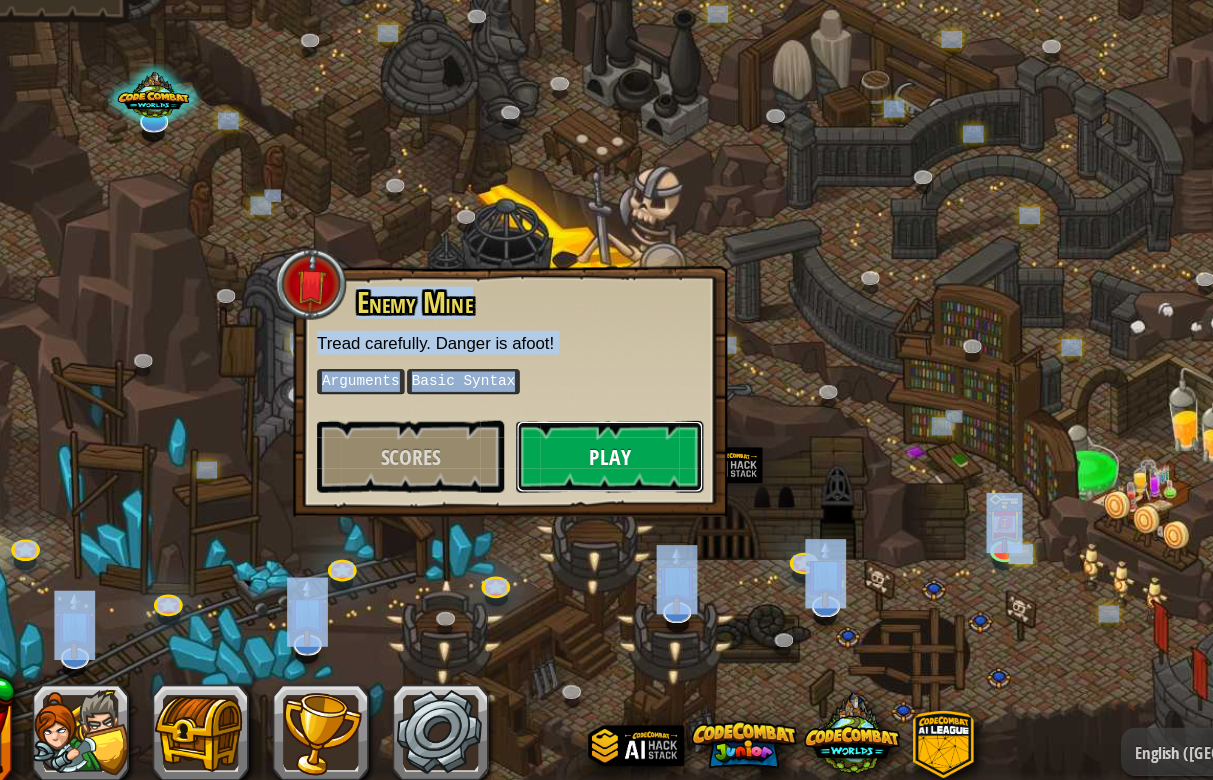click on "Play" at bounding box center [605, 494] 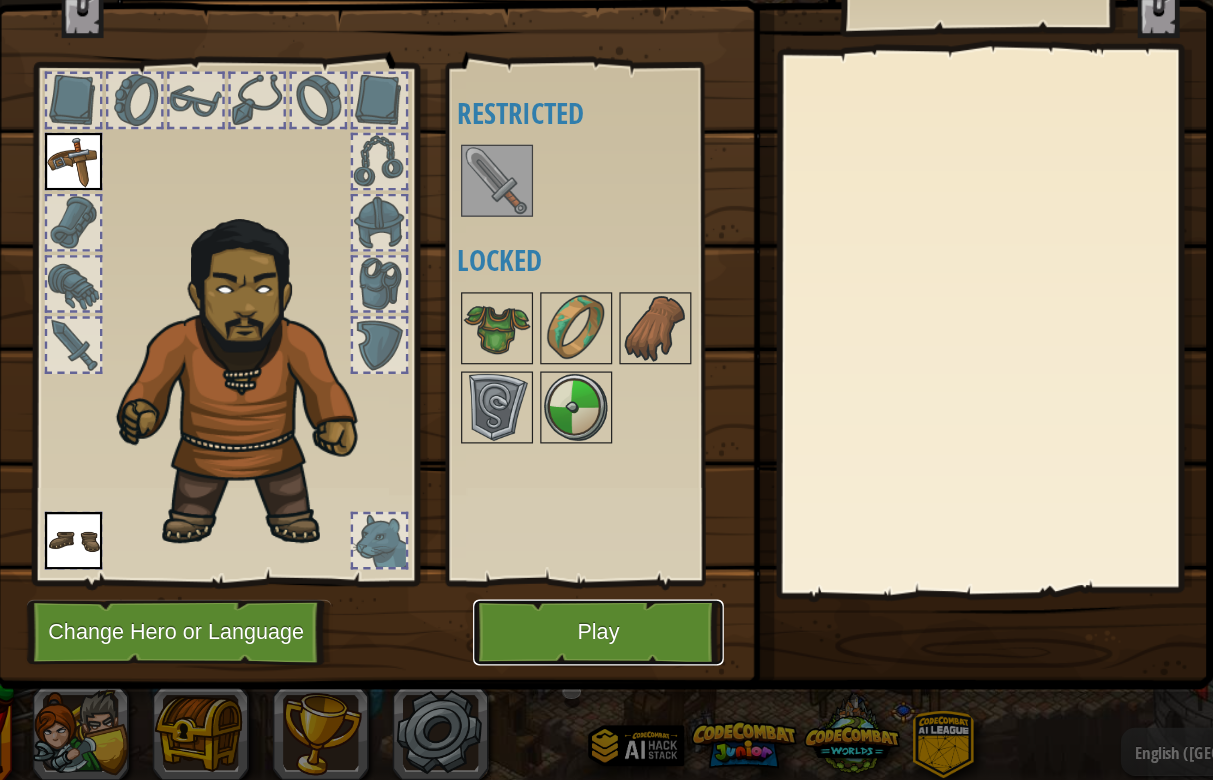 click on "Play" at bounding box center [595, 640] 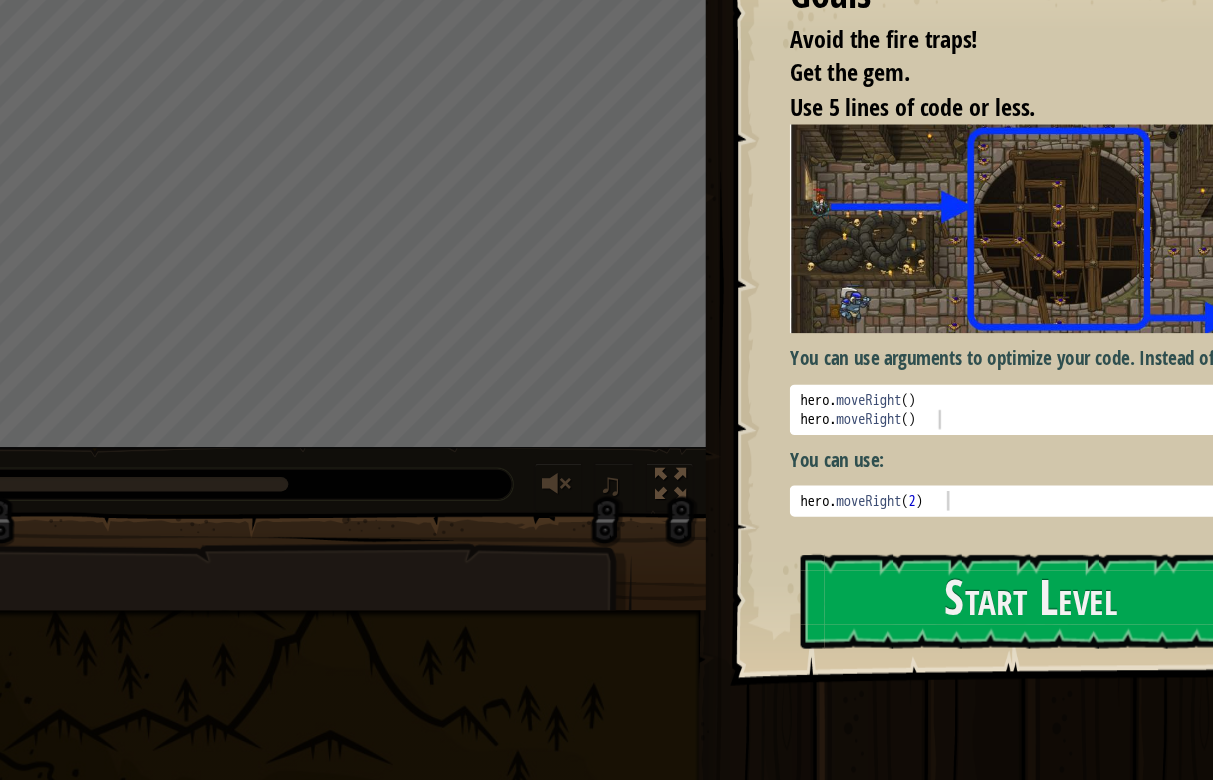 click on "Map Enemy Mine Game Menu Done Hints 1     הההההההההההההההההההההההההההההההההההההההההההההההההההההההההההההההההההההההההההההההההההההההההההההההההההההההההההההההההההההההההההההההההההההההההההההההההההההההההההההההההההההההההההההההההההההההההההההההההההההההההההההההההההההההההההההההההההההההההההההההההההההההההההההההה XXXXXXXXXXXXXXXXXXXXXXXXXXXXXXXXXXXXXXXXXXXXXXXXXXXXXXXXXXXXXXXXXXXXXXXXXXXXXXXXXXXXXXXXXXXXXXXXXXXXXXXXXXXXXXXXXXXXXXXXXXXXXXXXXXXXXXXXXXXXXXXXXXXXXXXXXXXXXXXXXXXXXXXXXXXXXXXXXXXXXXXXXXXXXXXXXXXXXXXXXXXXXXXXXXXXXXXXXXXXXXXXXXXXXXXXXXXXXXXXXXXXXXXXXXXXXXXX Solution × Run Submit Done × Fix Your Code Need help? Ask the AI Avoid the fire traps! Lure the ogre to its doom. Get the gem. Use 5 lines of code or less. Goals : Success! ♫ Skip Directions : Hint 1 1 / 3" at bounding box center (606, 390) 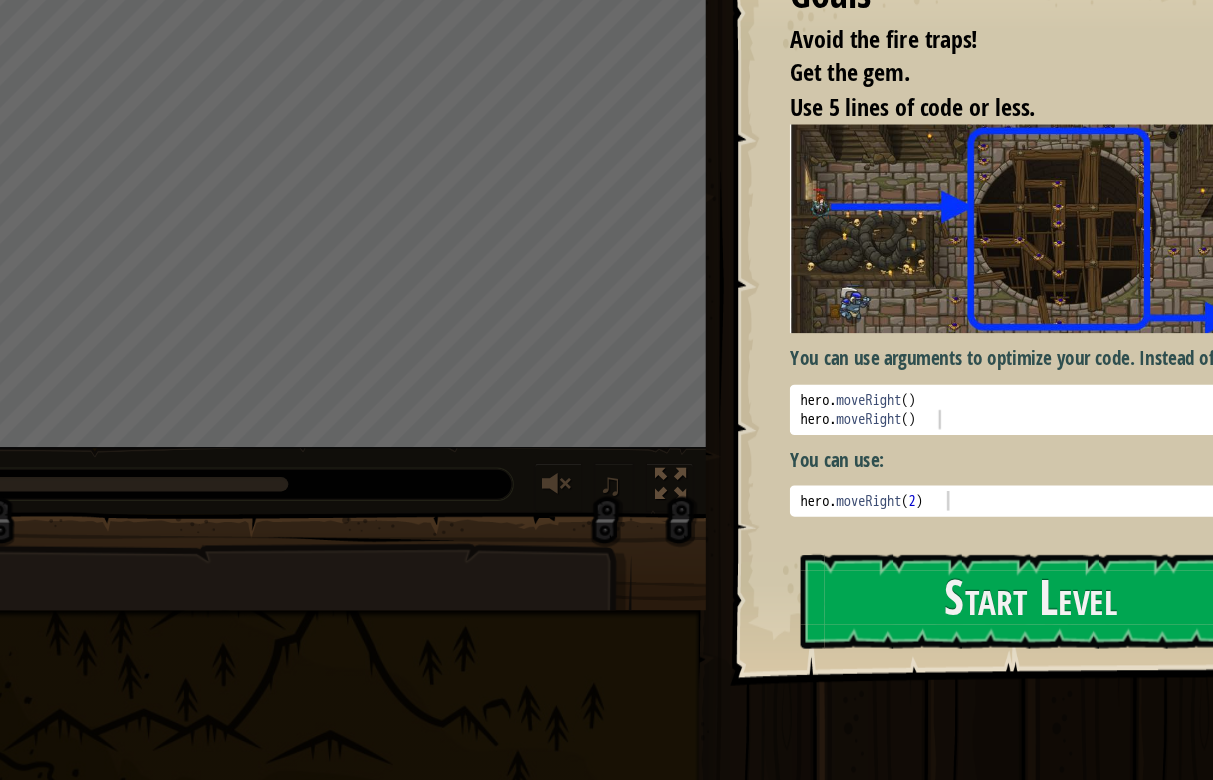 drag, startPoint x: 637, startPoint y: 498, endPoint x: 653, endPoint y: 576, distance: 79.624115 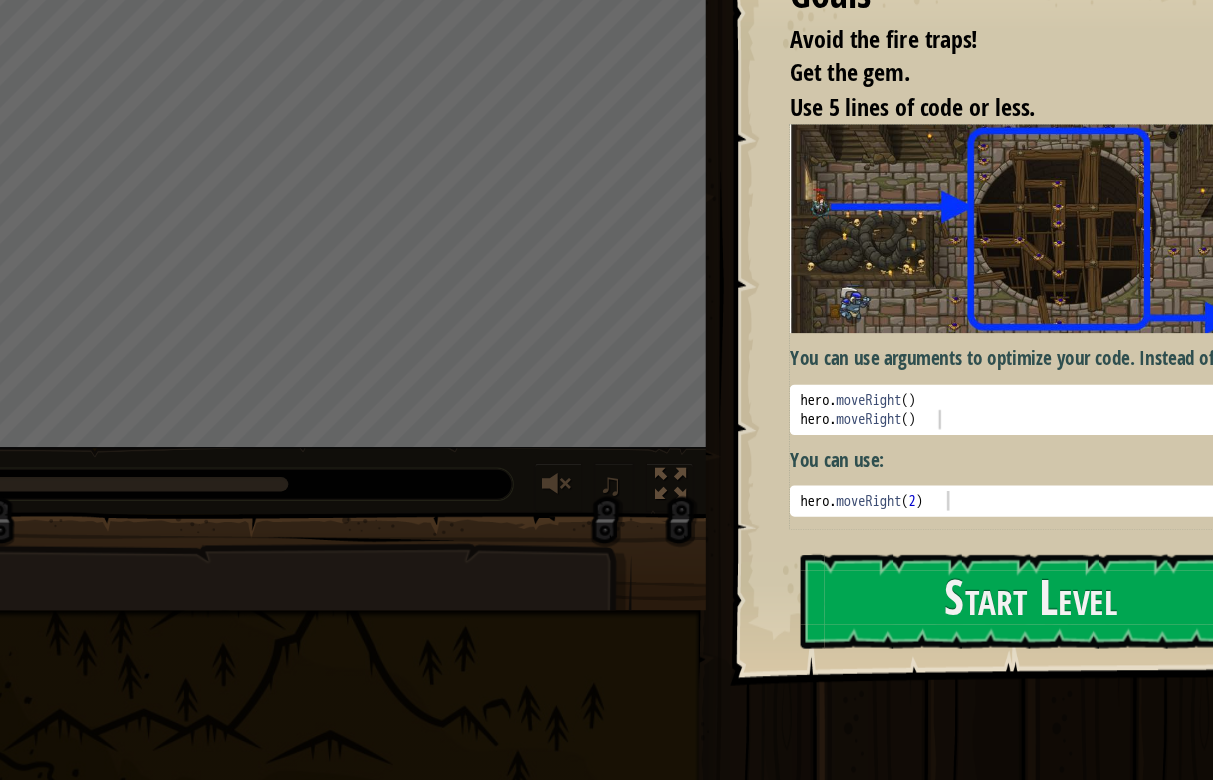 drag, startPoint x: 891, startPoint y: 507, endPoint x: 891, endPoint y: 472, distance: 35 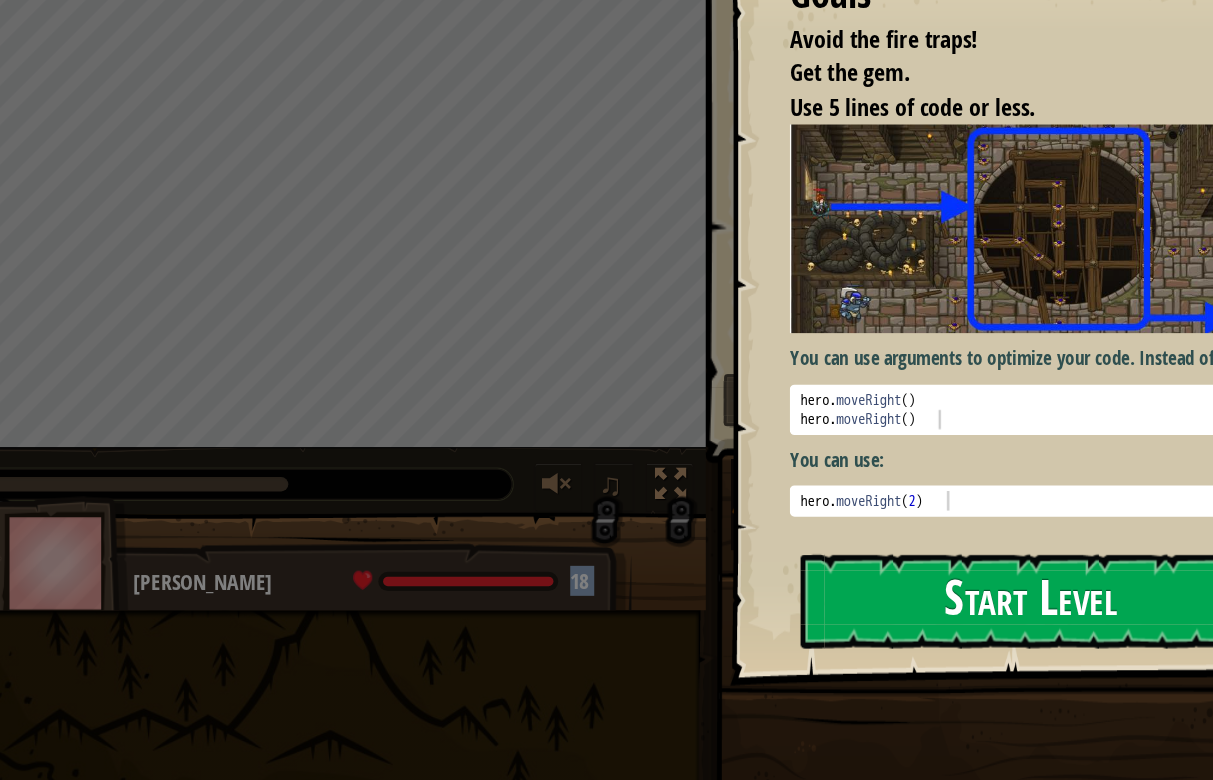 click on "Start Level" at bounding box center [955, 614] 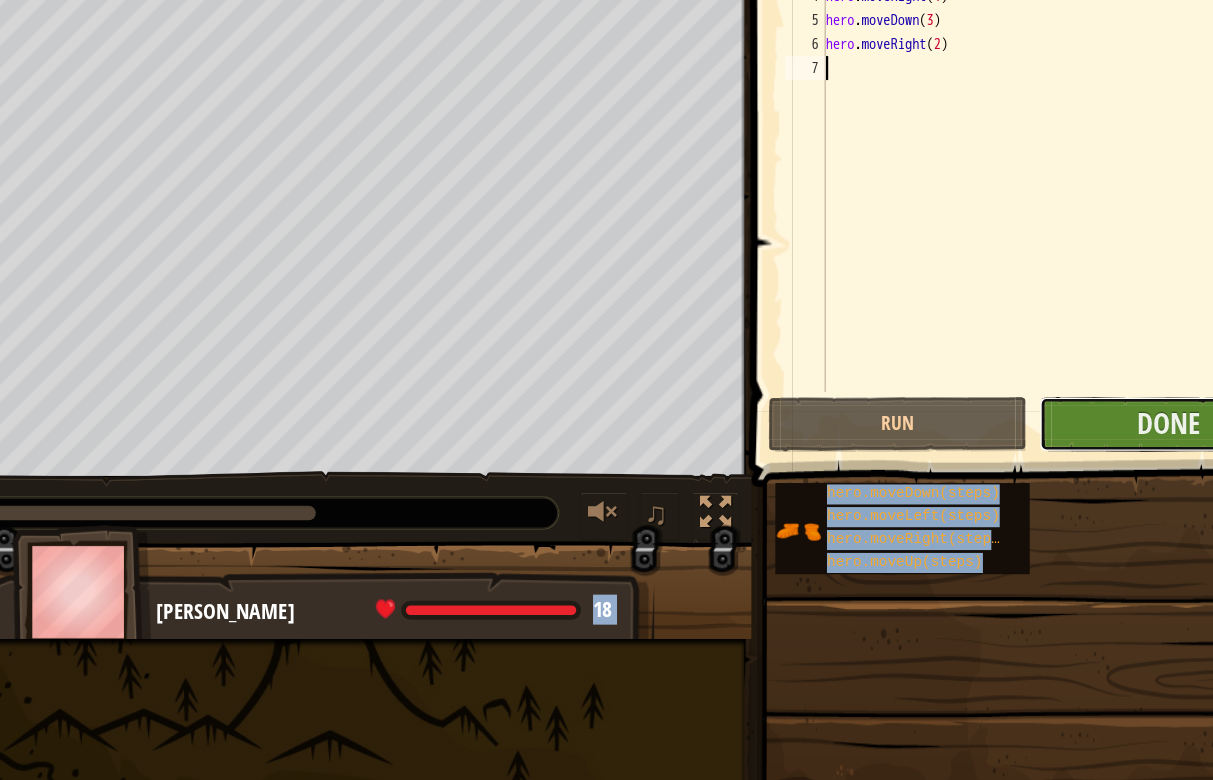click on "Done" at bounding box center (1071, 467) 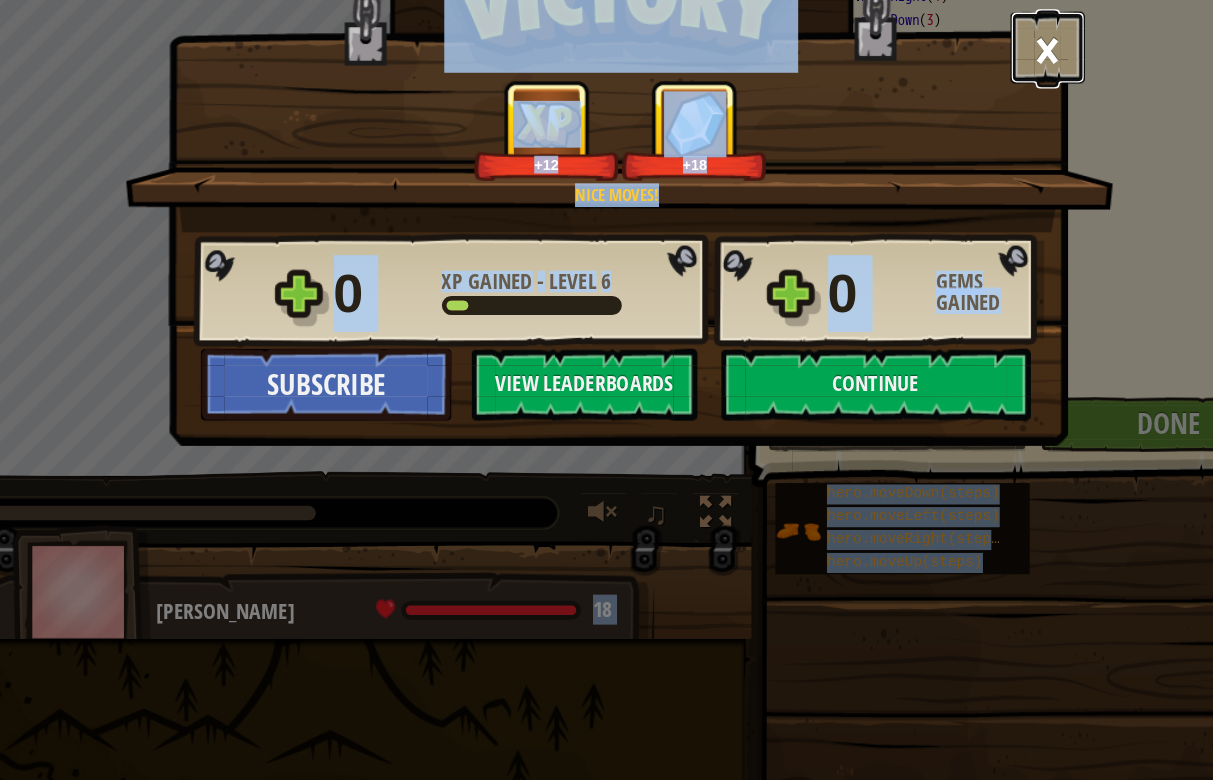 click on "×" at bounding box center (970, 153) 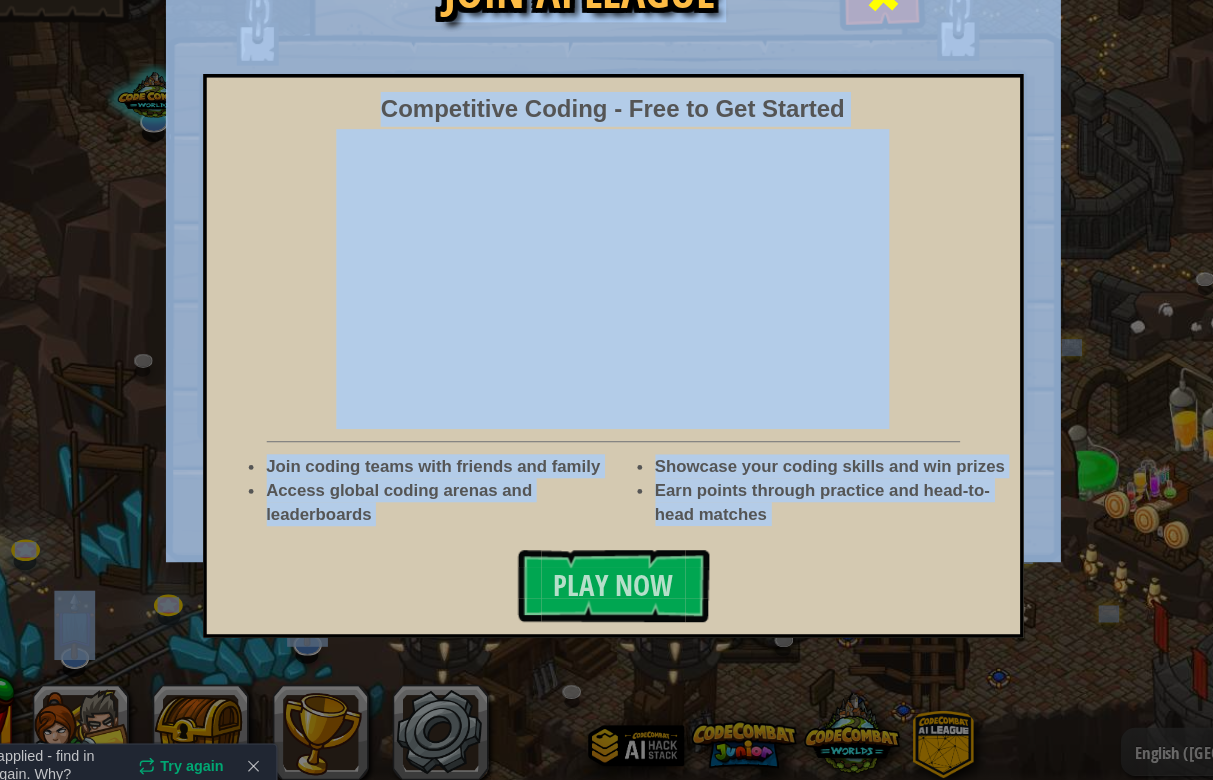 click at bounding box center [832, 107] 